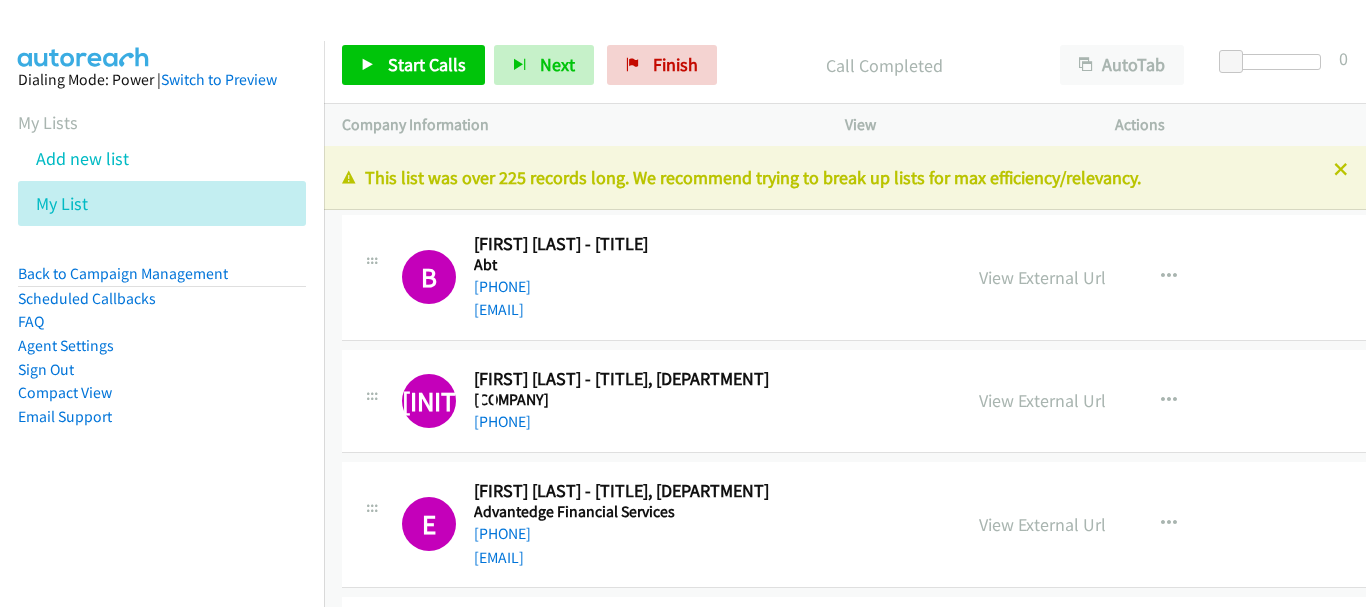 scroll, scrollTop: 0, scrollLeft: 0, axis: both 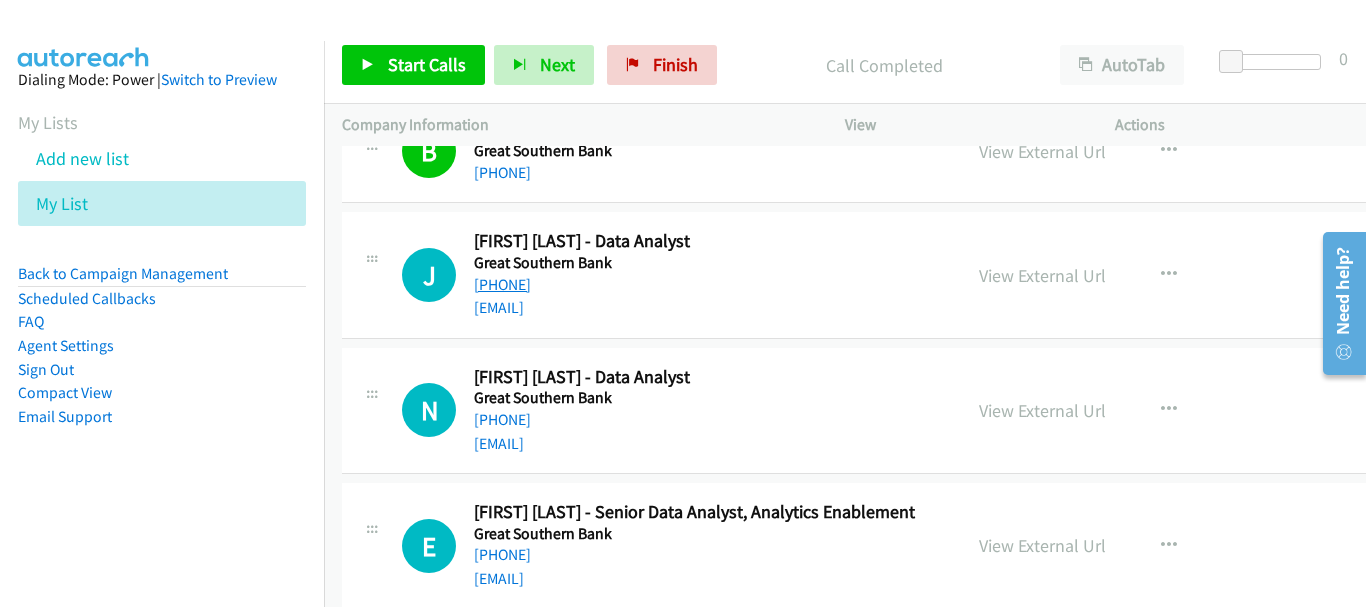 click on "[PHONE]" at bounding box center (502, 284) 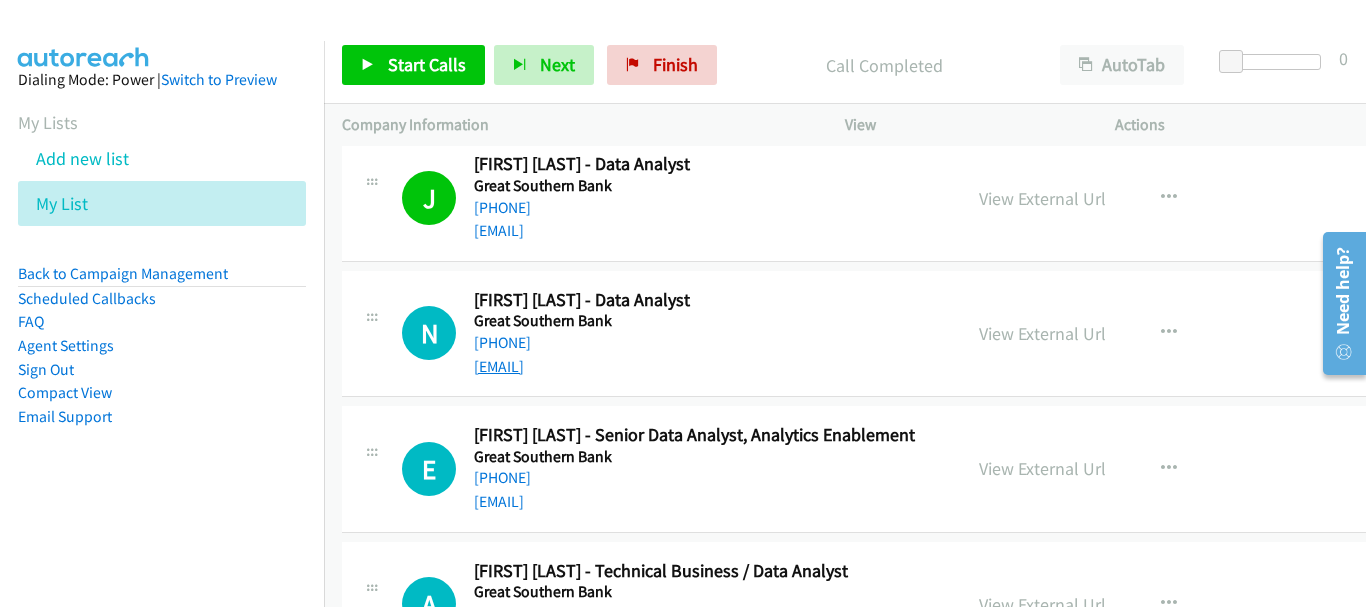 scroll, scrollTop: 10860, scrollLeft: 0, axis: vertical 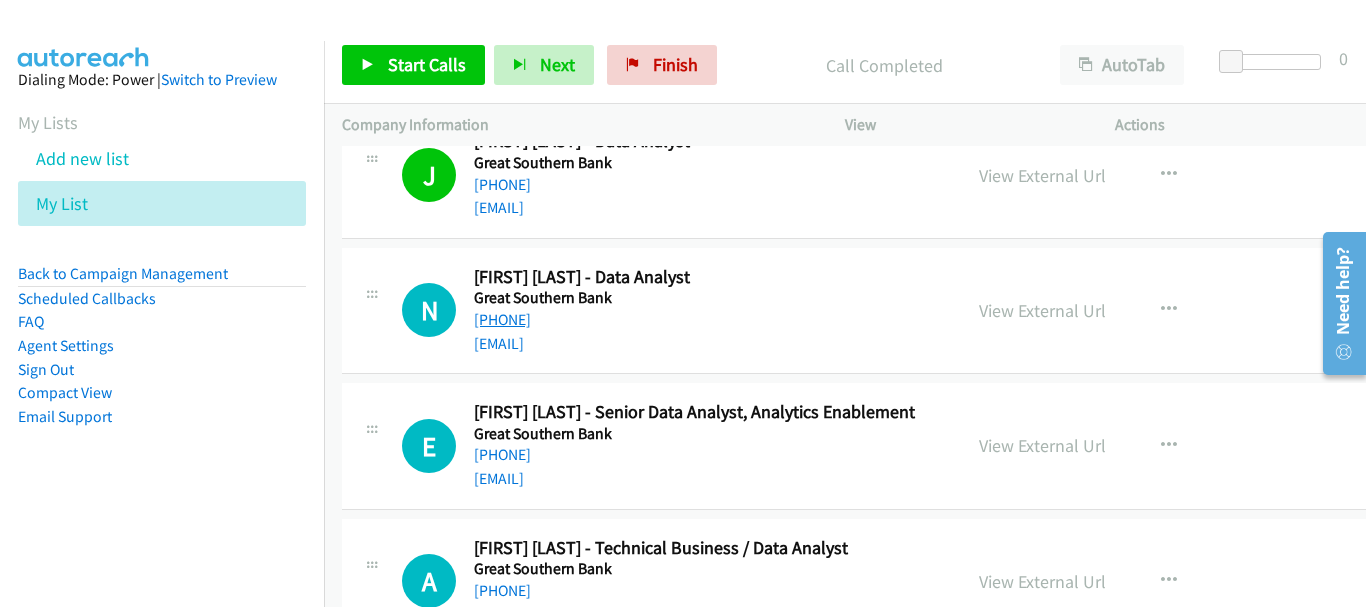 click on "[PHONE]" at bounding box center [502, 319] 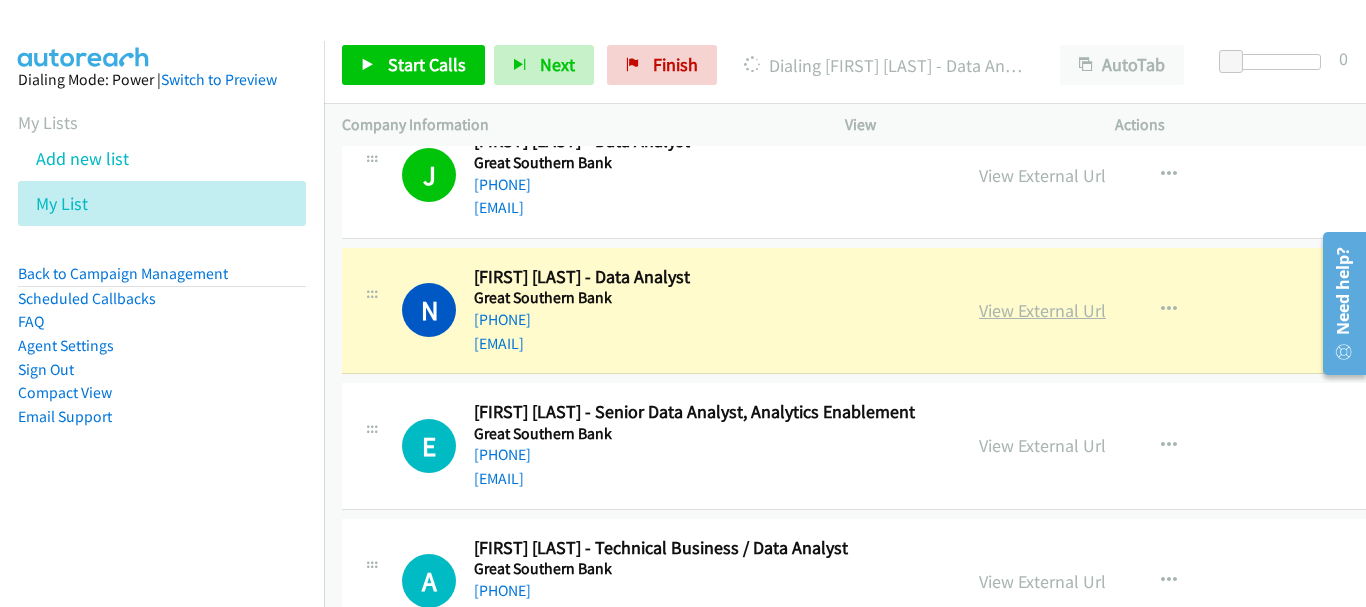 click on "View External Url" at bounding box center (1042, 310) 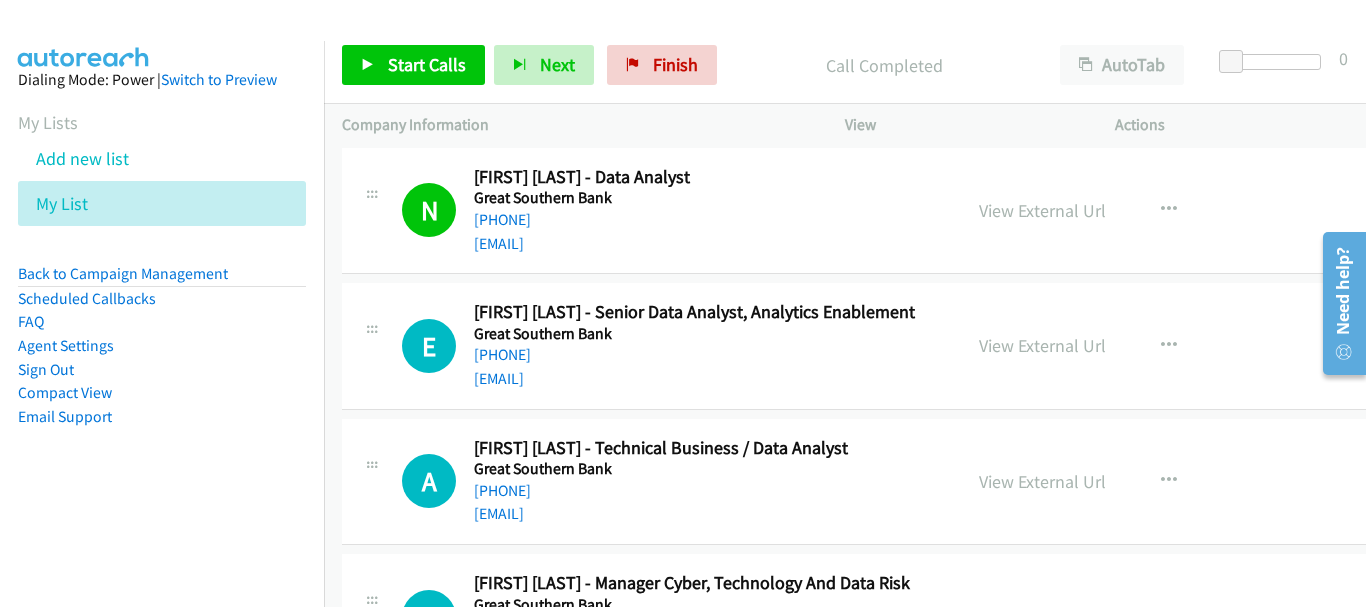 scroll, scrollTop: 11060, scrollLeft: 0, axis: vertical 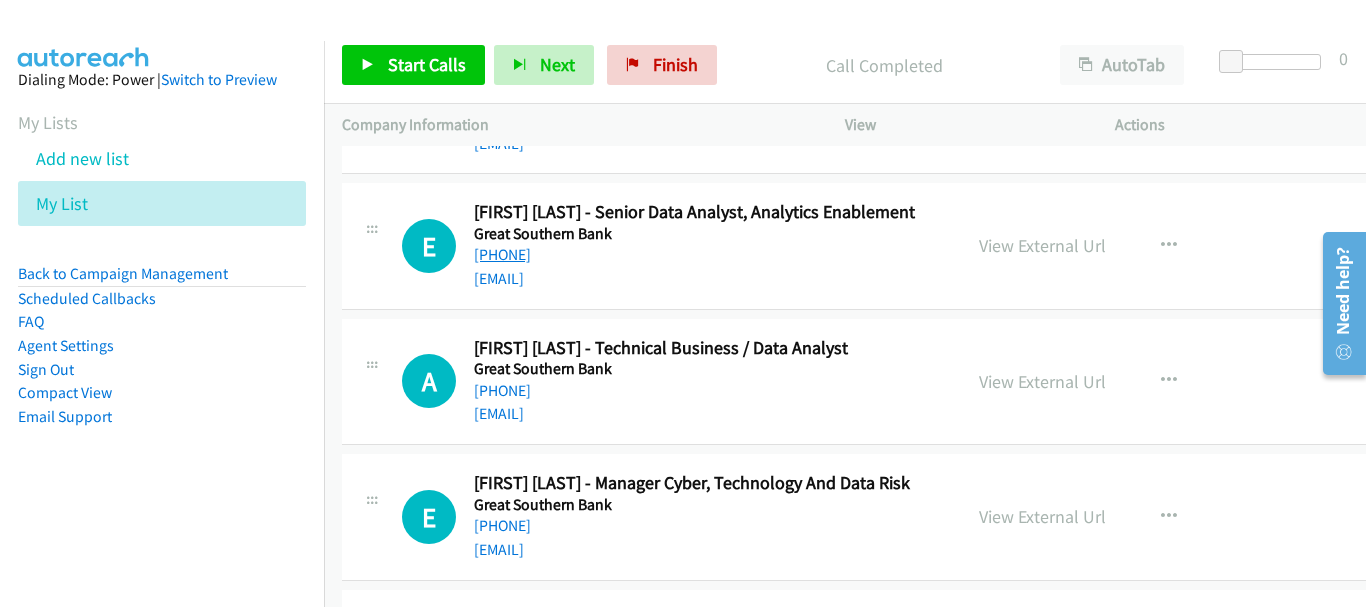 click on "[PHONE]" at bounding box center [502, 254] 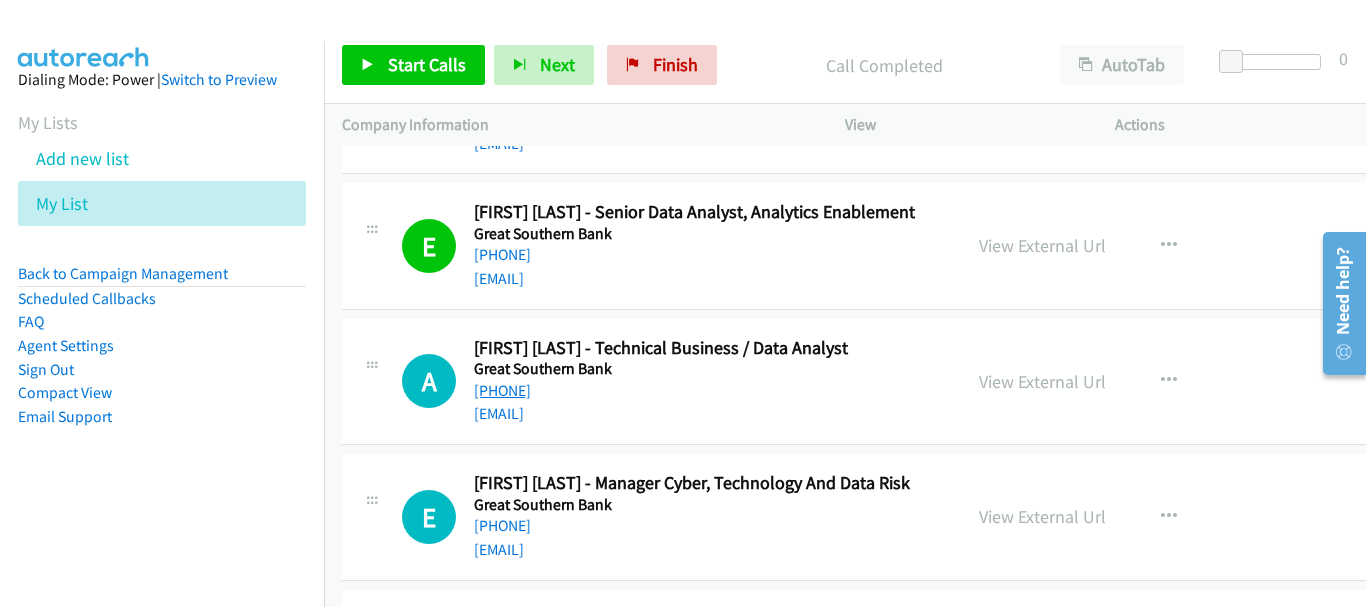 click on "[PHONE]" at bounding box center [502, 390] 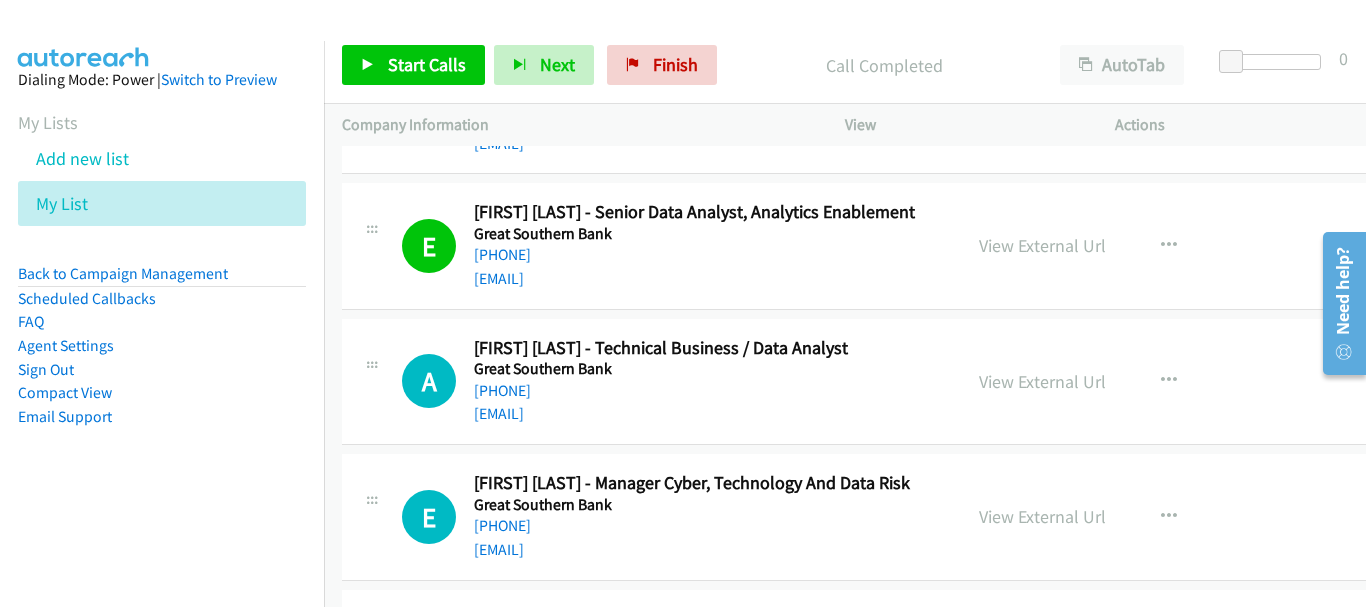scroll, scrollTop: 11160, scrollLeft: 0, axis: vertical 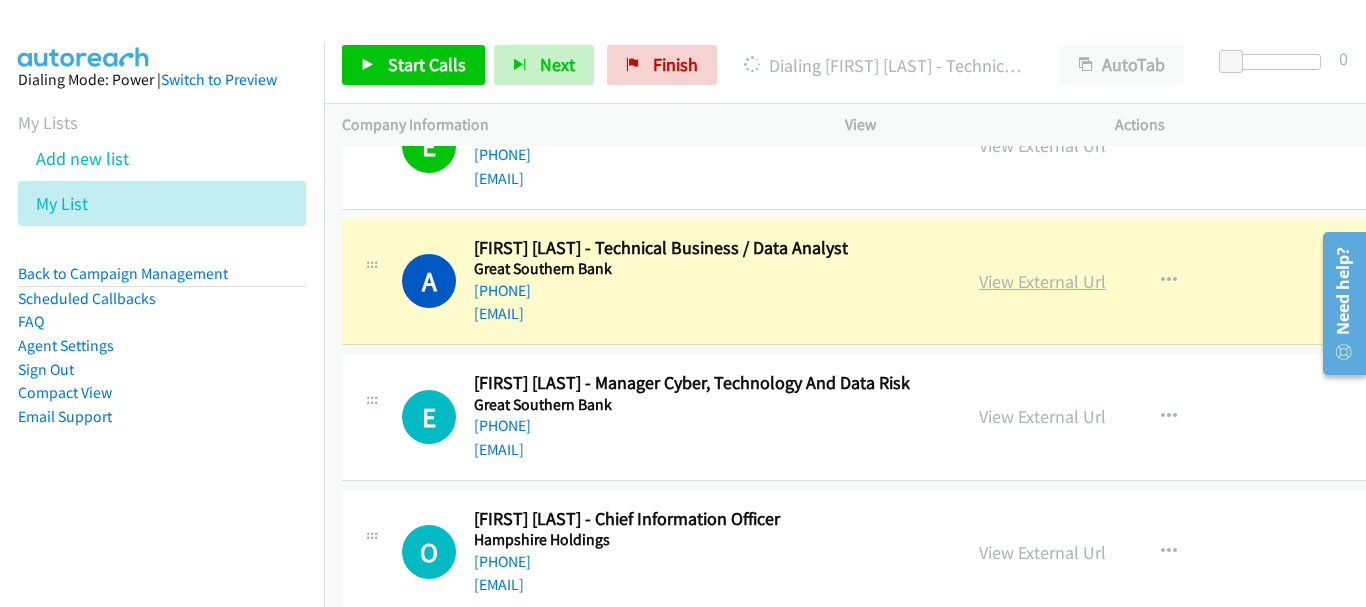 click on "View External Url" at bounding box center (1042, 281) 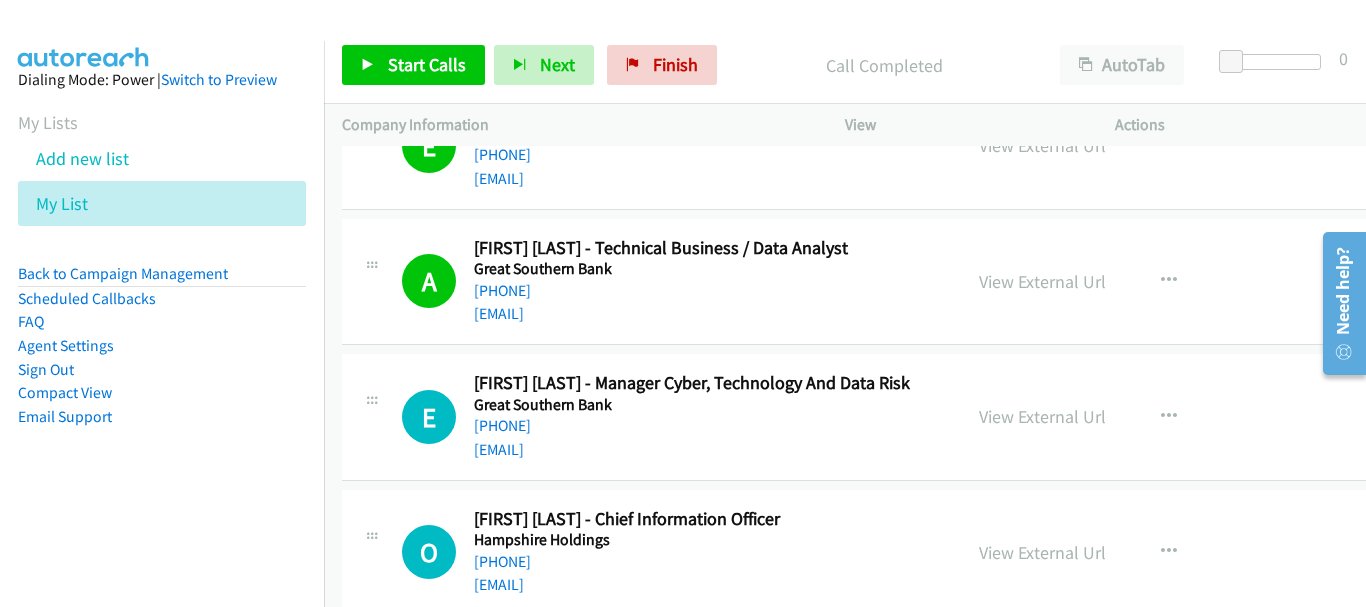 scroll, scrollTop: 11260, scrollLeft: 0, axis: vertical 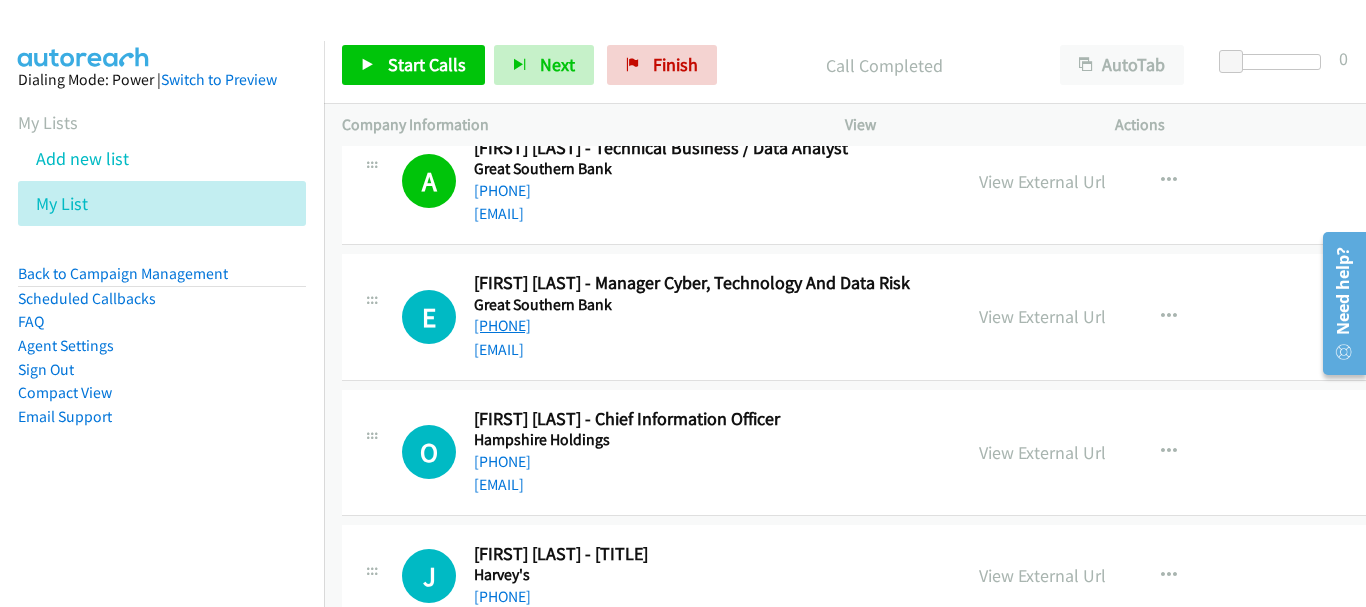 click on "[PHONE]" at bounding box center (502, 325) 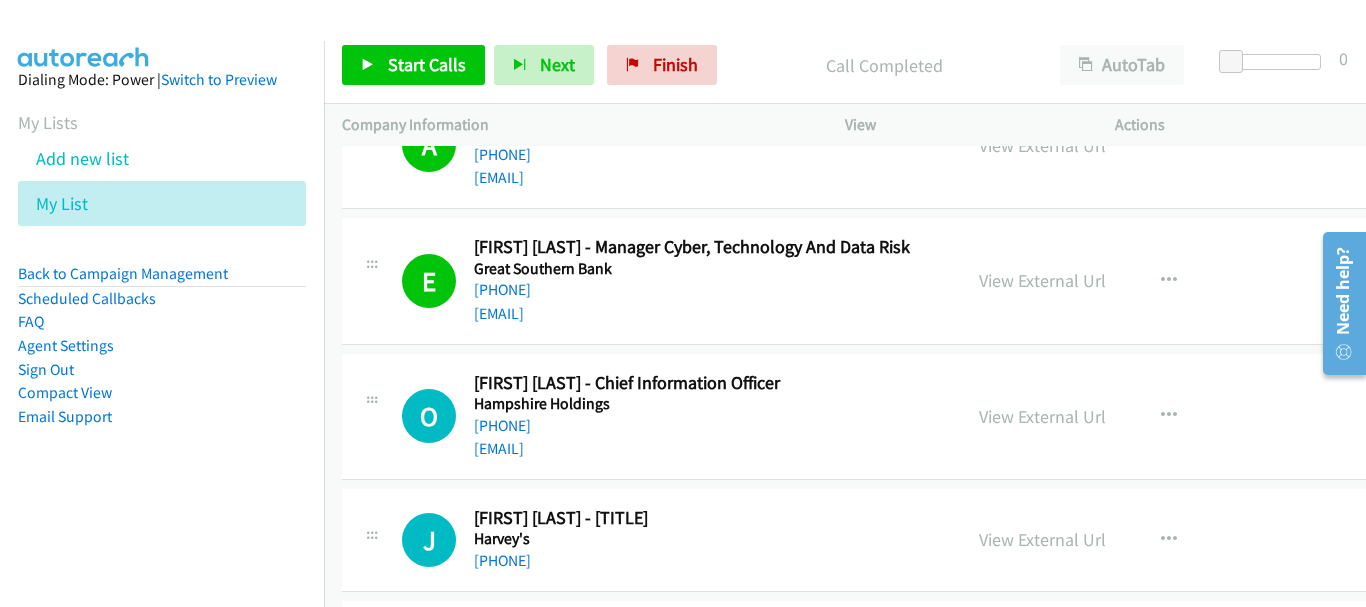scroll, scrollTop: 11360, scrollLeft: 0, axis: vertical 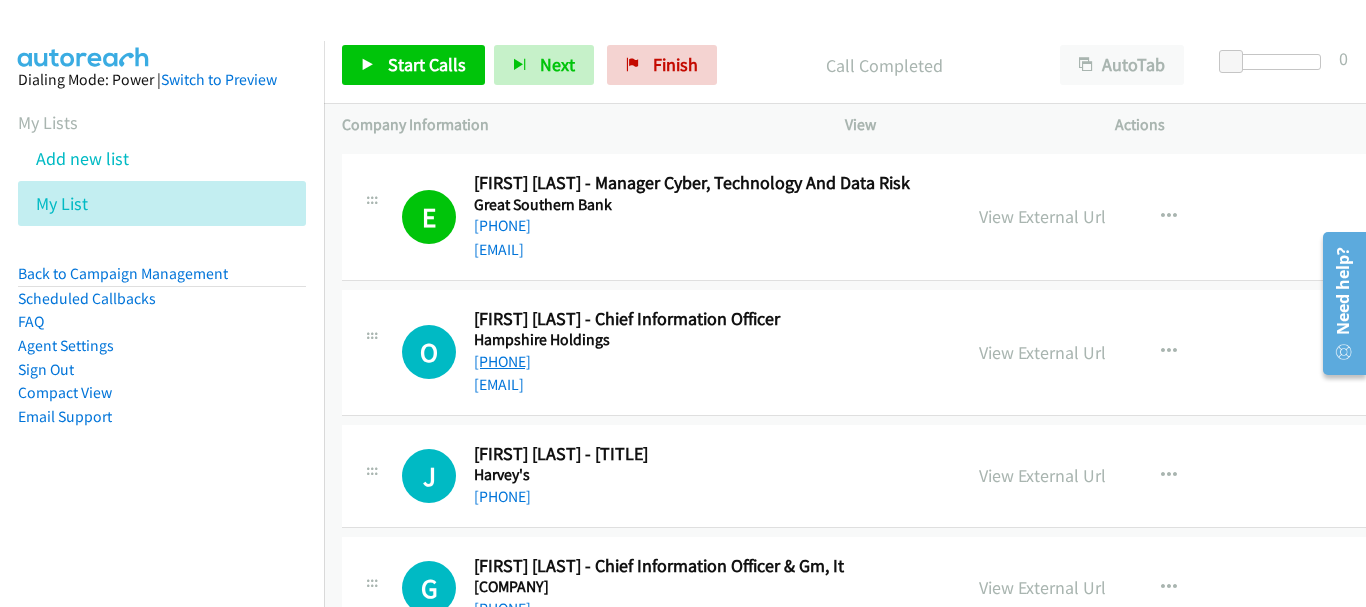 click on "[PHONE]" at bounding box center [502, 361] 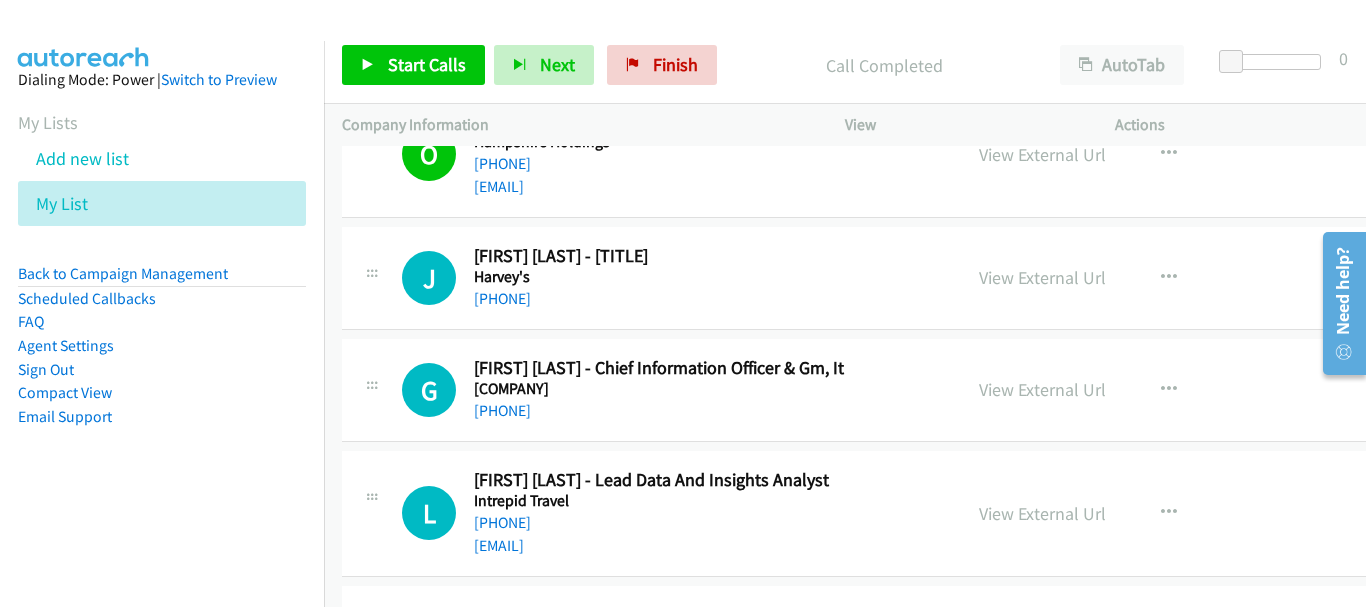scroll, scrollTop: 11560, scrollLeft: 0, axis: vertical 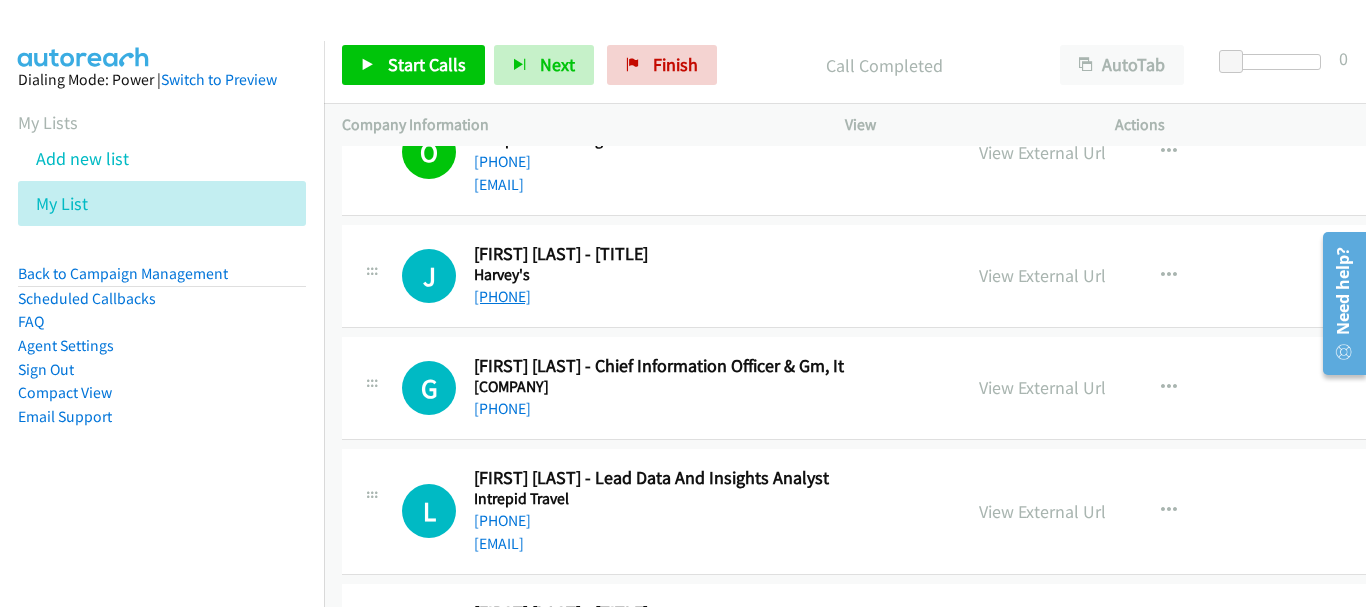 click on "[PHONE]" at bounding box center [502, 296] 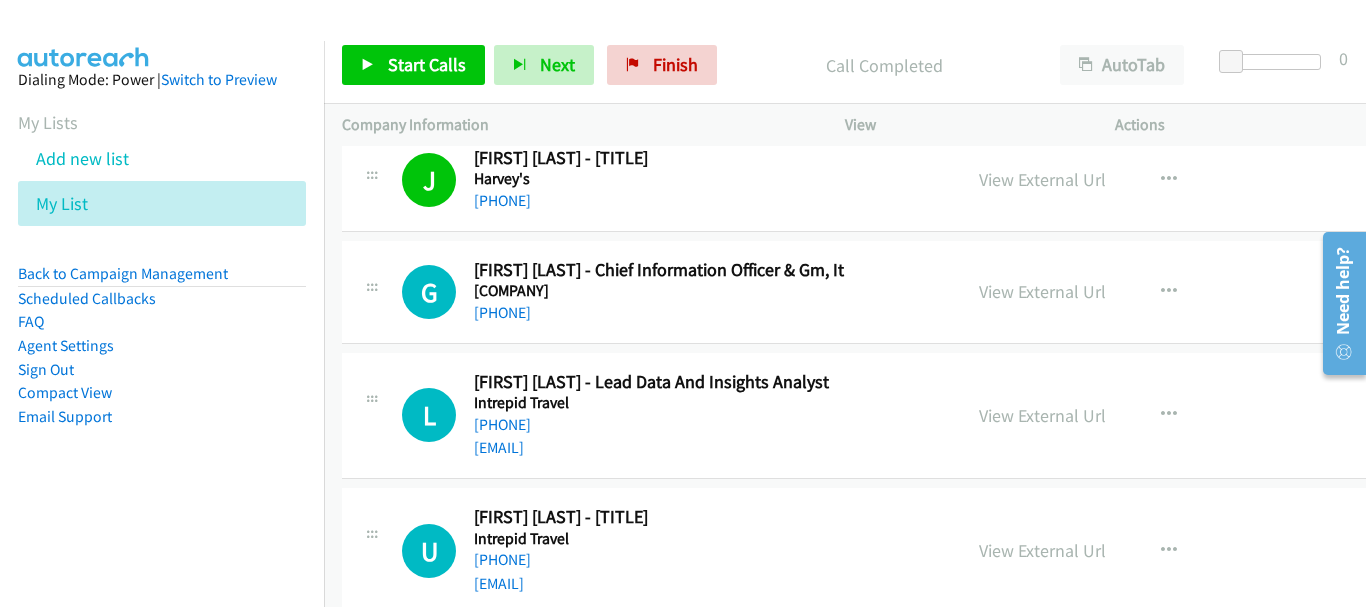 scroll, scrollTop: 11660, scrollLeft: 0, axis: vertical 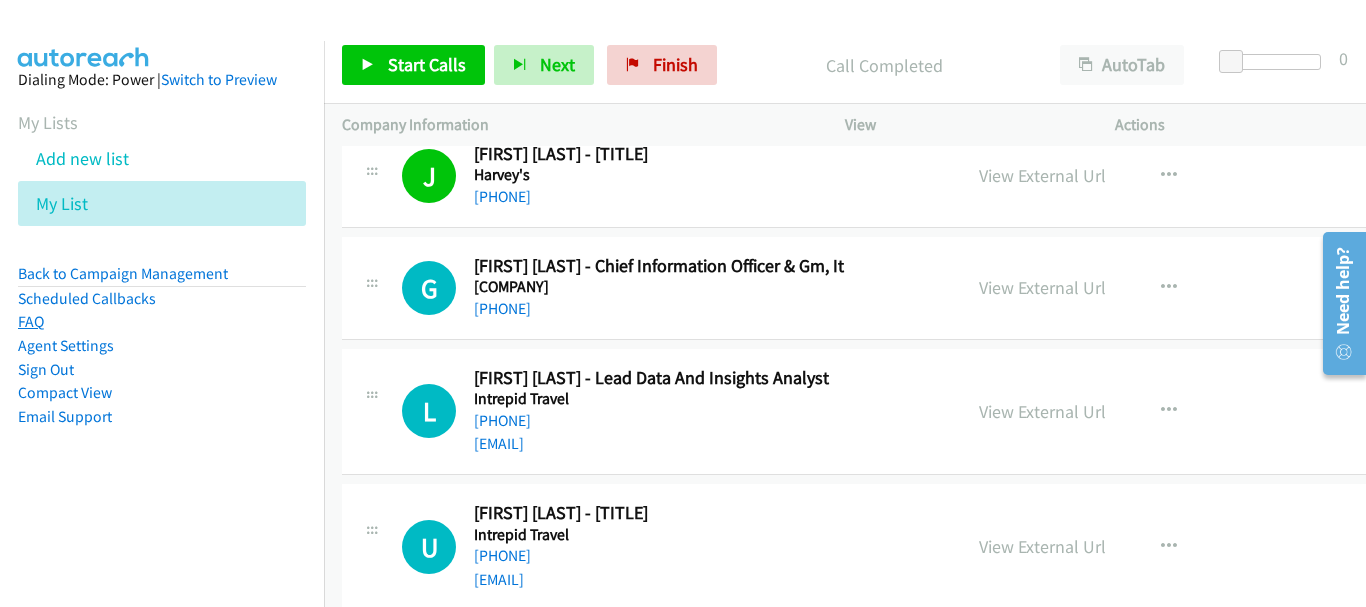 drag, startPoint x: 551, startPoint y: 309, endPoint x: 18, endPoint y: 326, distance: 533.27106 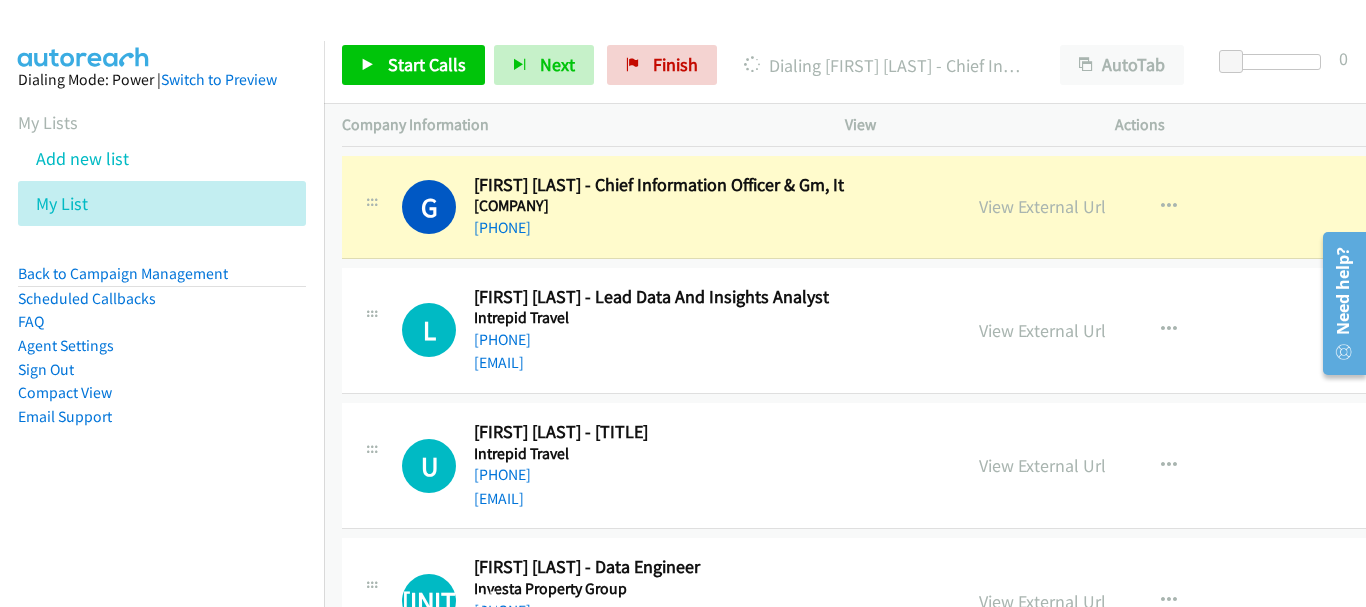 scroll, scrollTop: 11760, scrollLeft: 0, axis: vertical 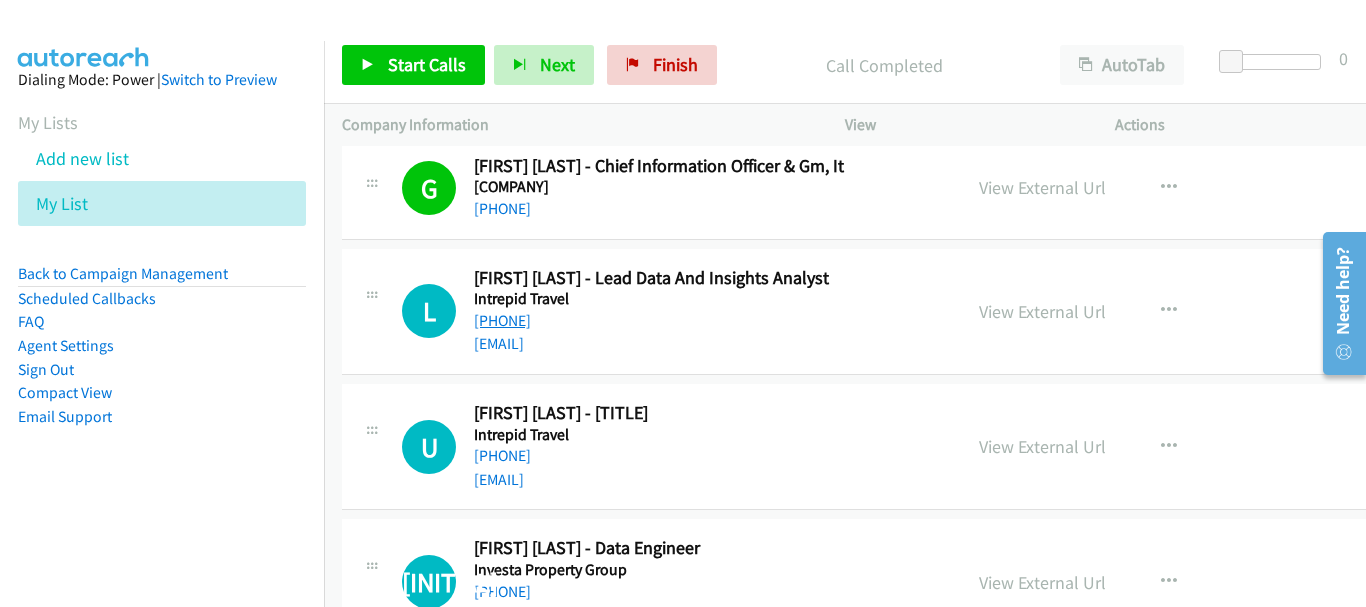 click on "[PHONE]" at bounding box center (502, 320) 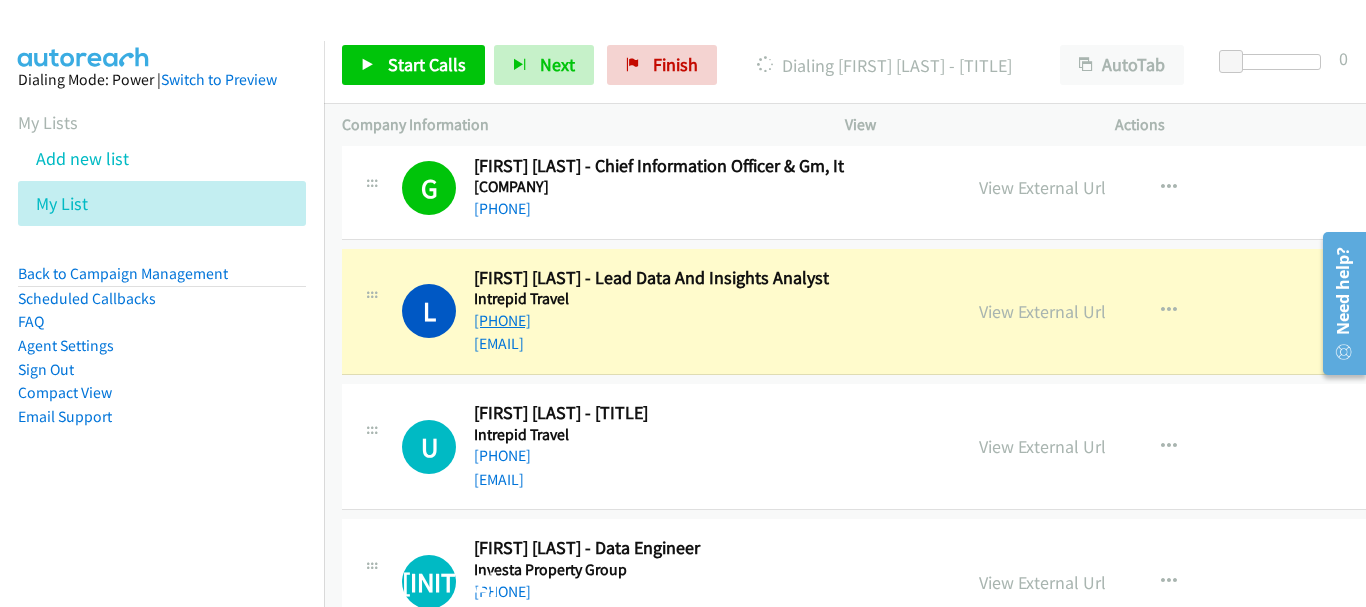 scroll, scrollTop: 11860, scrollLeft: 0, axis: vertical 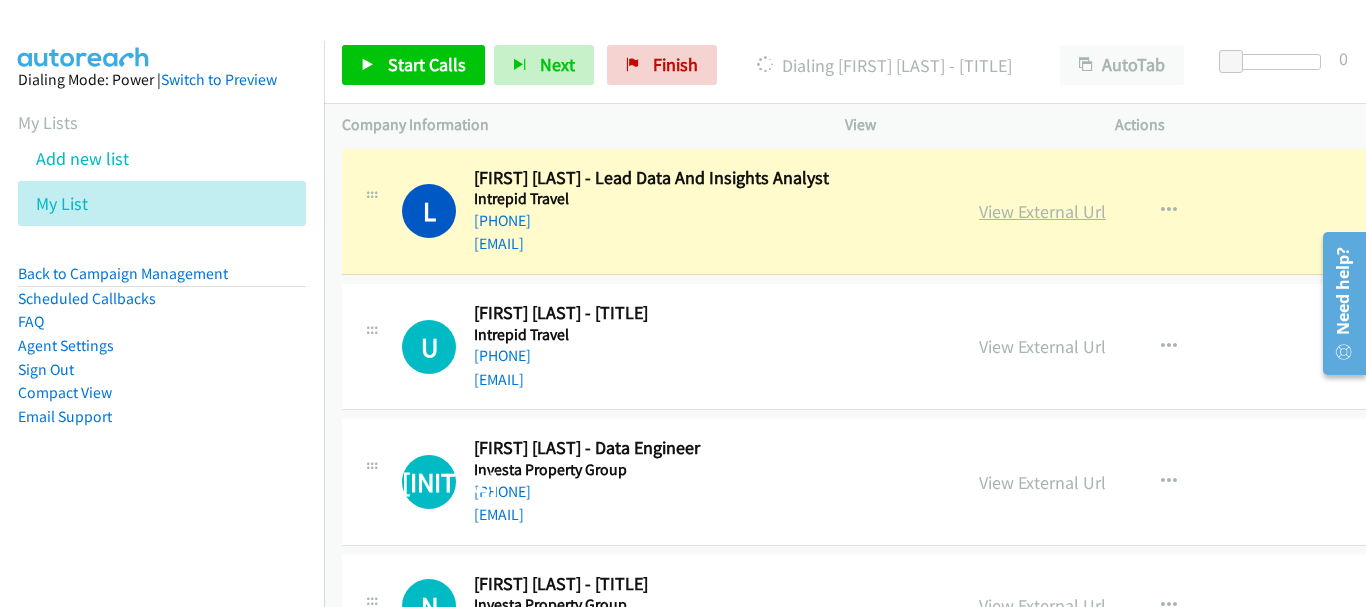 click on "View External Url" at bounding box center [1042, 211] 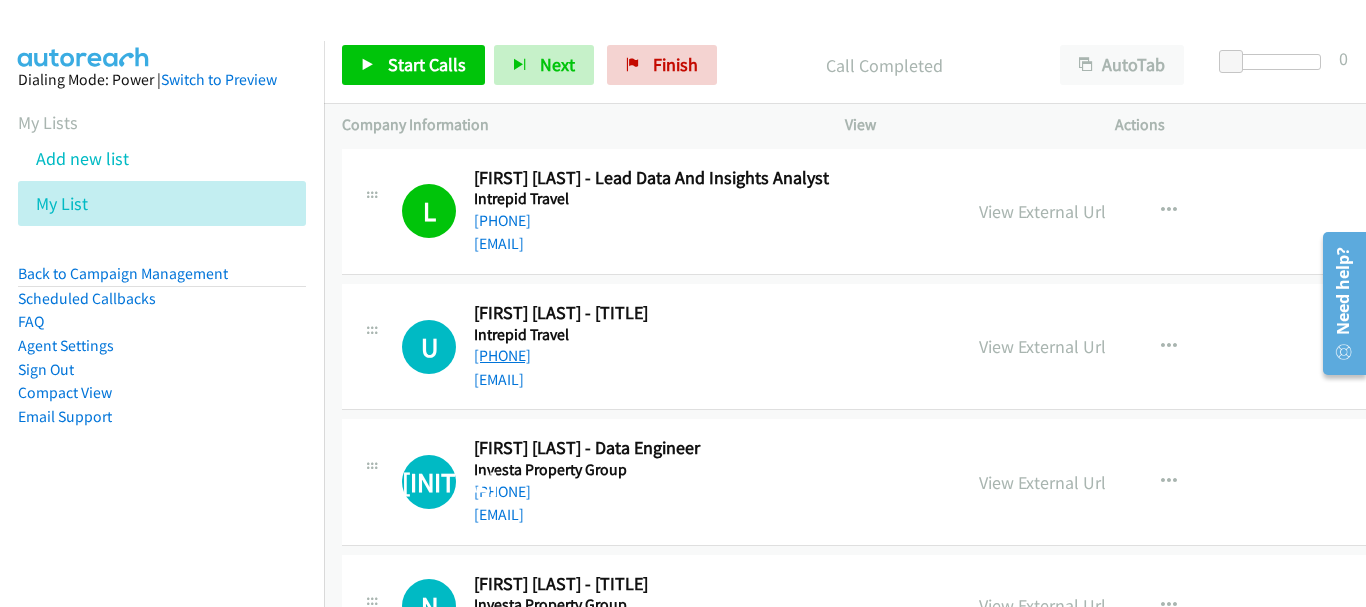 click on "[PHONE]" at bounding box center (502, 355) 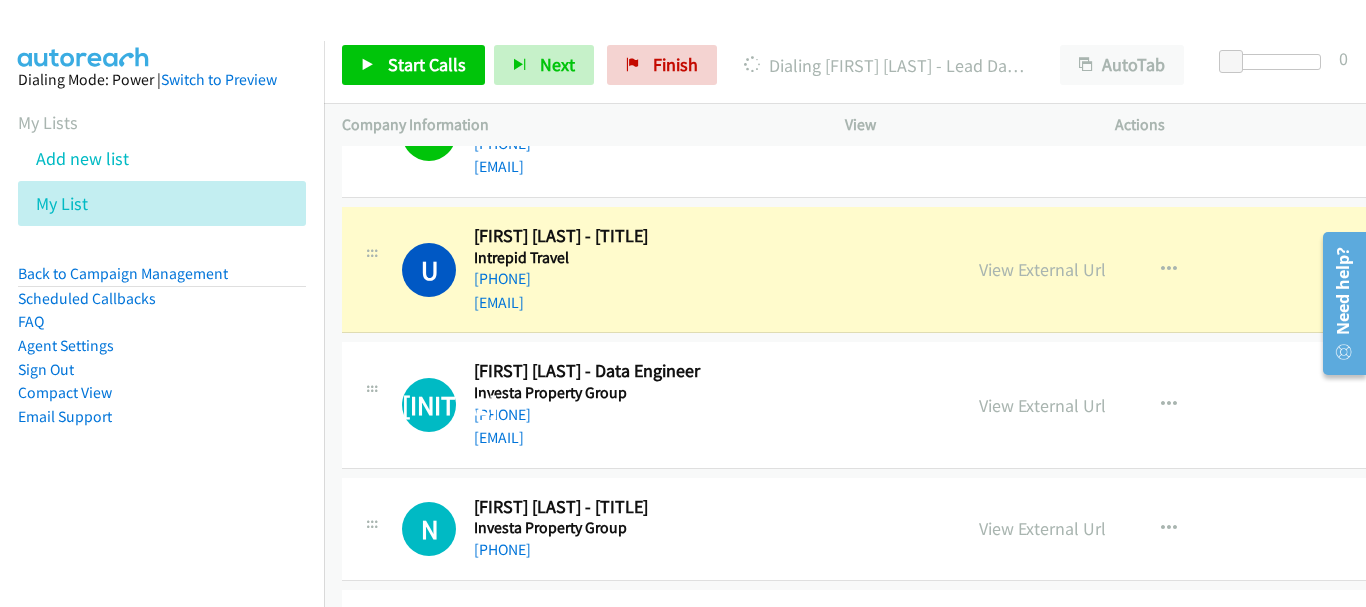scroll, scrollTop: 11960, scrollLeft: 0, axis: vertical 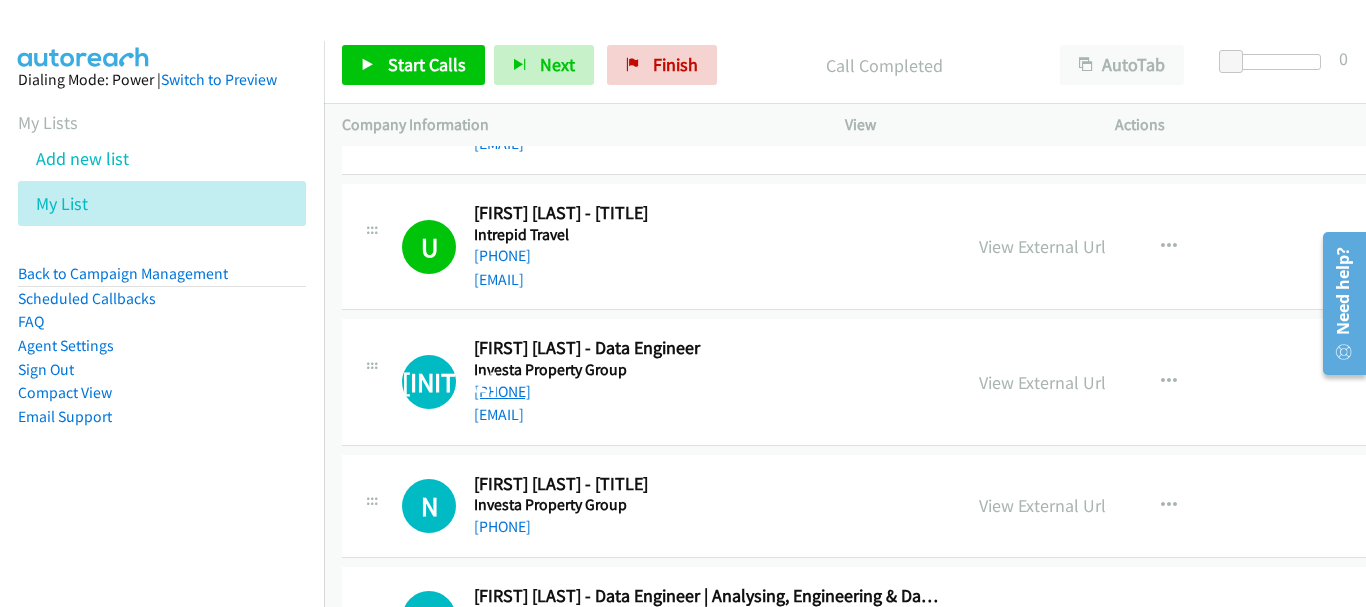 click on "[PHONE]" at bounding box center (502, 391) 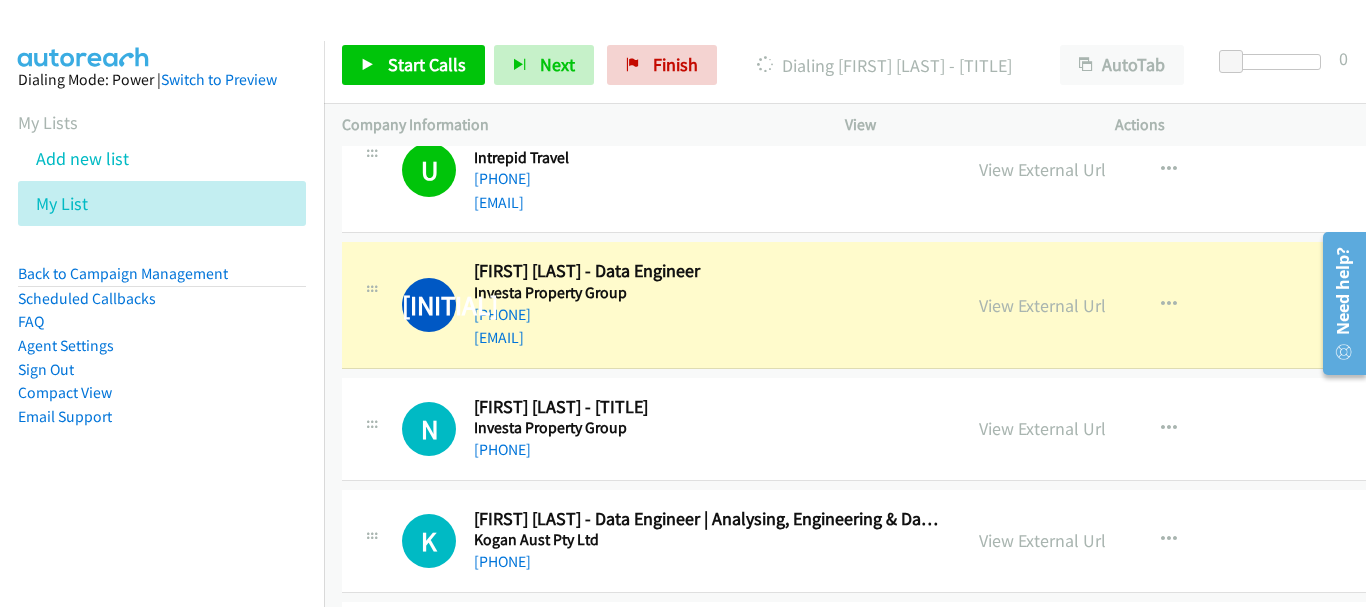 scroll, scrollTop: 12060, scrollLeft: 0, axis: vertical 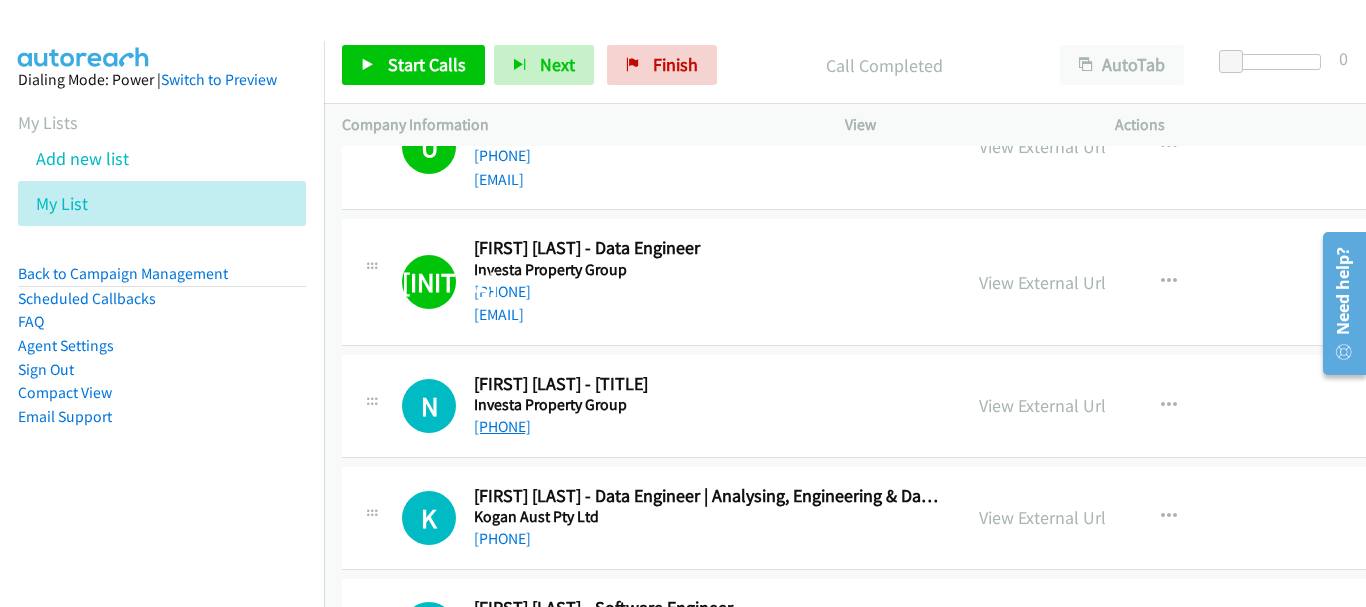 click on "[PHONE]" at bounding box center [502, 426] 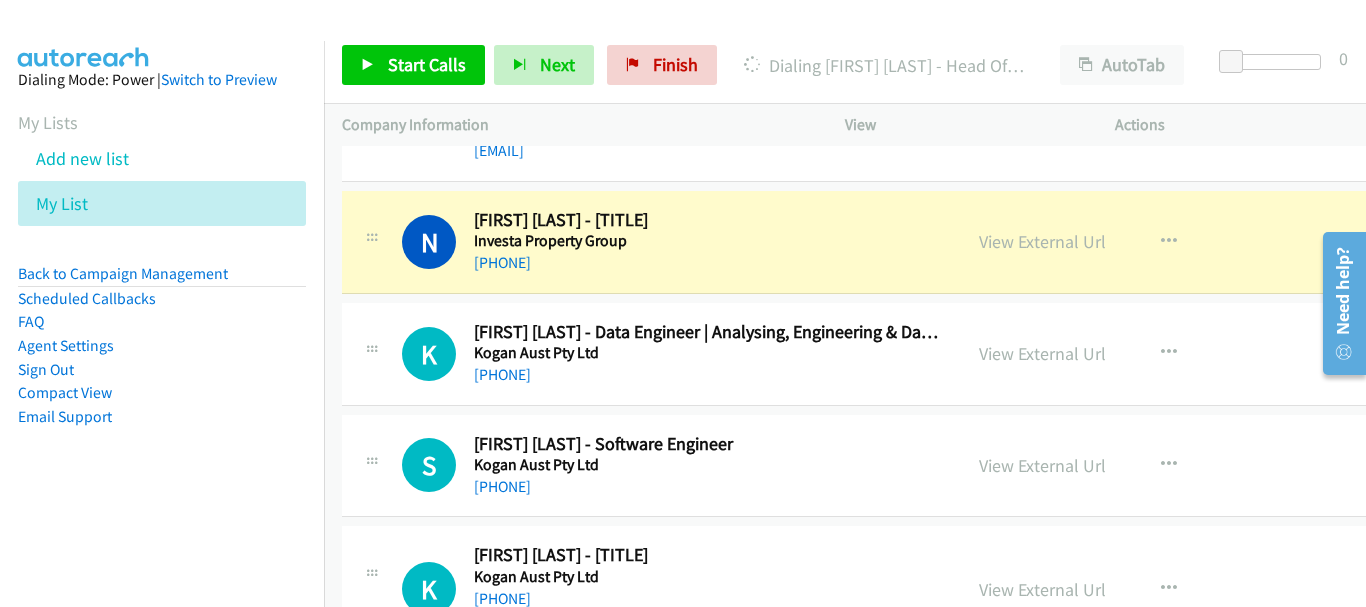 scroll, scrollTop: 12260, scrollLeft: 0, axis: vertical 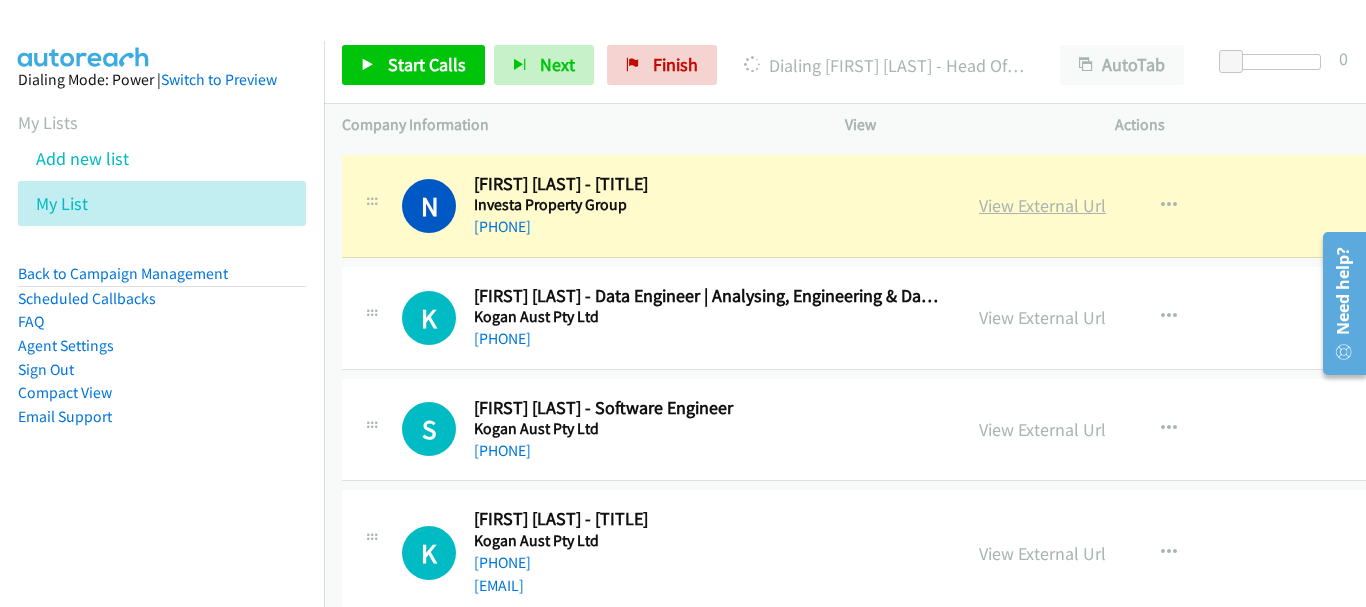 click on "View External Url" at bounding box center (1042, 205) 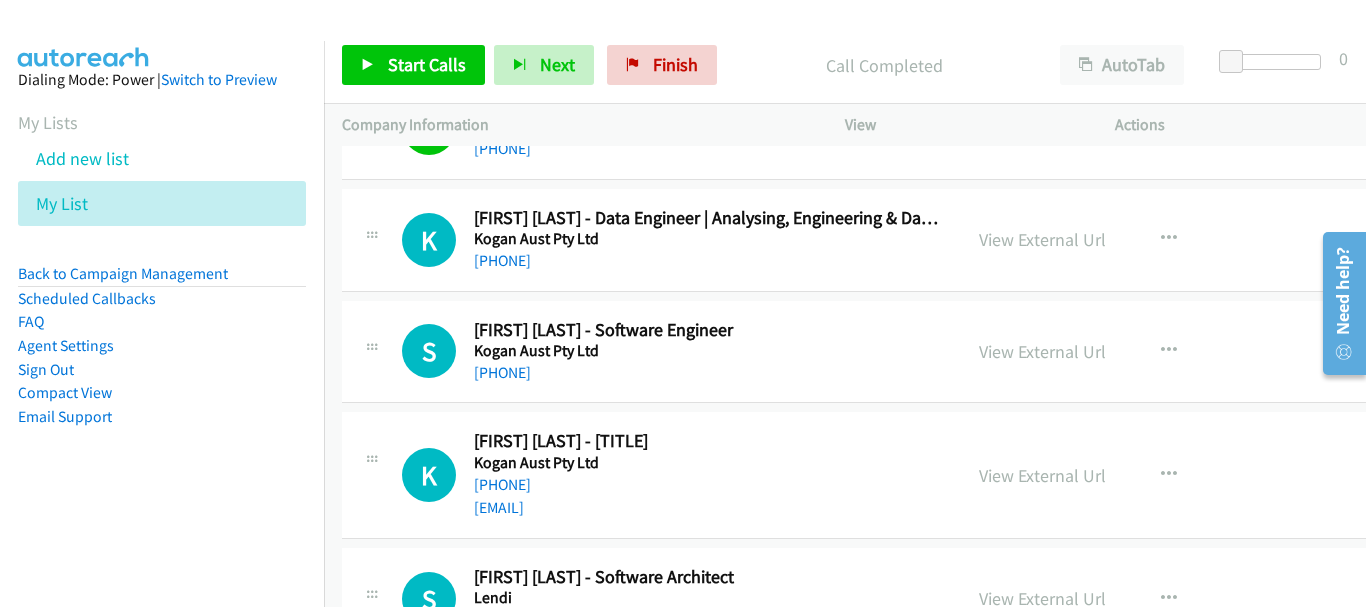 scroll, scrollTop: 12360, scrollLeft: 0, axis: vertical 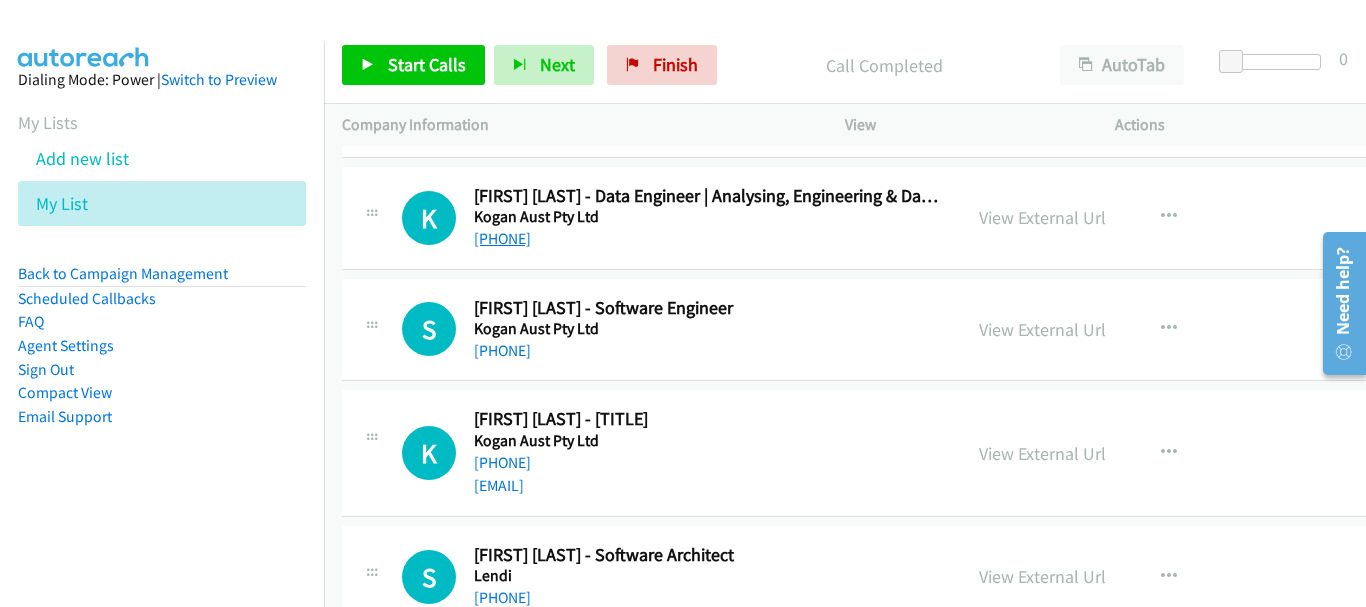 click on "[PHONE]" at bounding box center (502, 238) 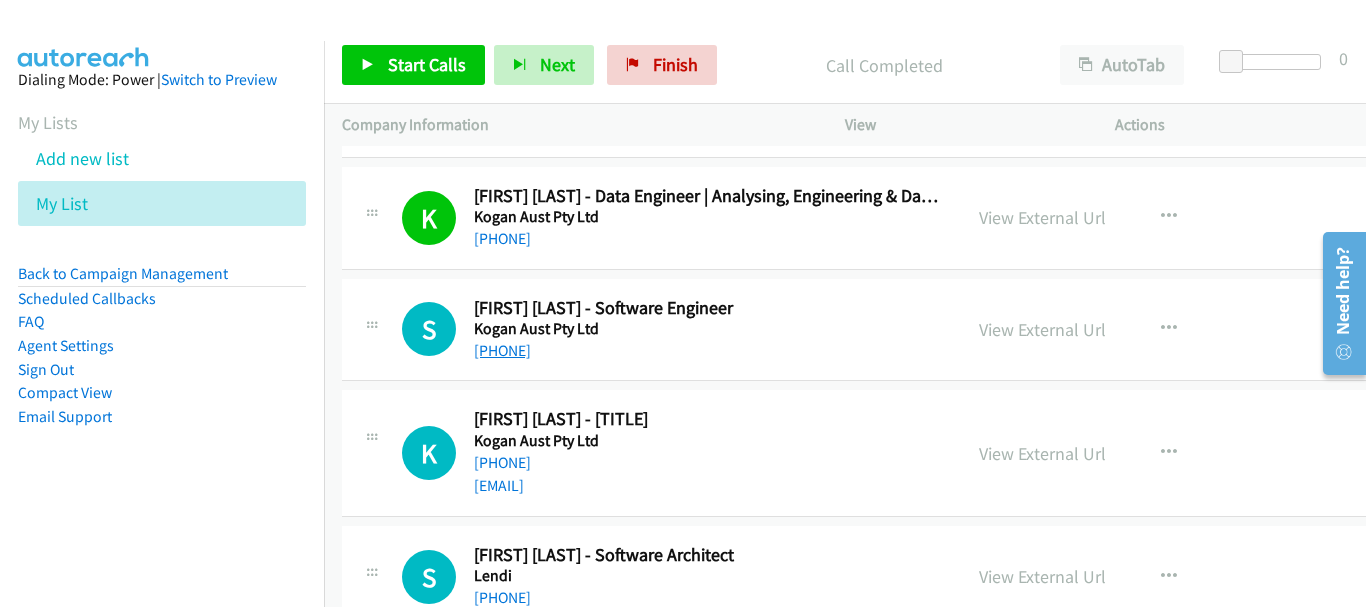 click on "[PHONE]" at bounding box center [502, 350] 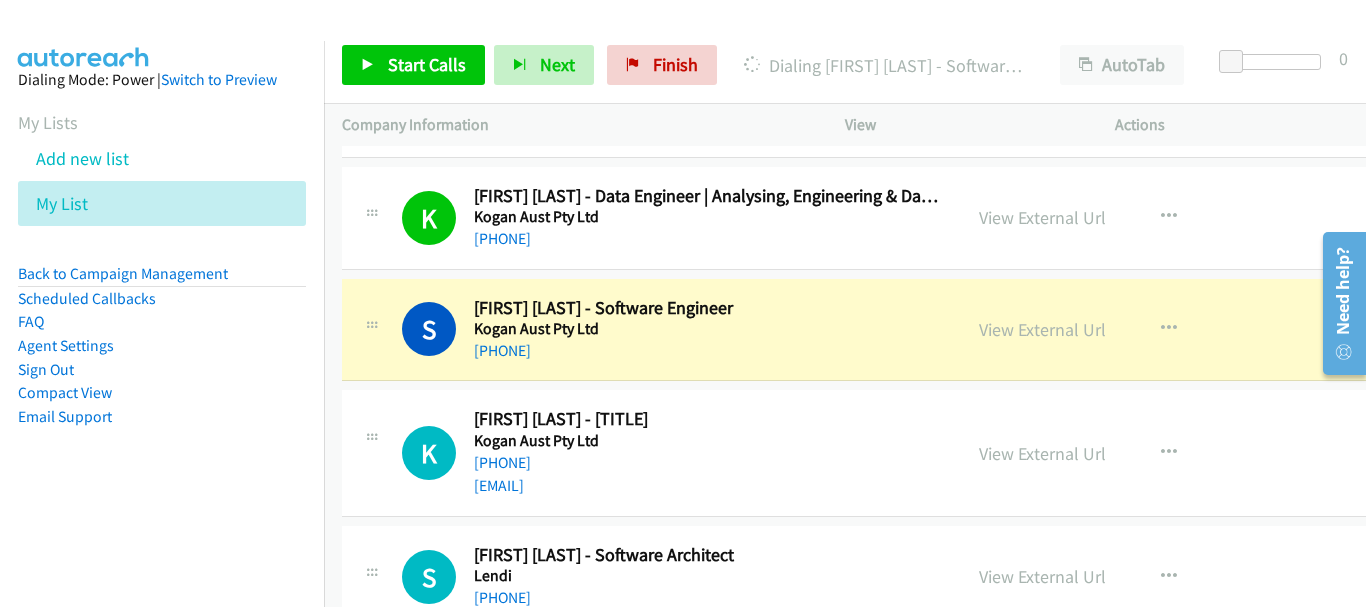 scroll, scrollTop: 12460, scrollLeft: 0, axis: vertical 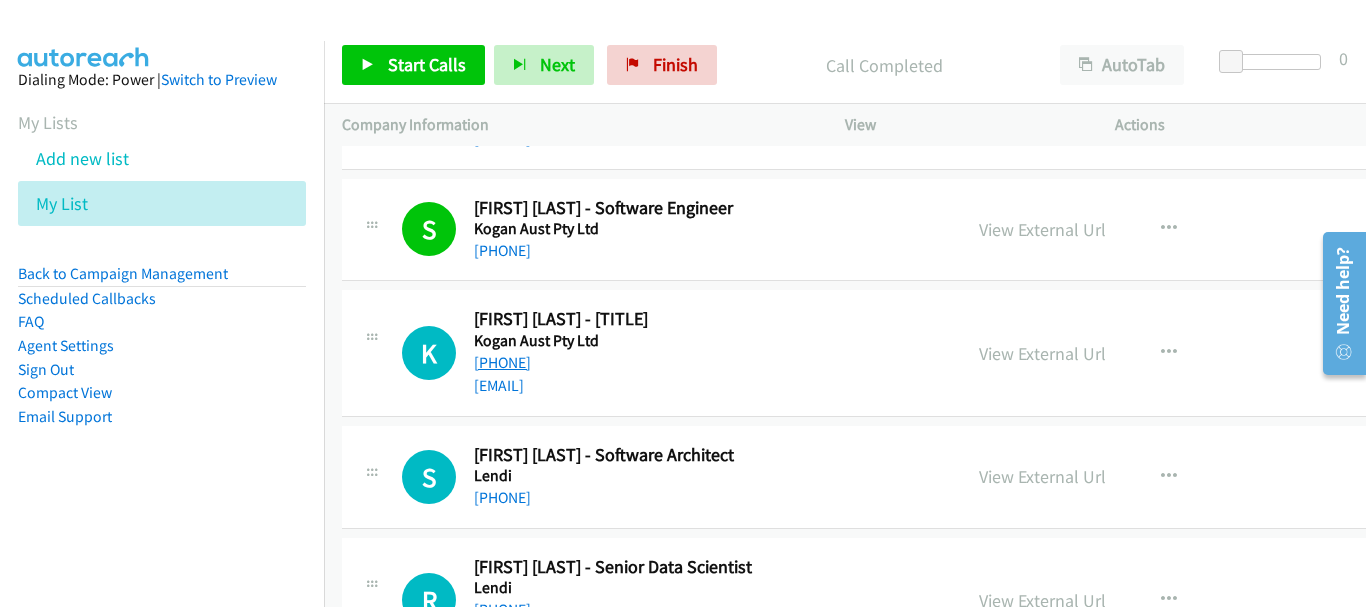 click on "[PHONE]" at bounding box center [502, 362] 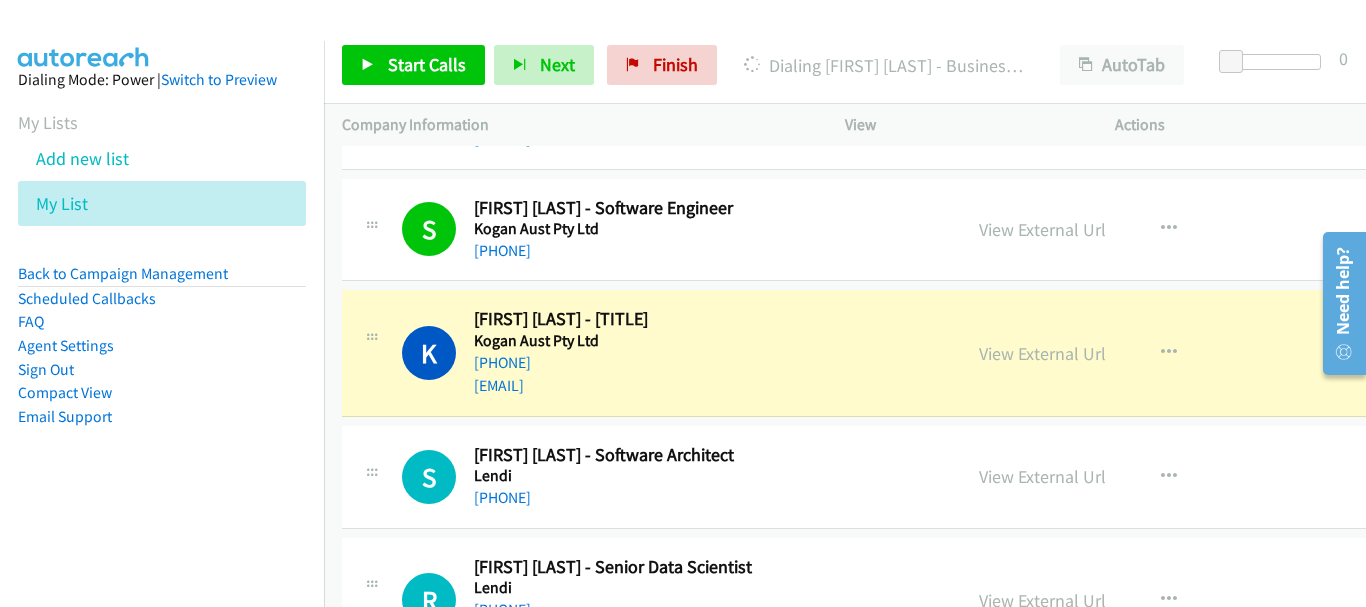 scroll, scrollTop: 12560, scrollLeft: 0, axis: vertical 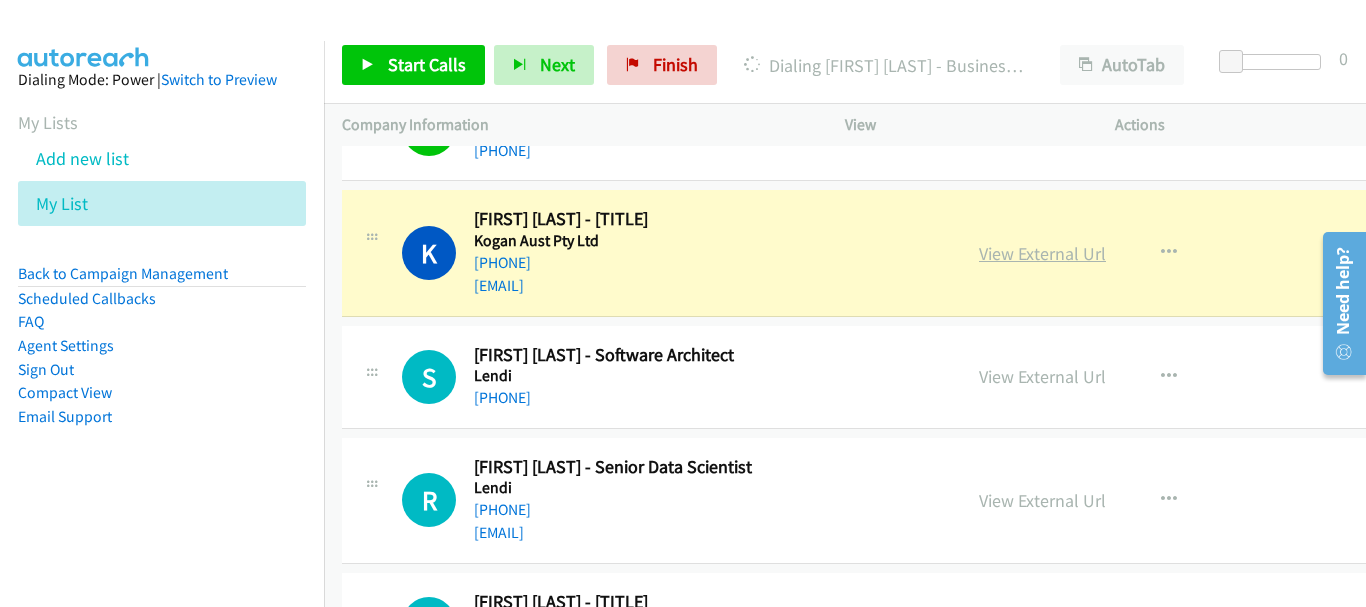 click on "View External Url" at bounding box center [1042, 253] 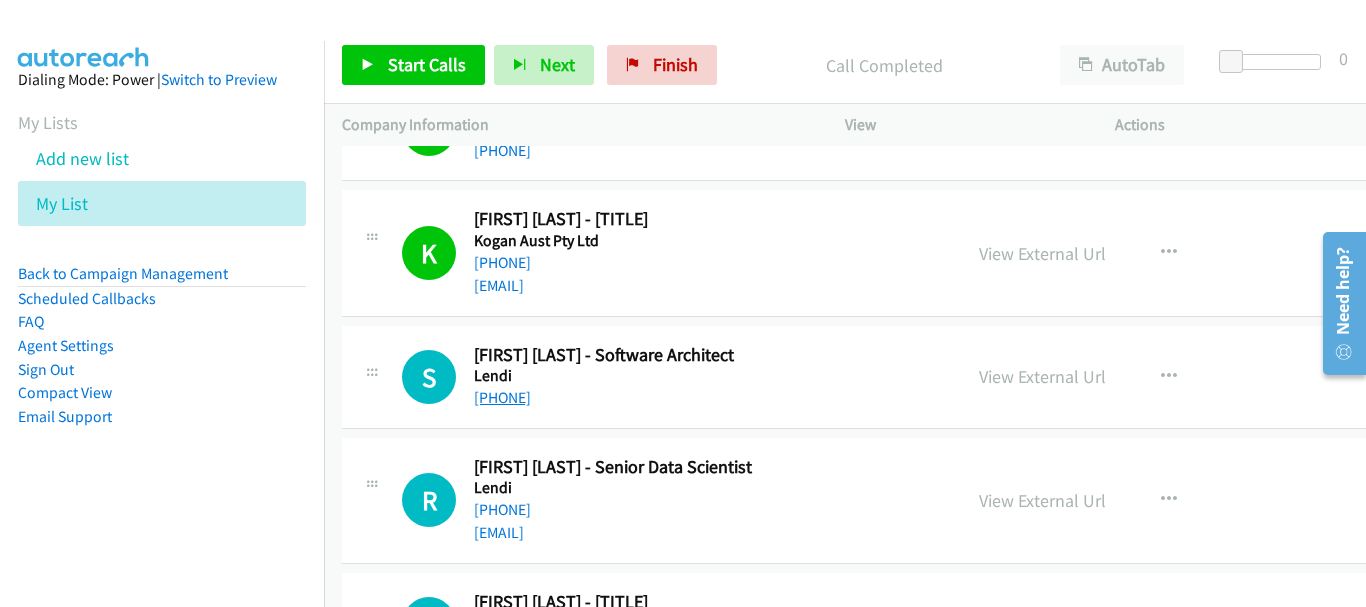 click on "[PHONE]" at bounding box center [502, 397] 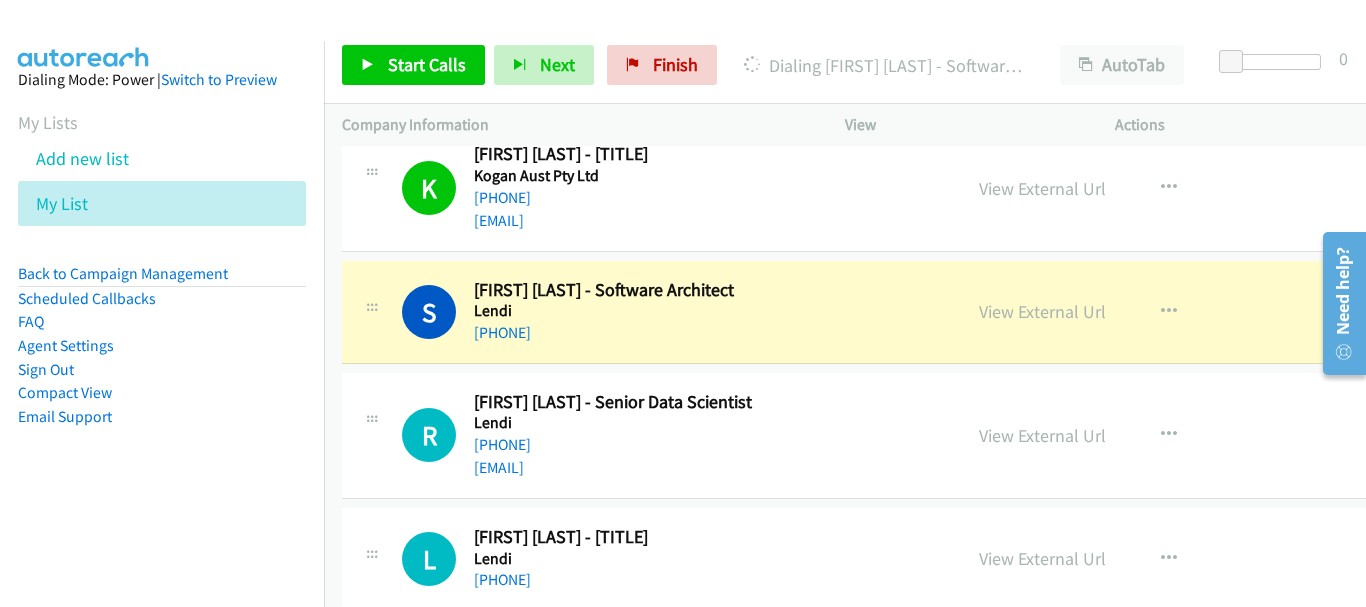 scroll, scrollTop: 12760, scrollLeft: 0, axis: vertical 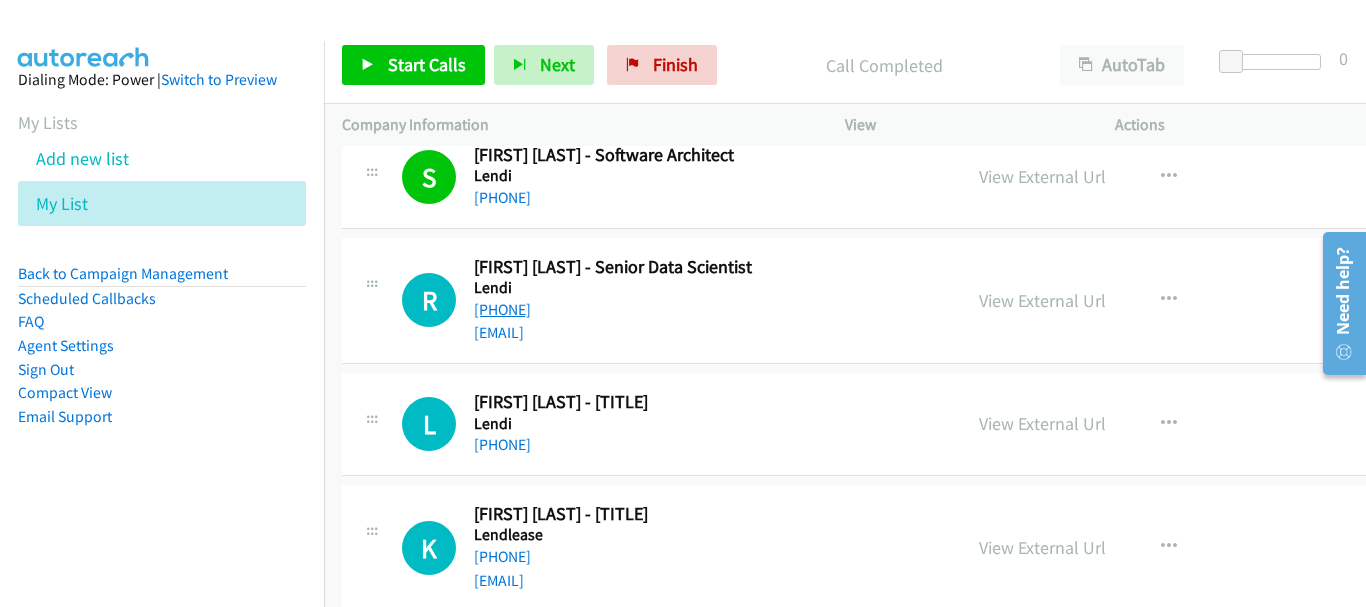 click on "[PHONE]" at bounding box center [708, 310] 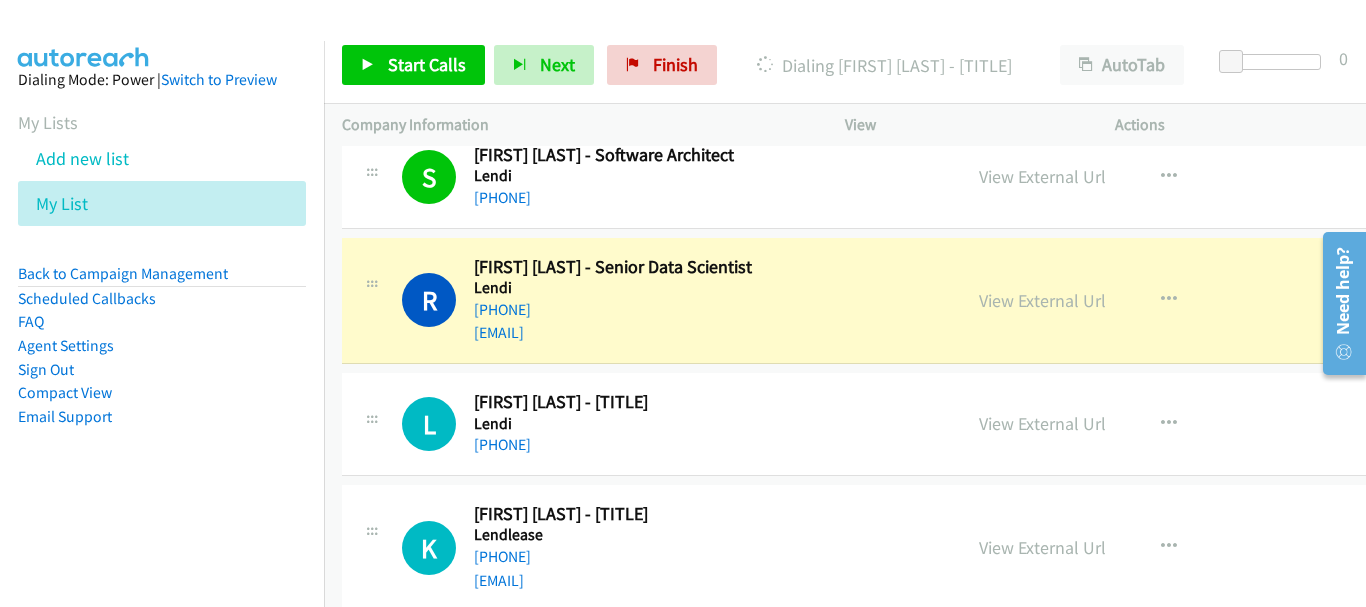 scroll, scrollTop: 12860, scrollLeft: 0, axis: vertical 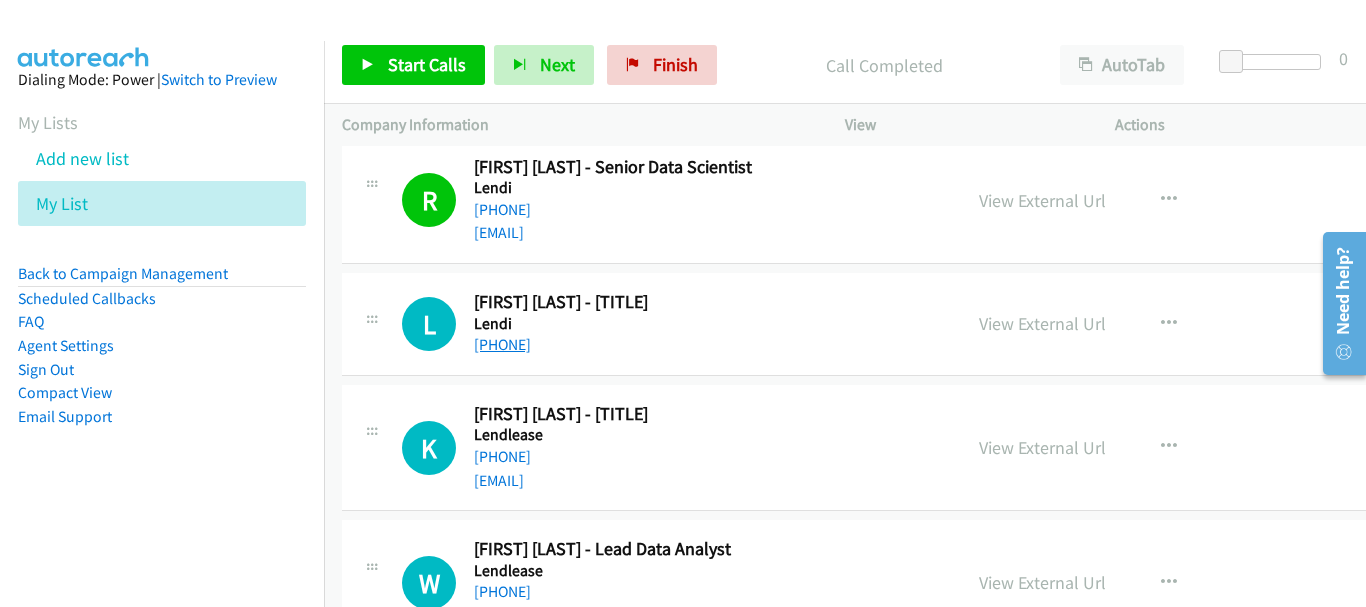 click on "[PHONE]" at bounding box center [502, 344] 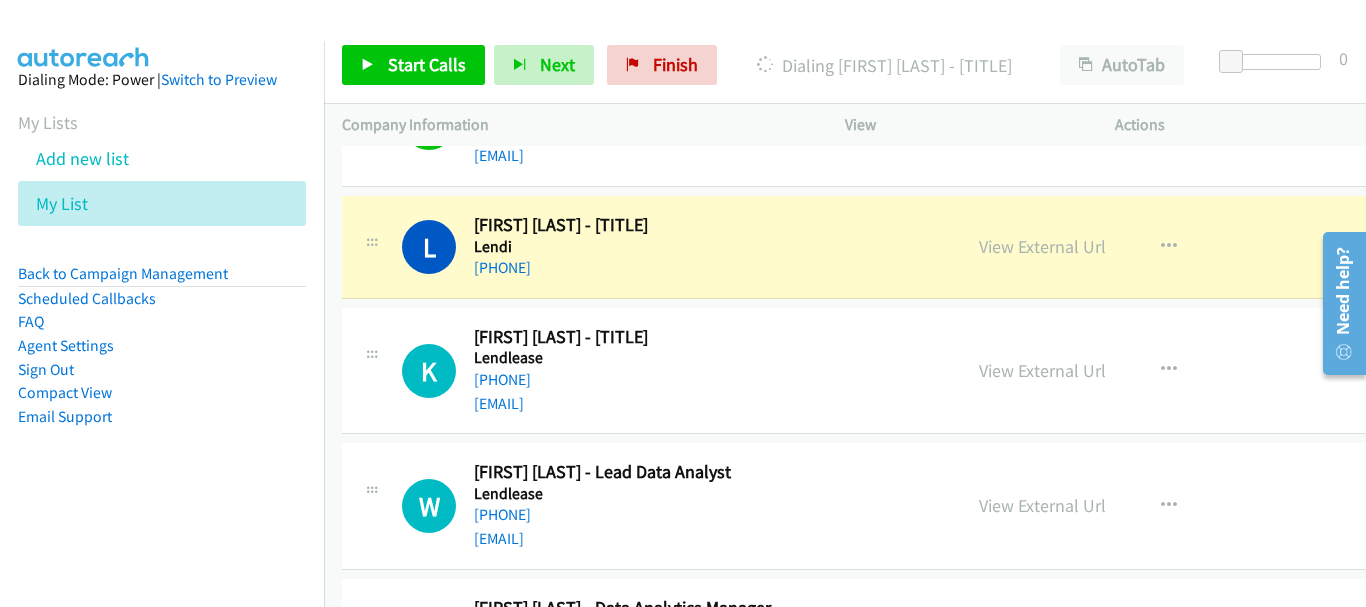 scroll, scrollTop: 12960, scrollLeft: 0, axis: vertical 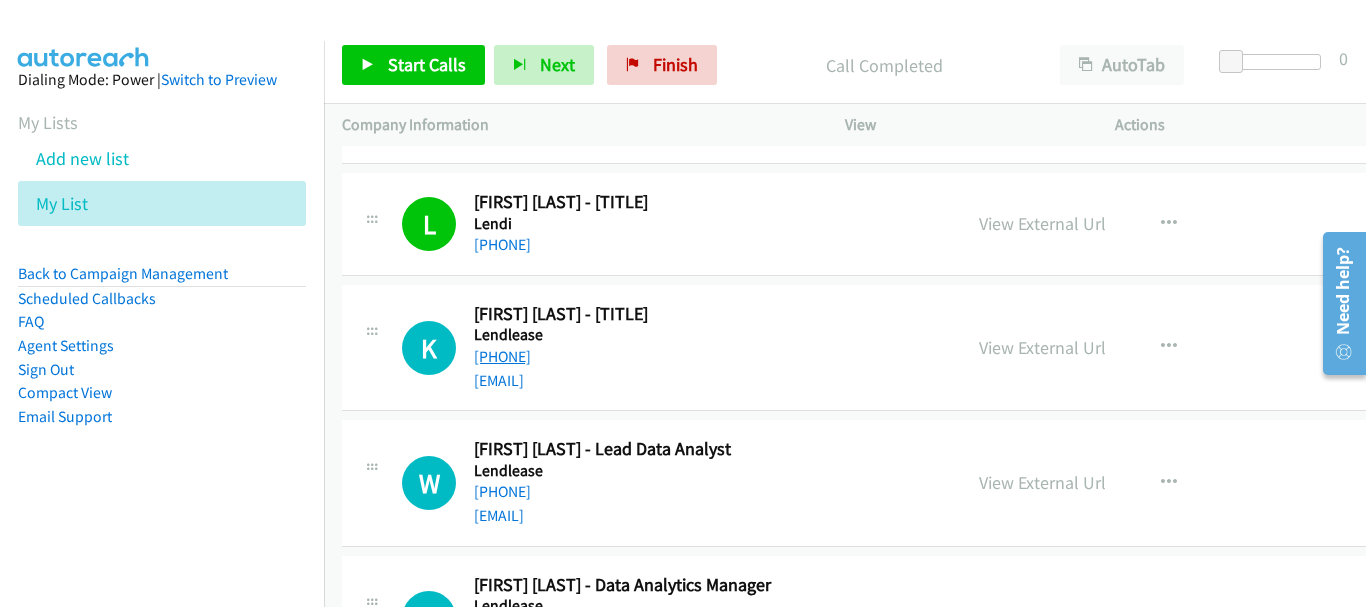 click on "[PHONE]" at bounding box center [502, 356] 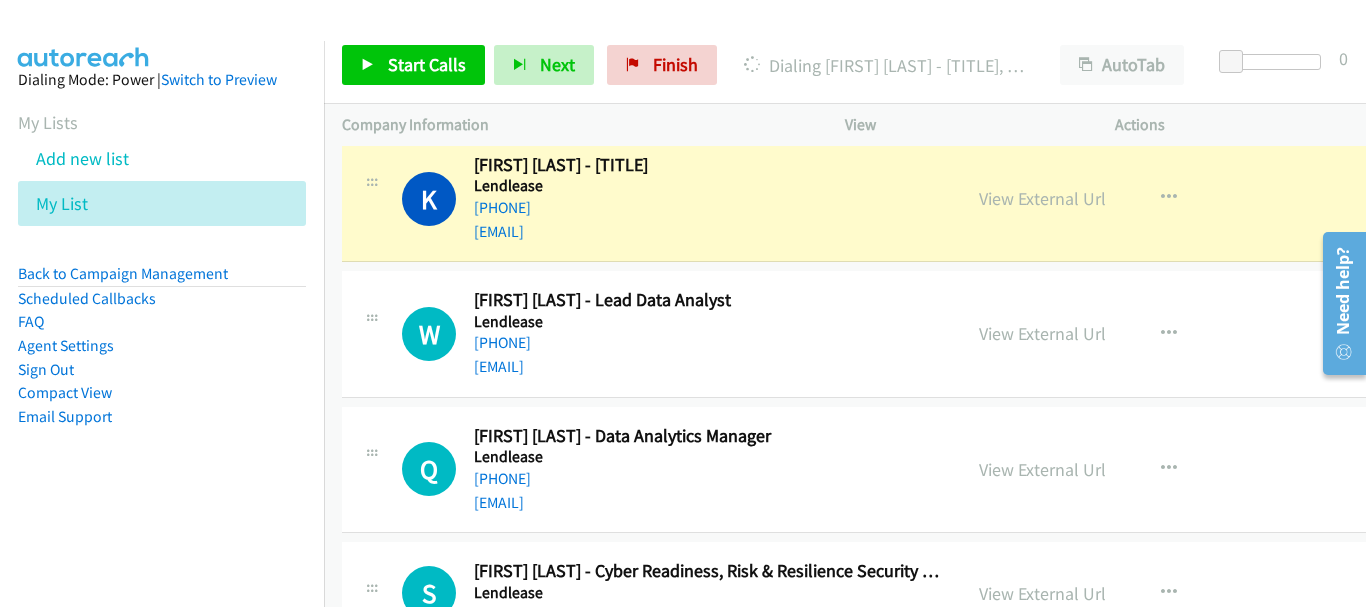 scroll, scrollTop: 13060, scrollLeft: 0, axis: vertical 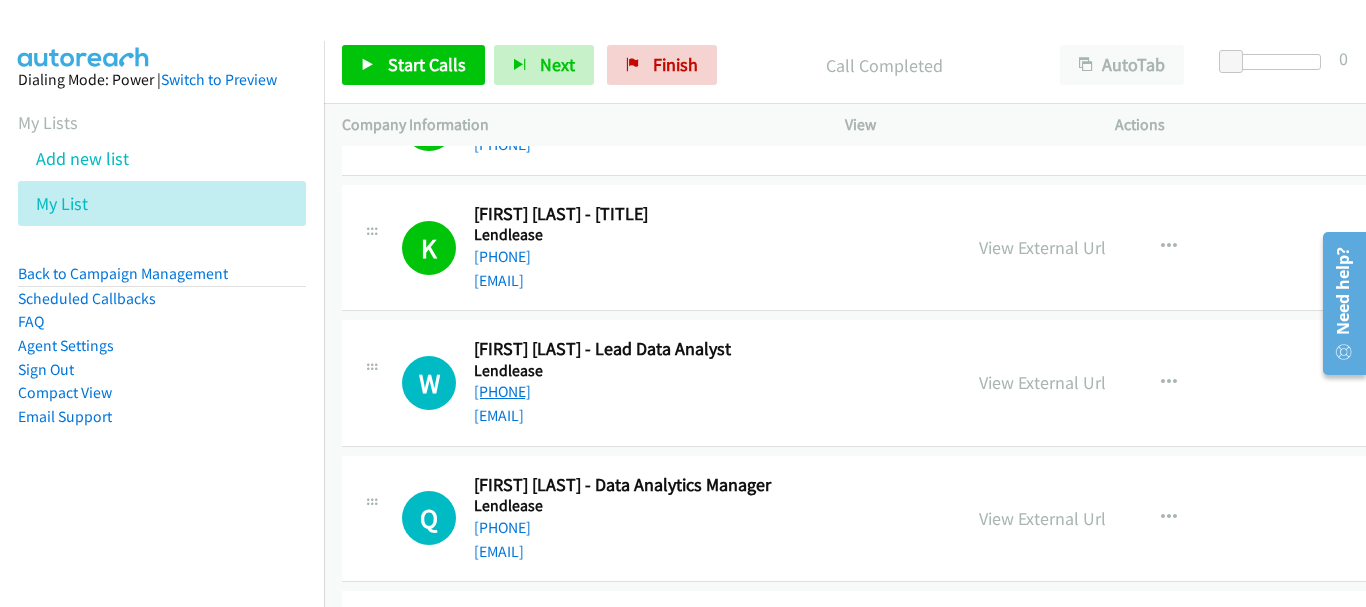 click on "[PHONE]" at bounding box center [502, 391] 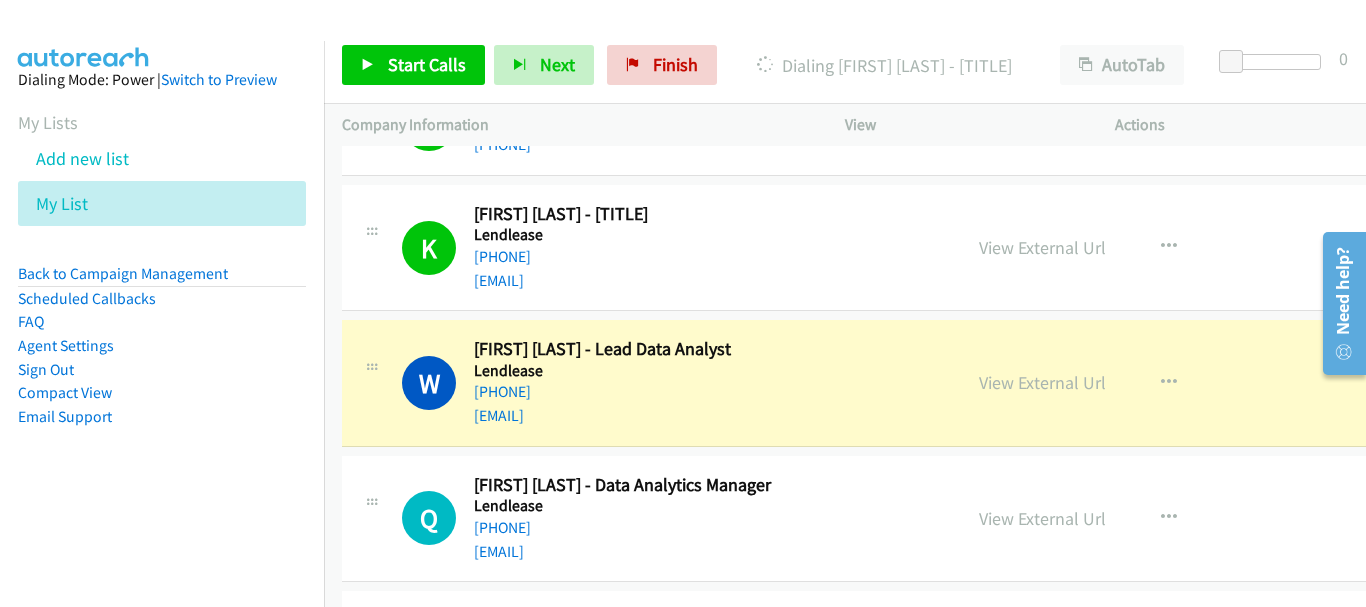 scroll, scrollTop: 13160, scrollLeft: 0, axis: vertical 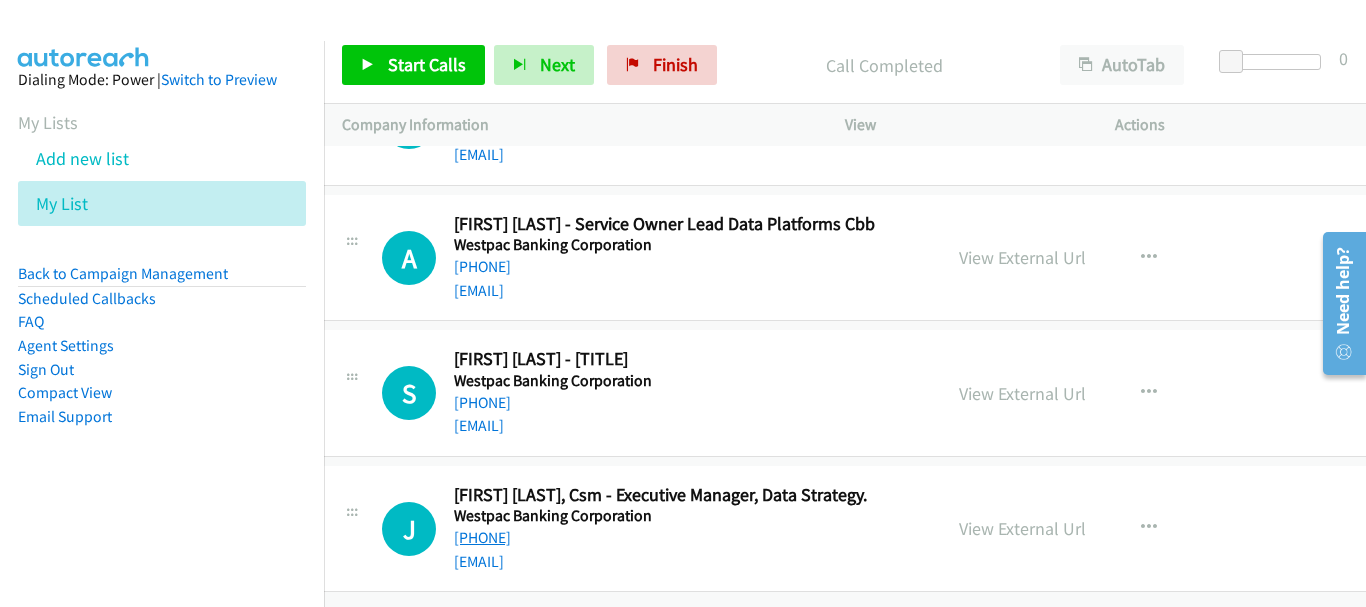 click on "[PHONE]" at bounding box center [482, 537] 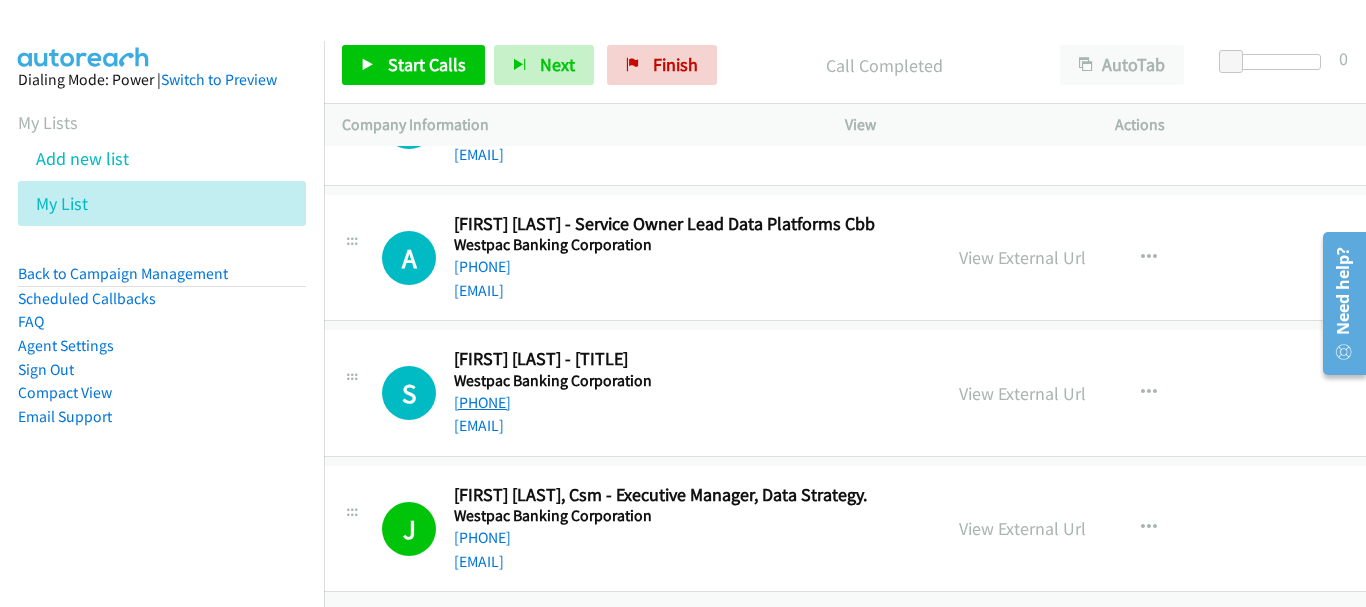 click on "[PHONE]" at bounding box center [482, 402] 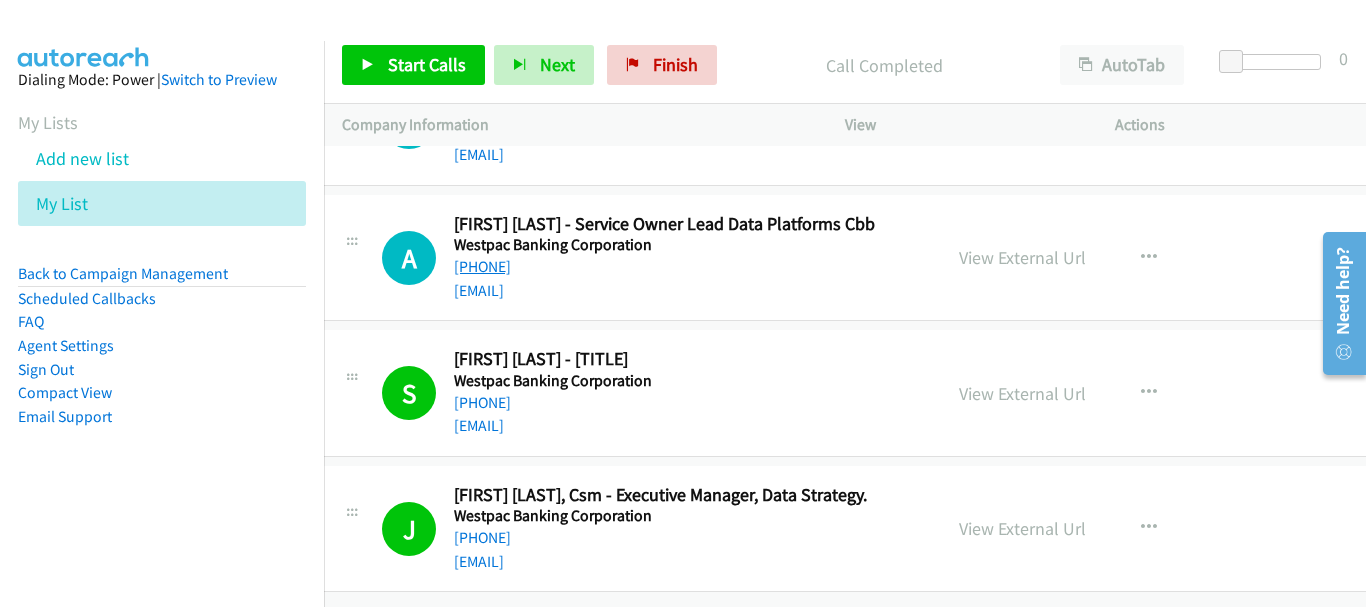 click on "[PHONE]" at bounding box center (482, 266) 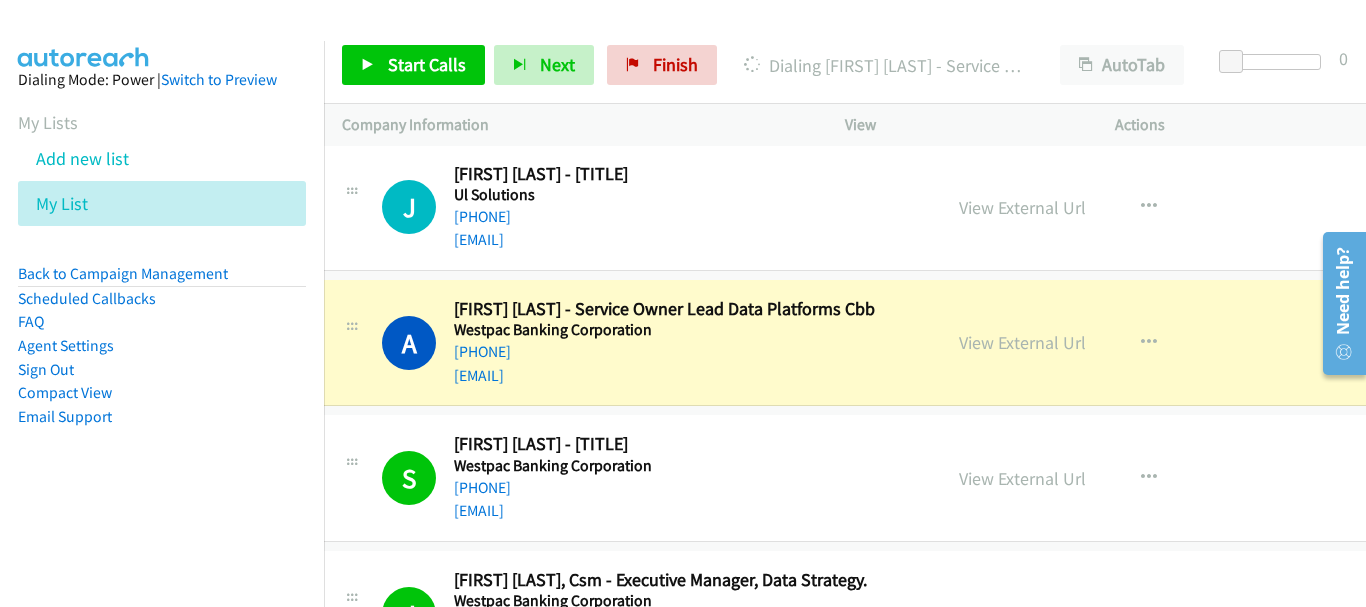 scroll, scrollTop: 63679, scrollLeft: 20, axis: both 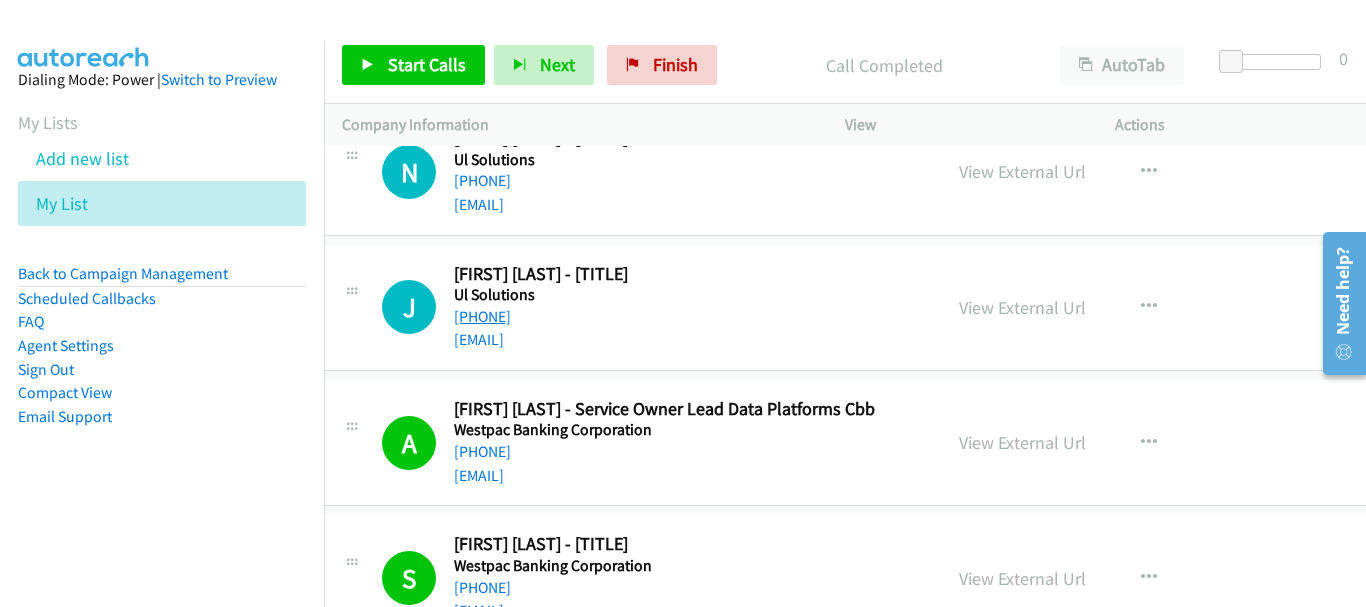 click on "[PHONE]" at bounding box center (482, 316) 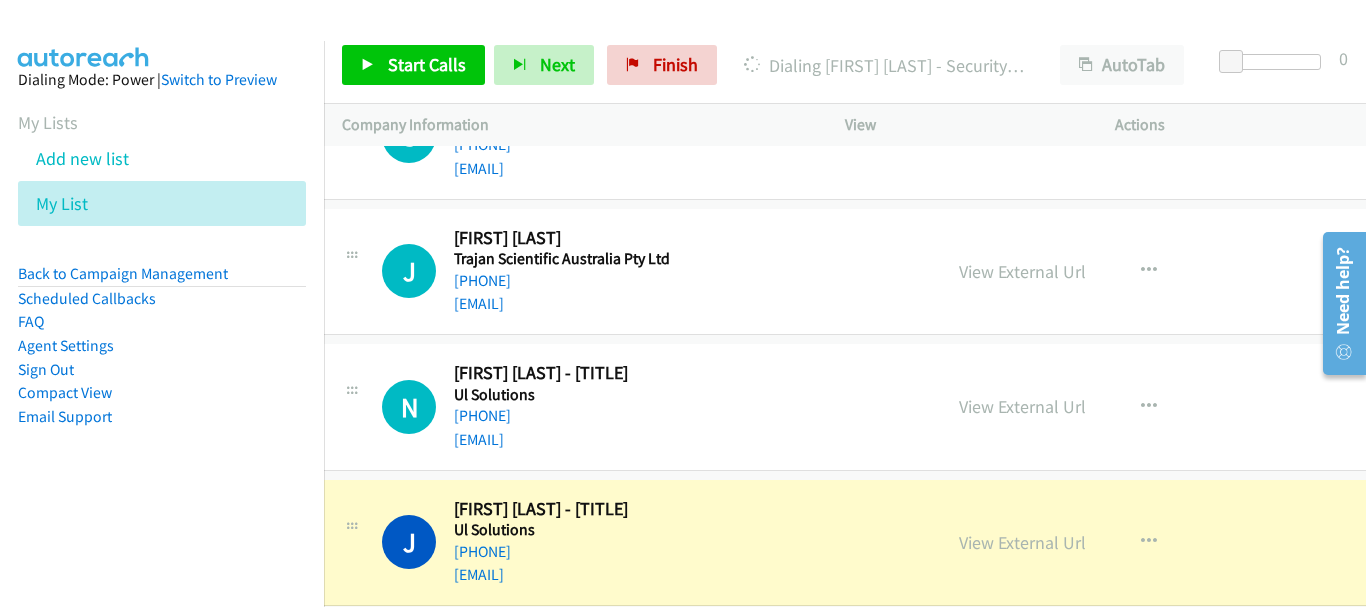 scroll, scrollTop: 63479, scrollLeft: 20, axis: both 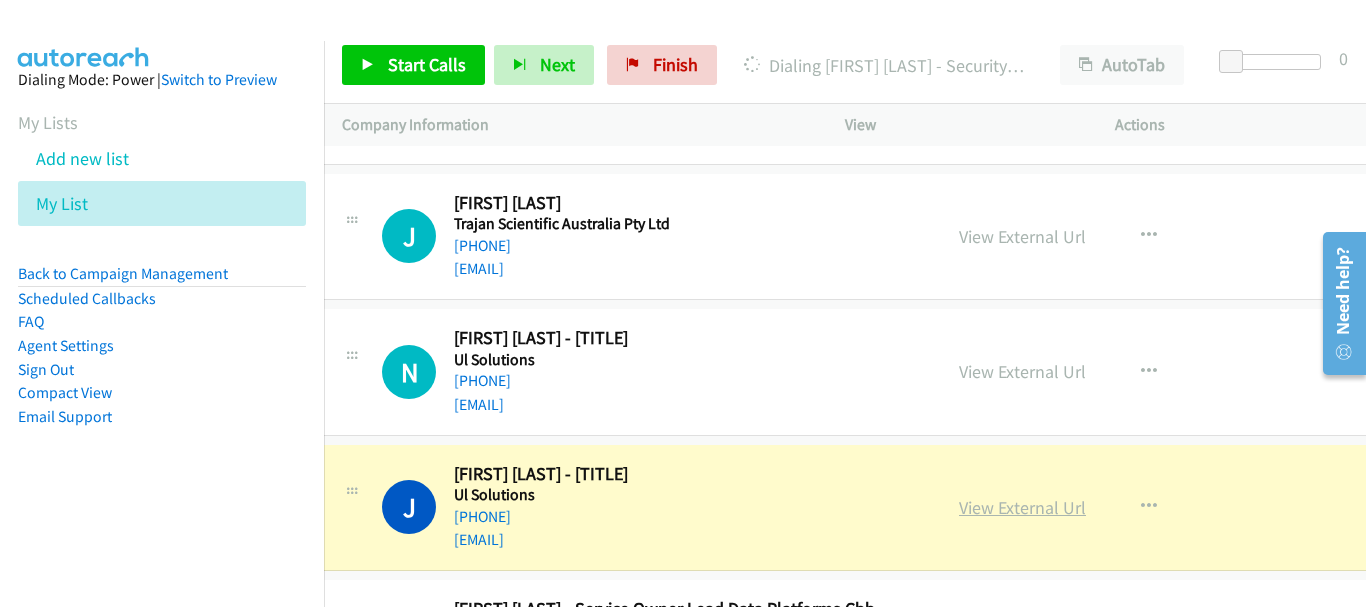 click on "View External Url" at bounding box center [1022, 507] 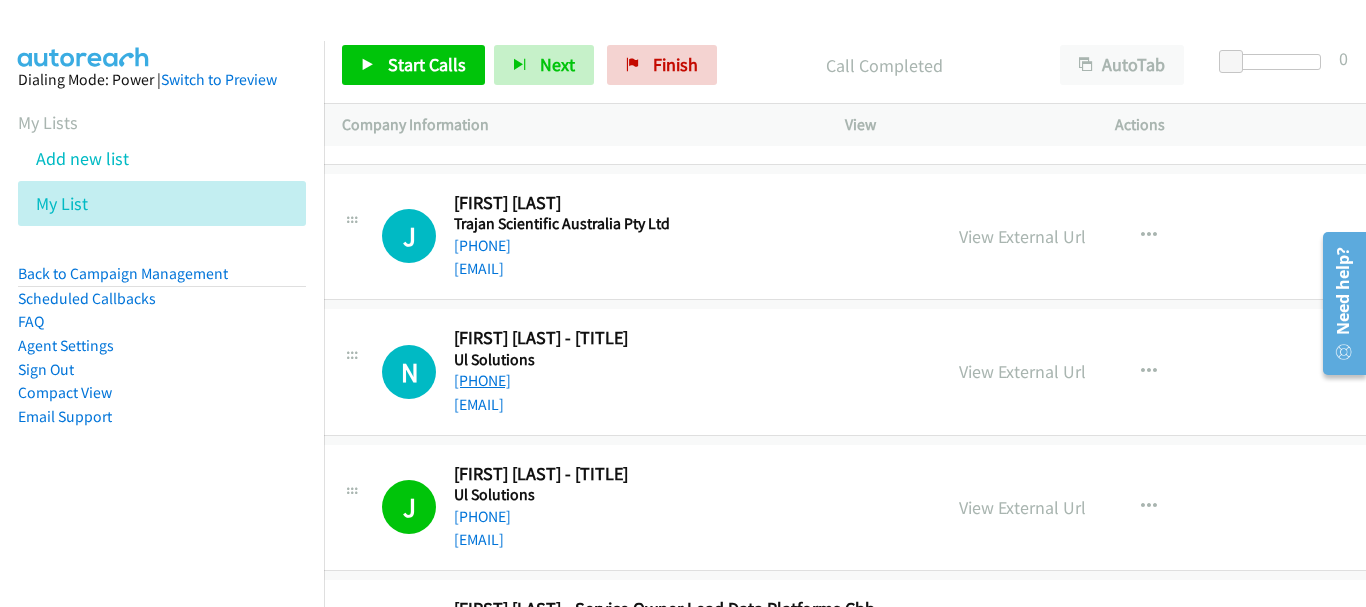 click on "[PHONE]" at bounding box center [482, 380] 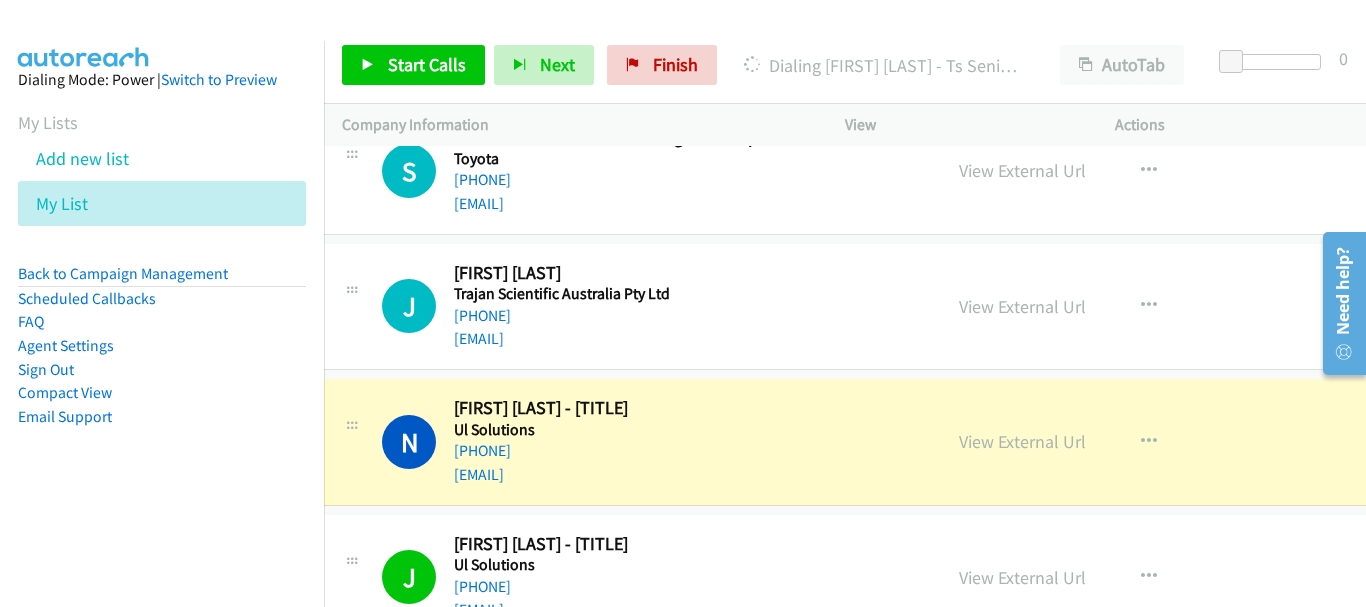 scroll, scrollTop: 63379, scrollLeft: 20, axis: both 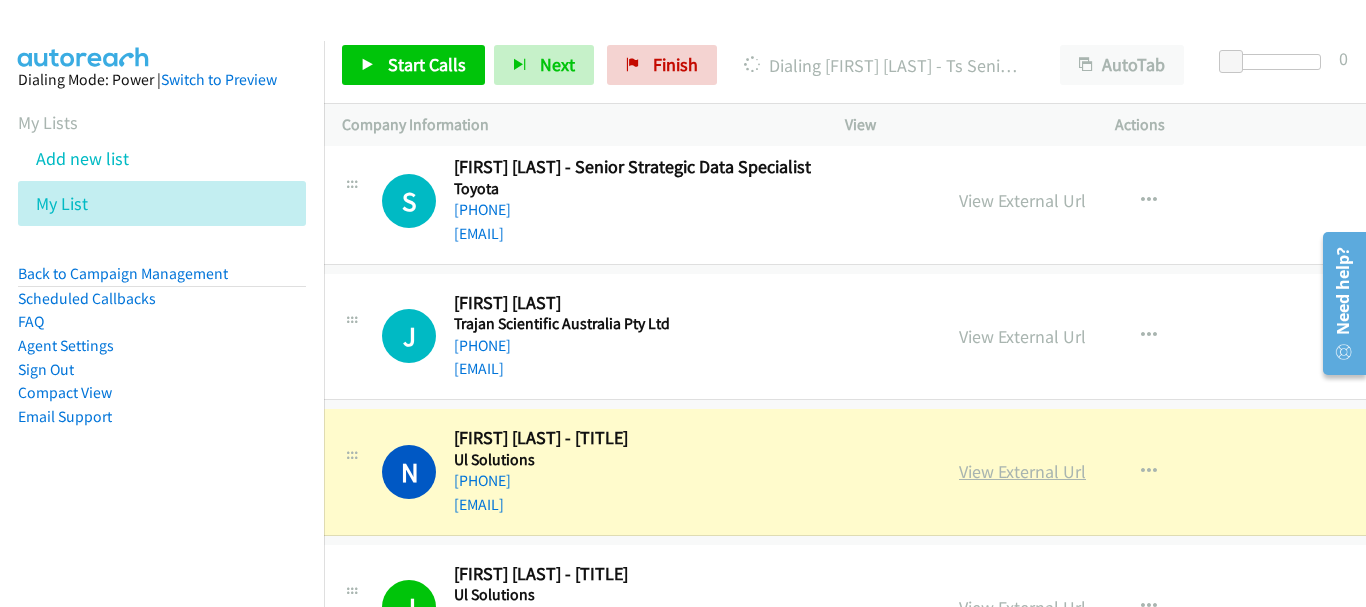 click on "View External Url" at bounding box center [1022, 471] 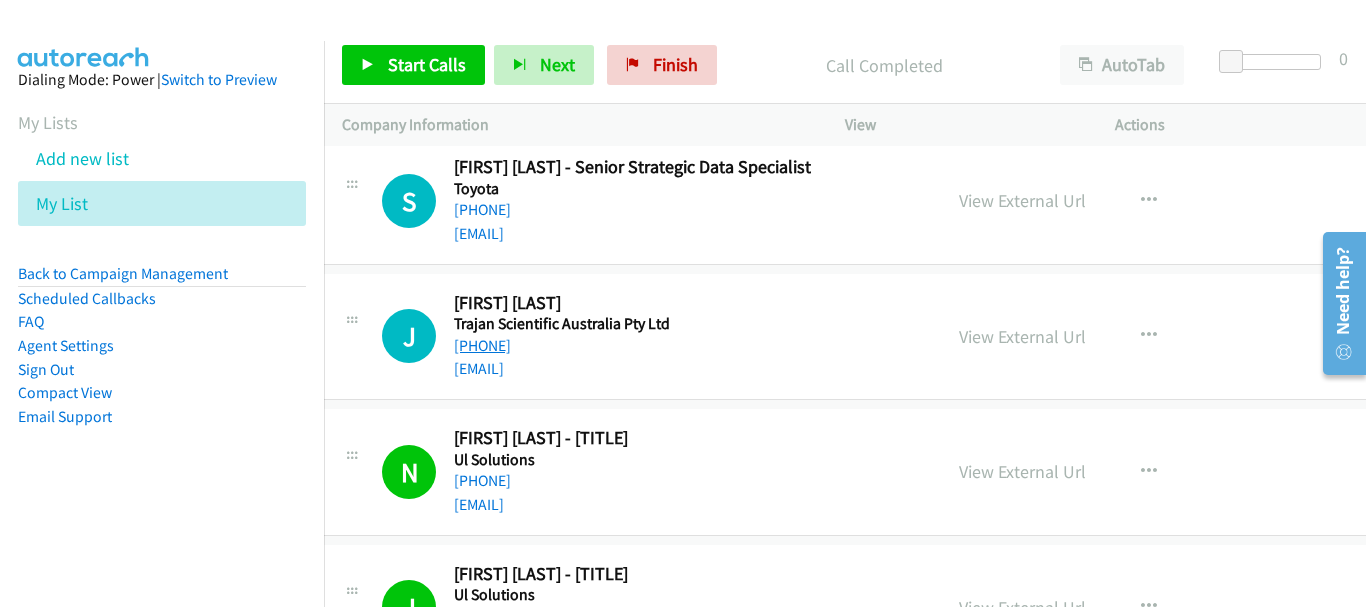 click on "[PHONE]" at bounding box center [482, 345] 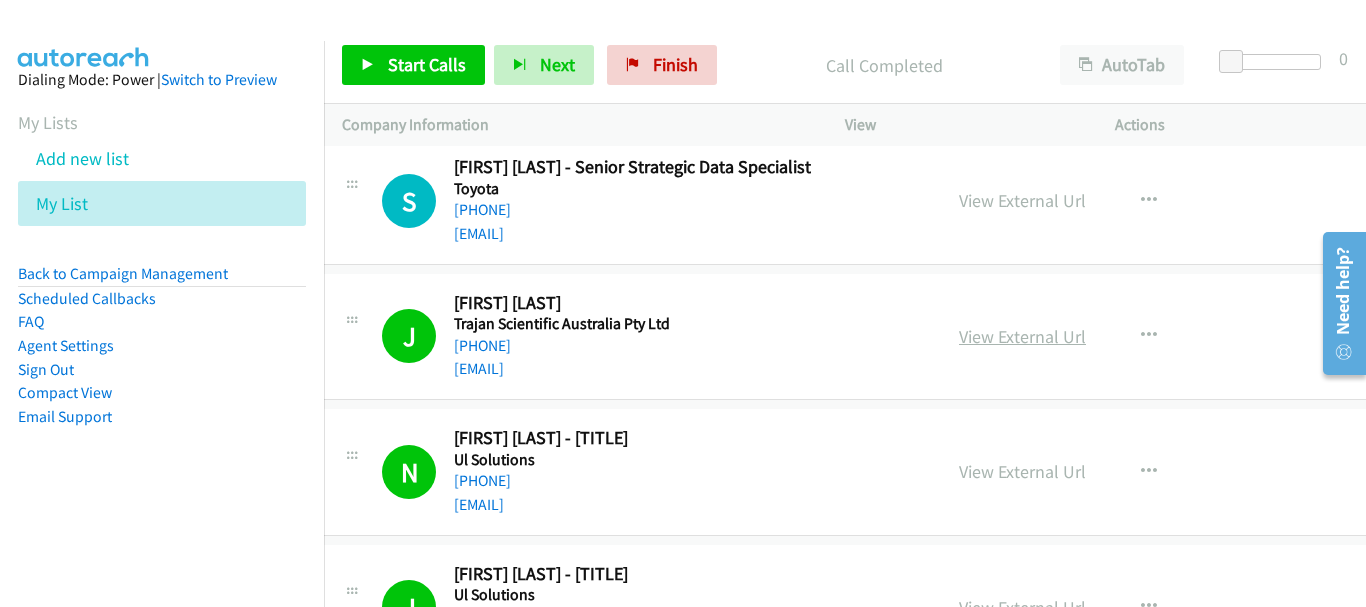 drag, startPoint x: 1038, startPoint y: 333, endPoint x: 1028, endPoint y: 322, distance: 14.866069 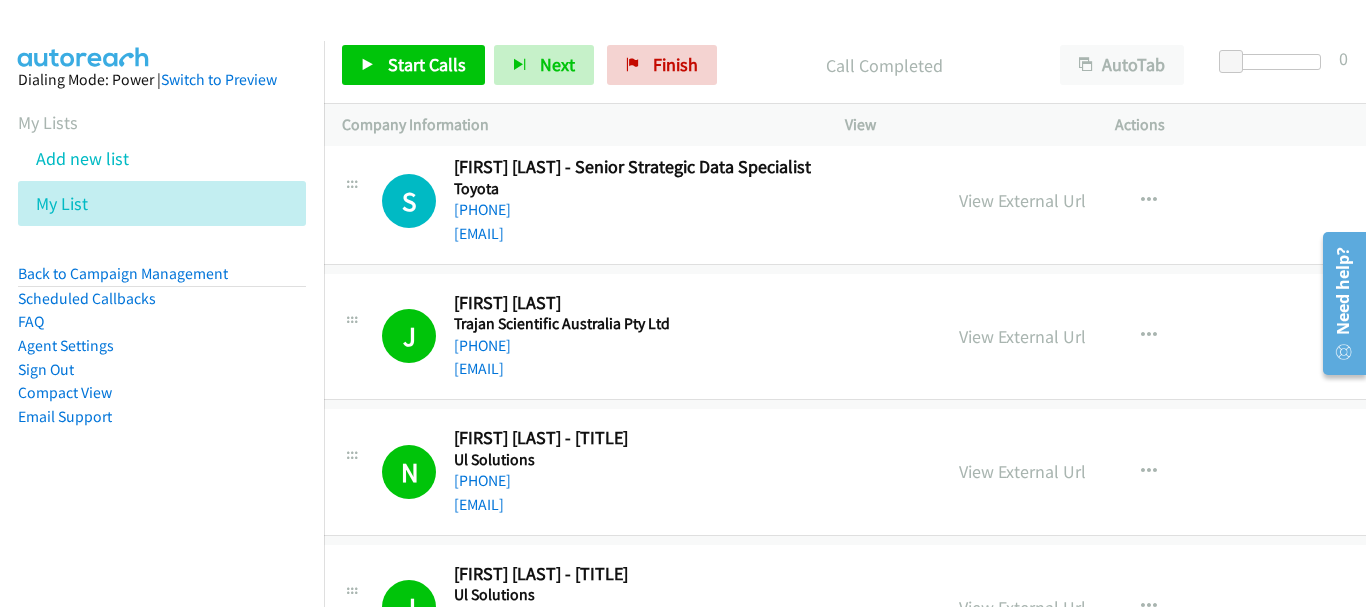 click on "View External Url" at bounding box center [1022, 336] 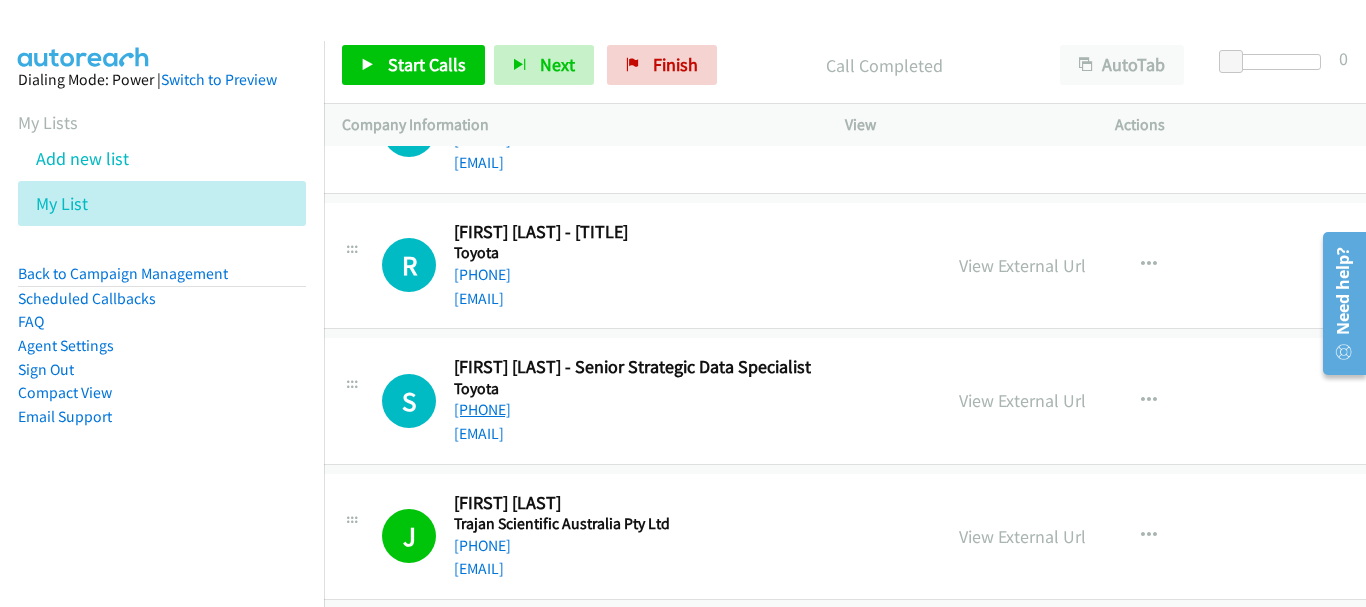 click on "[PHONE]" at bounding box center (482, 409) 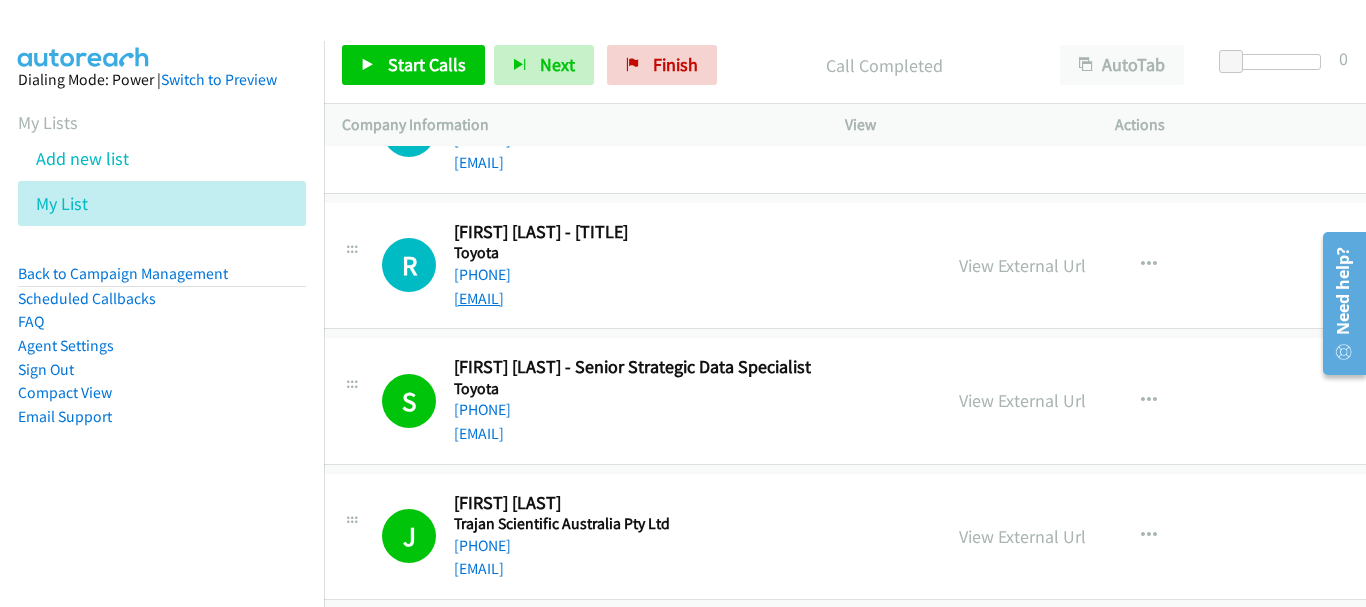 click on "[EMAIL]" at bounding box center [479, 298] 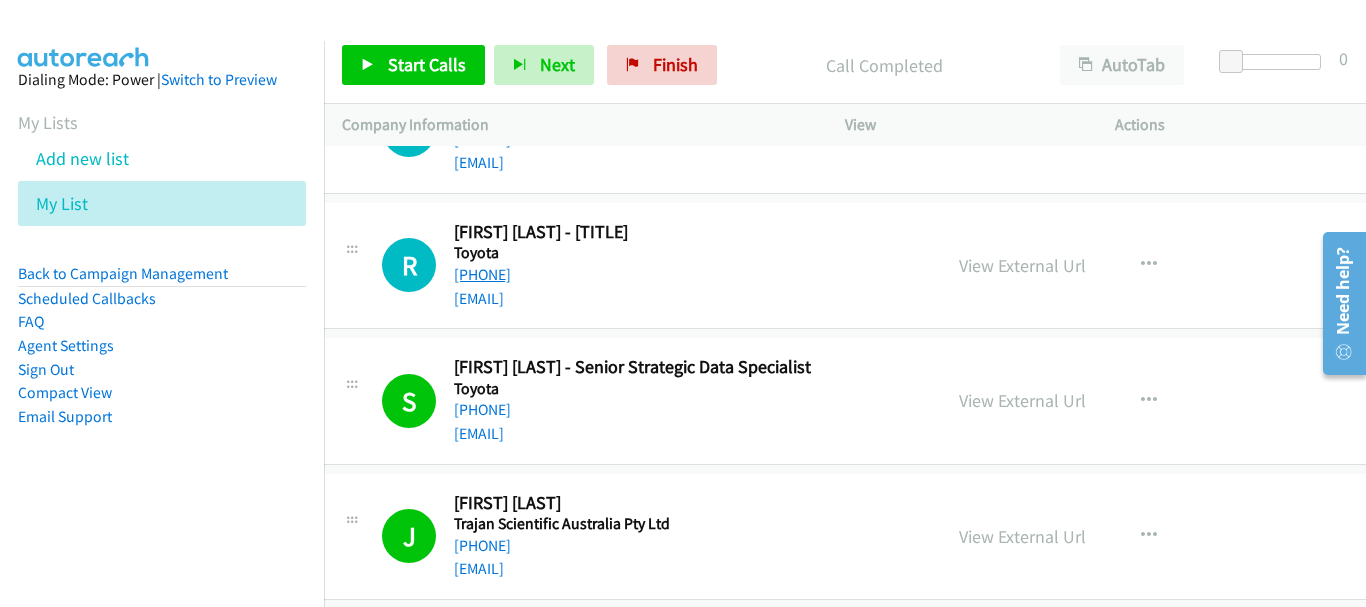 click on "[PHONE]" at bounding box center (482, 274) 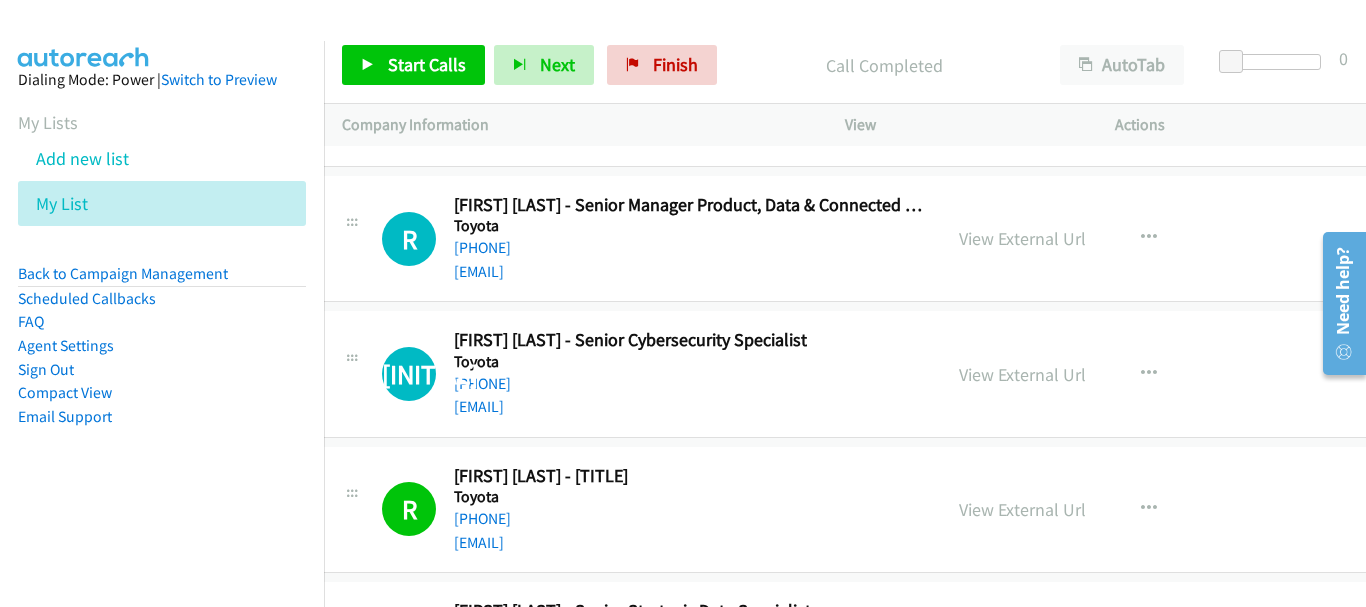 scroll, scrollTop: 62879, scrollLeft: 20, axis: both 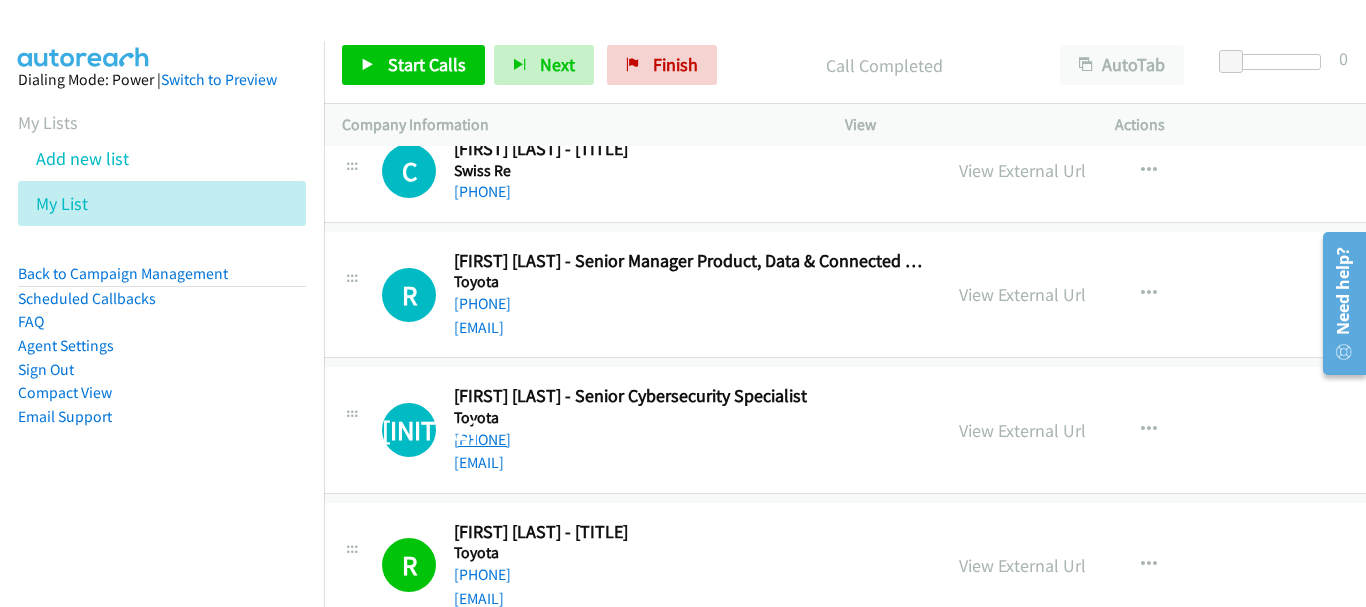 click on "[PHONE]" at bounding box center (482, 439) 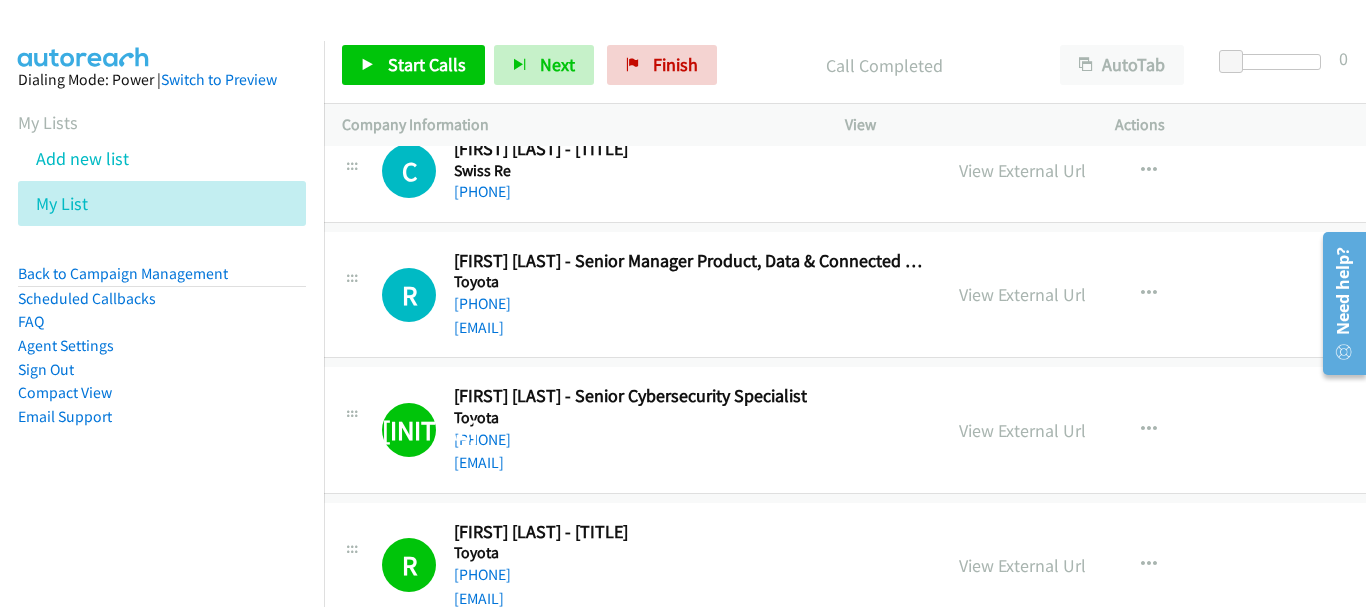 scroll, scrollTop: 62779, scrollLeft: 20, axis: both 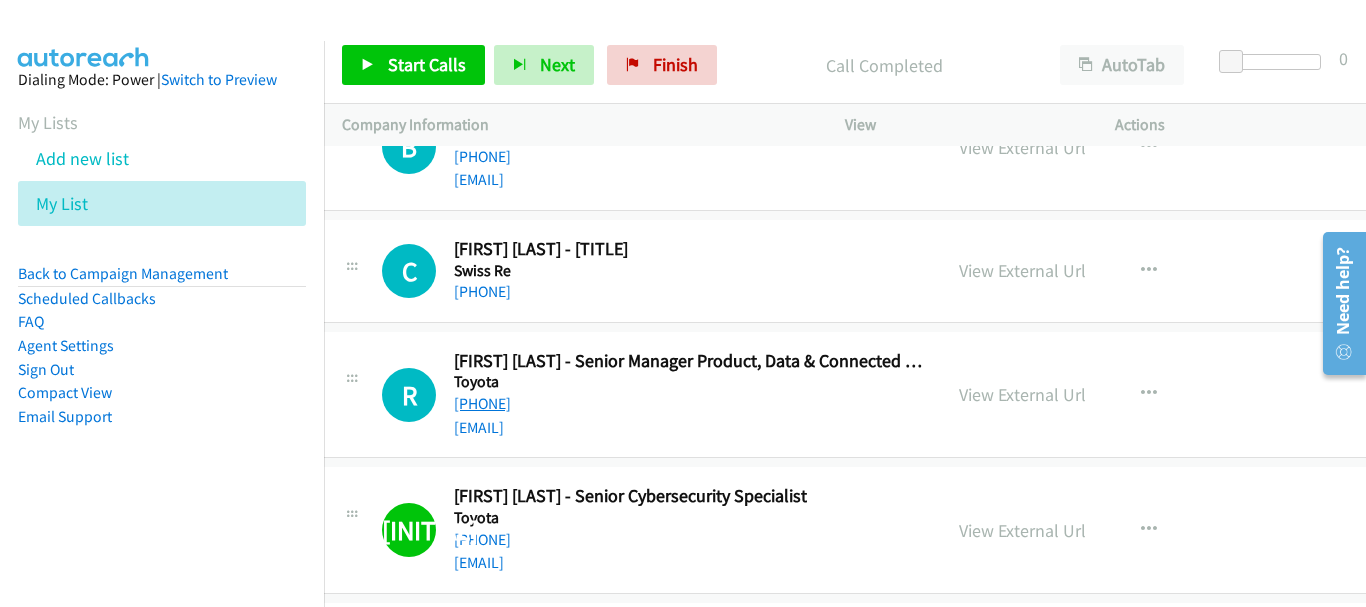 click on "[PHONE]" at bounding box center (482, 403) 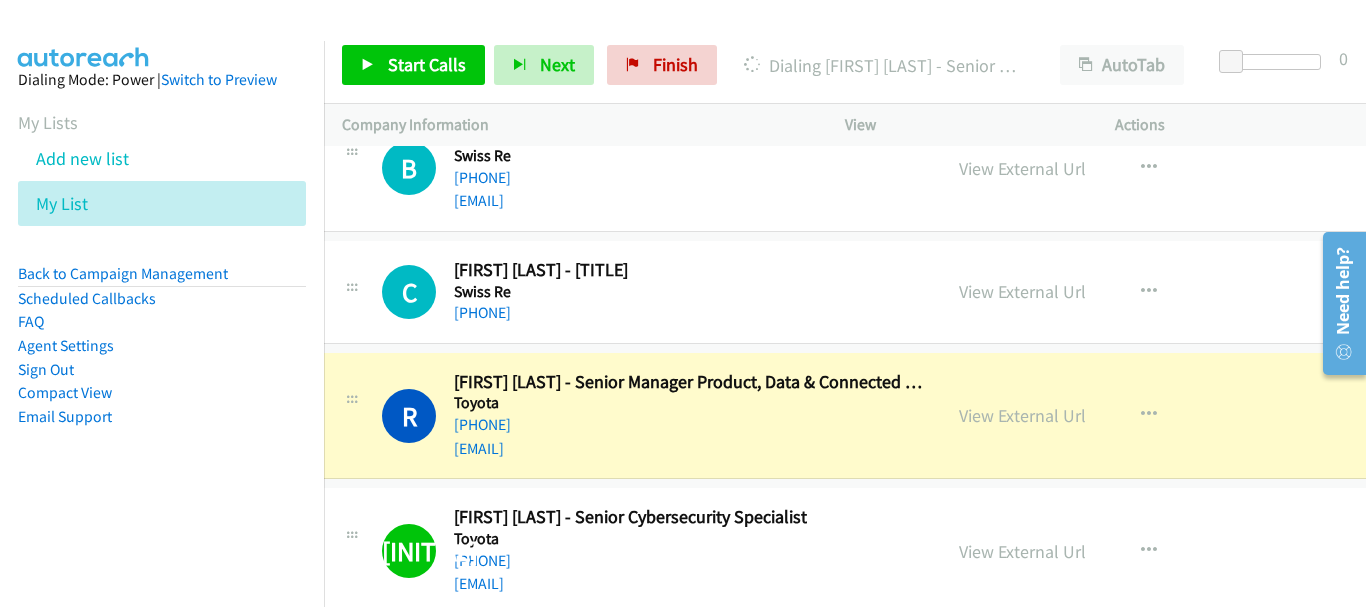 scroll, scrollTop: 62739, scrollLeft: 20, axis: both 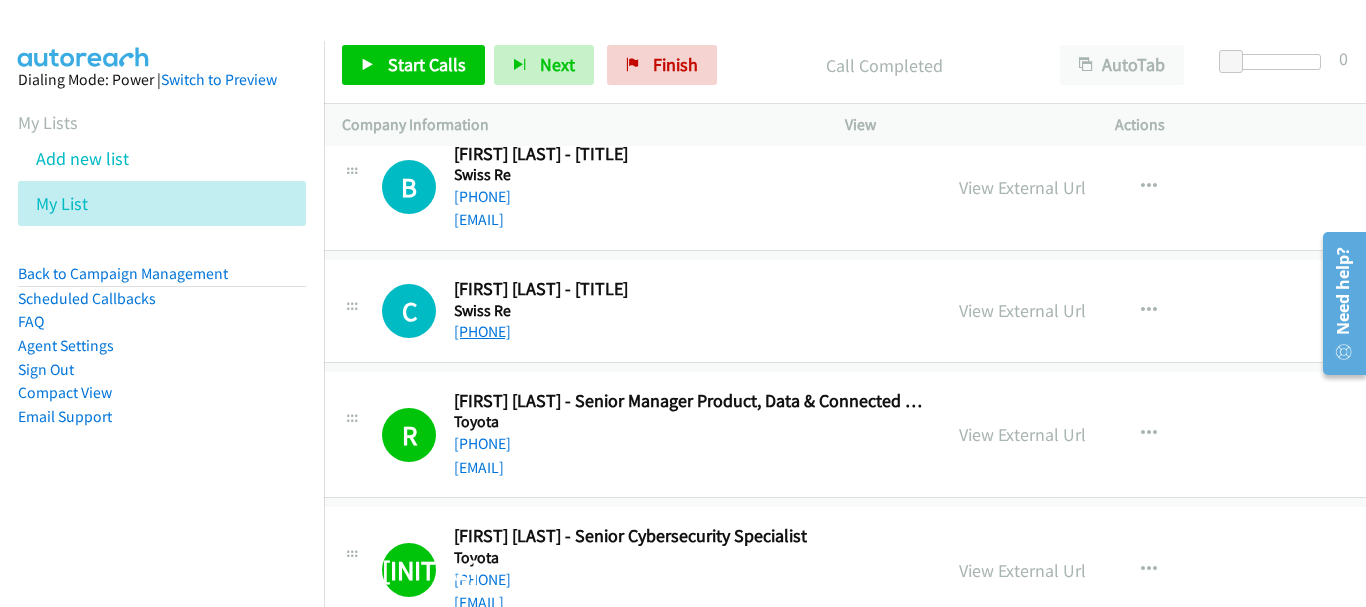 click on "[PHONE]" at bounding box center (482, 331) 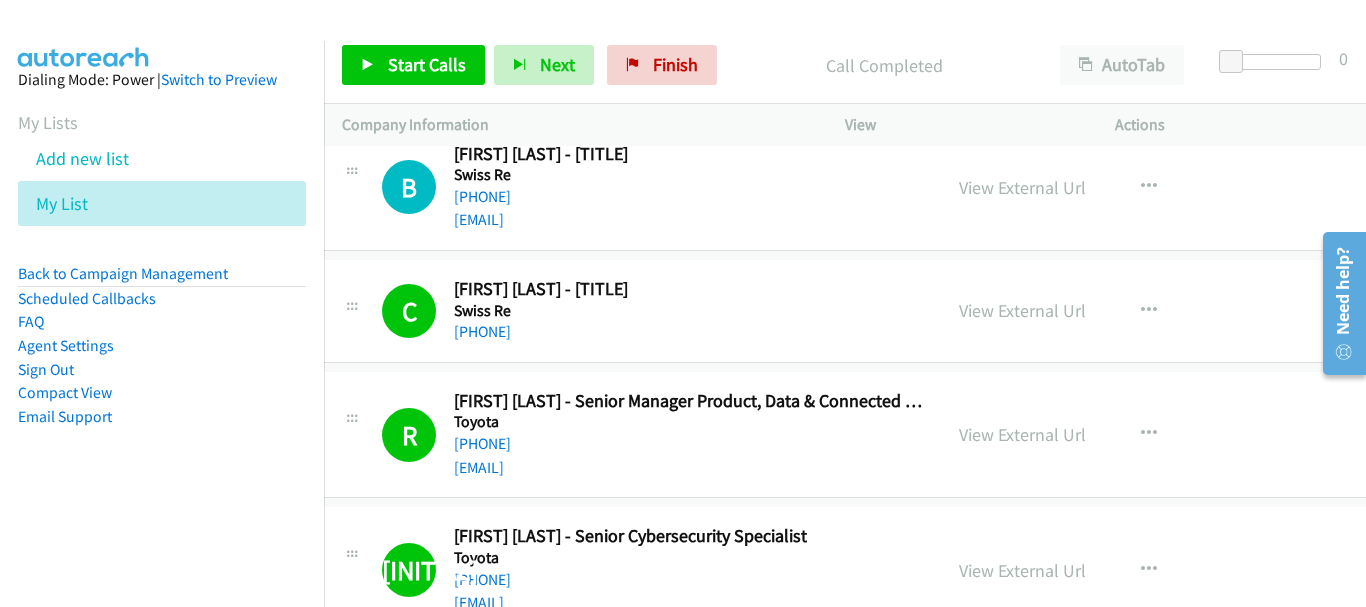 scroll, scrollTop: 62539, scrollLeft: 20, axis: both 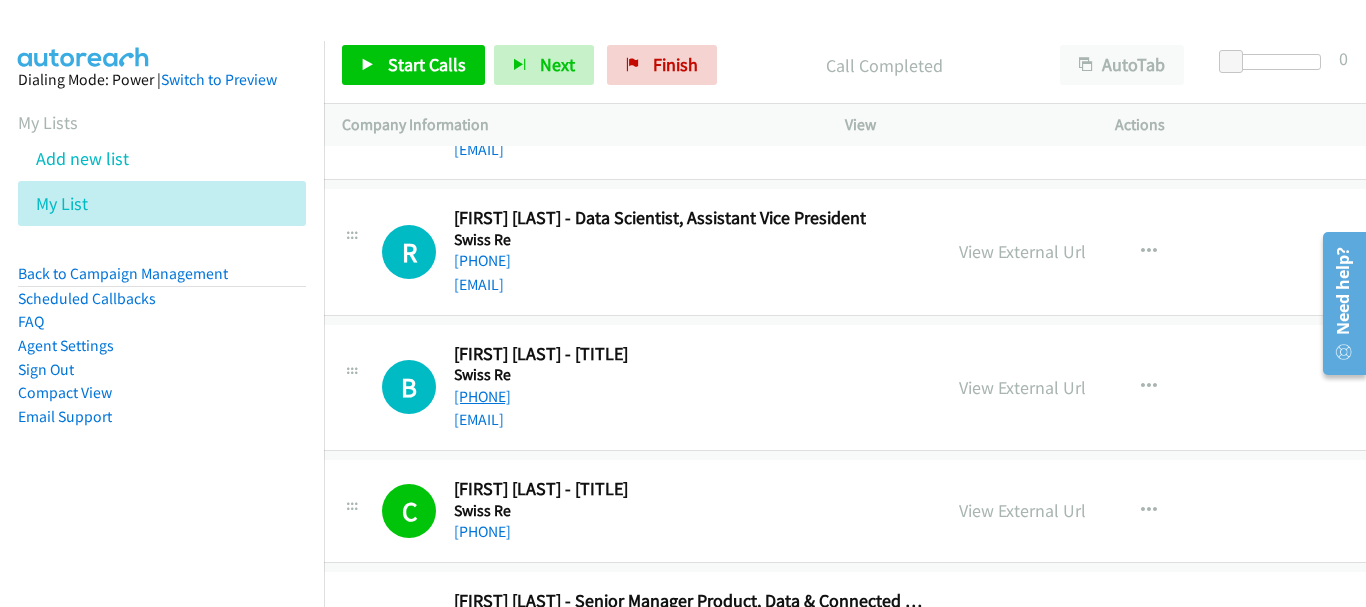click on "[PHONE]" at bounding box center [482, 396] 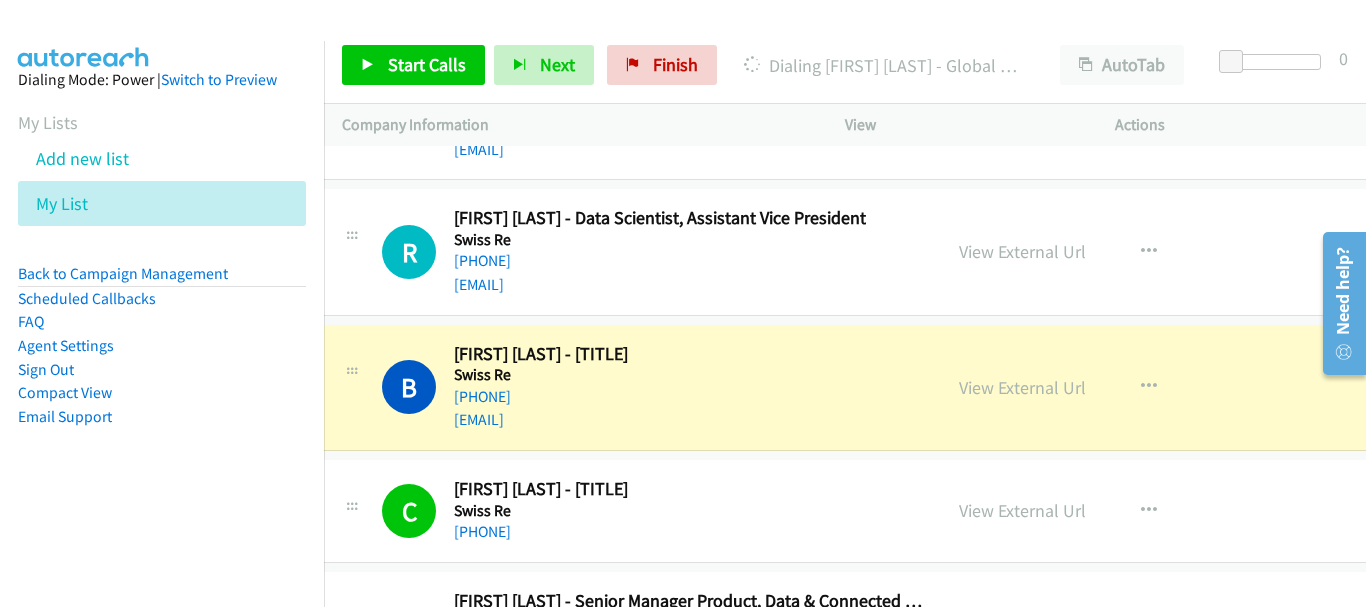 scroll, scrollTop: 62499, scrollLeft: 20, axis: both 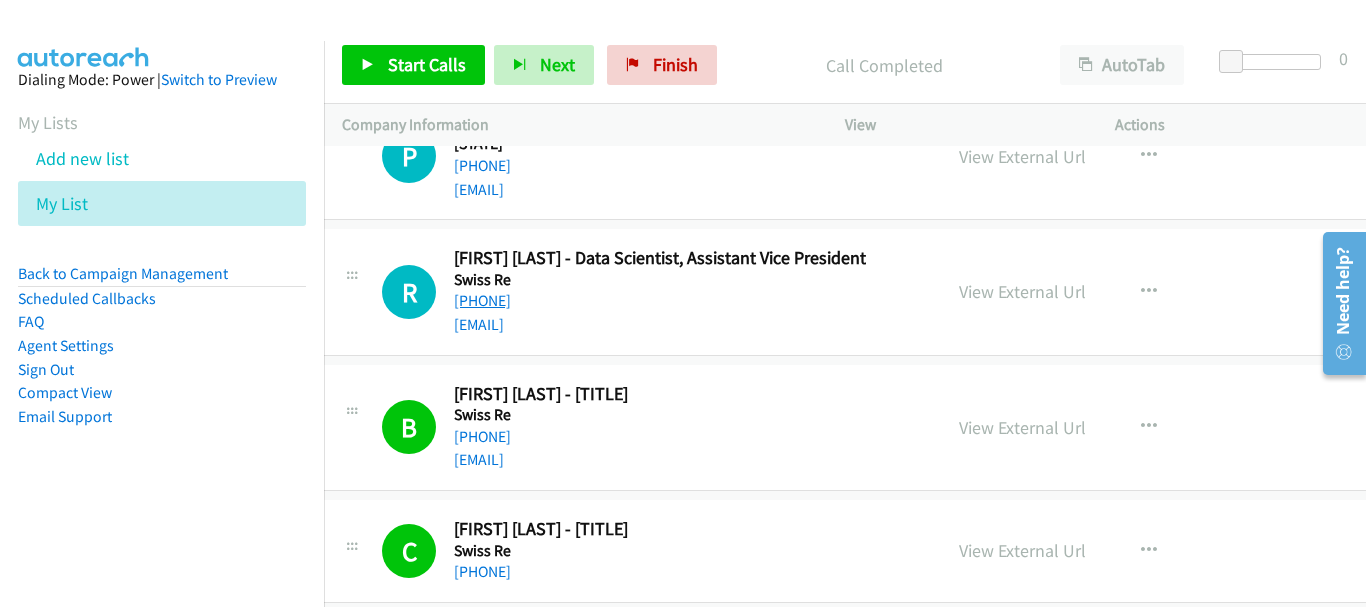 click on "[PHONE]" at bounding box center (482, 300) 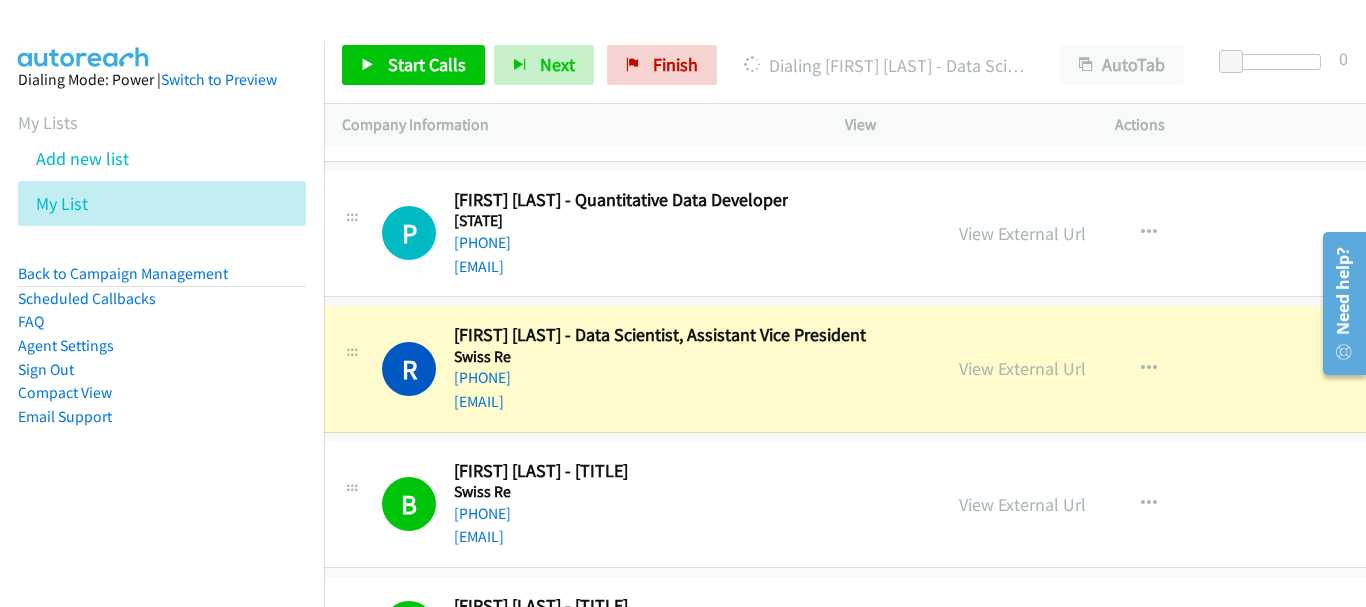 scroll, scrollTop: 62399, scrollLeft: 20, axis: both 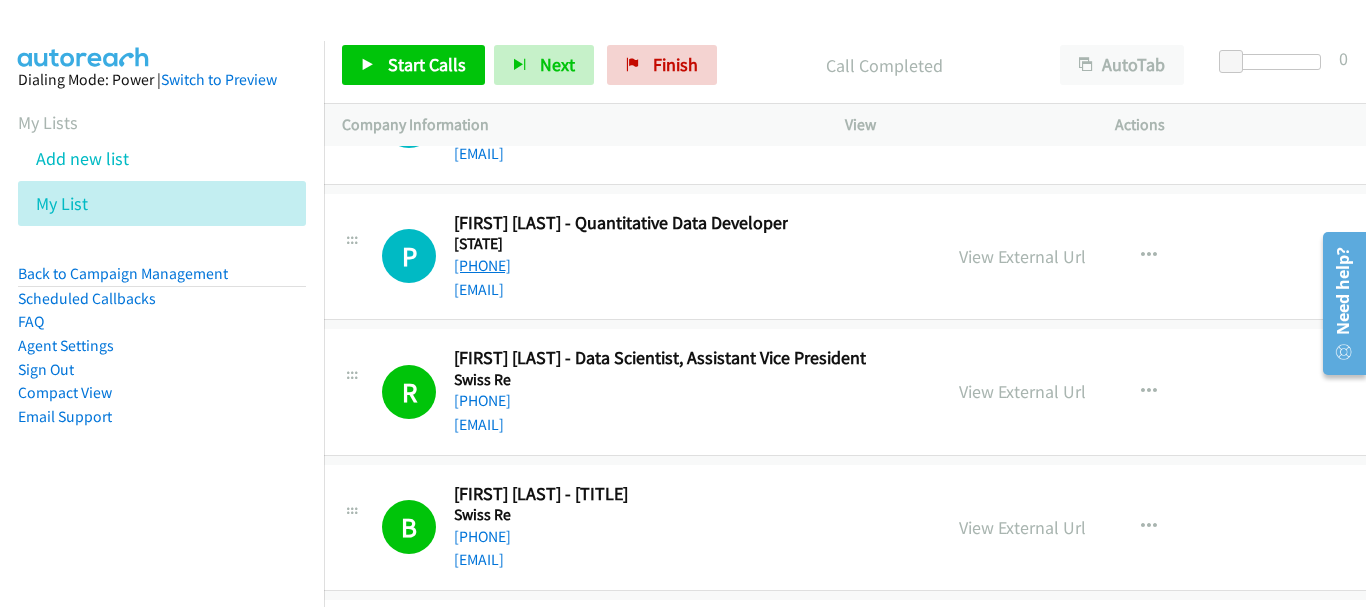 click on "[PHONE]" at bounding box center (482, 265) 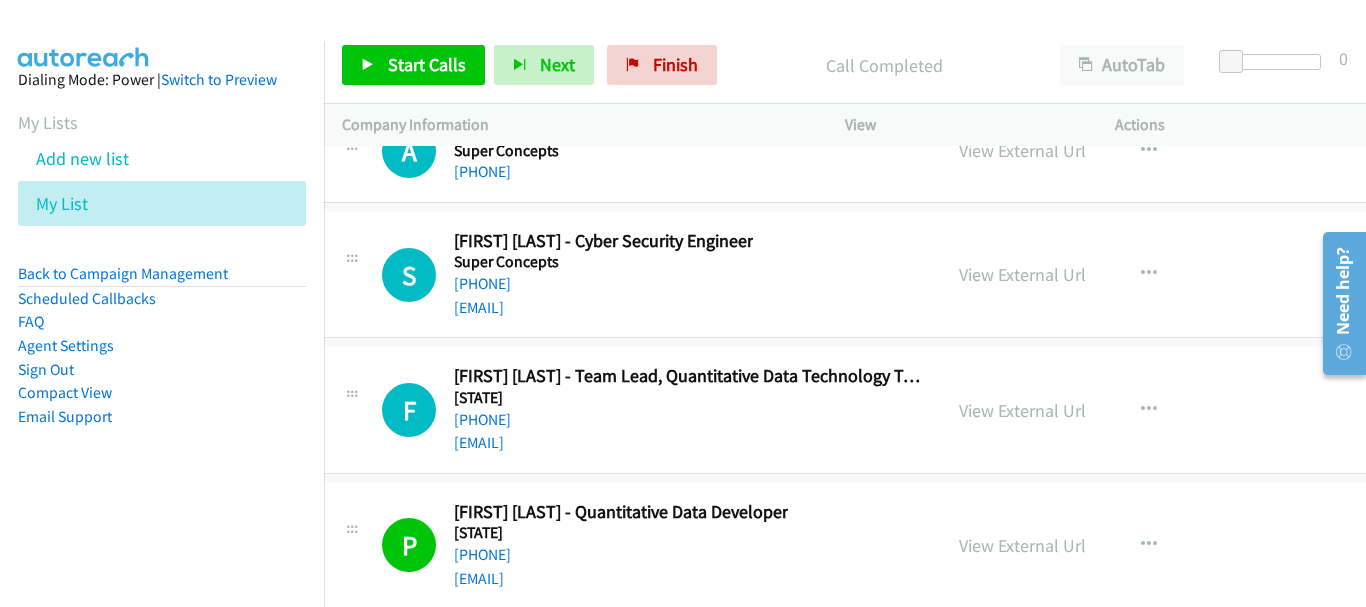 scroll, scrollTop: 62099, scrollLeft: 20, axis: both 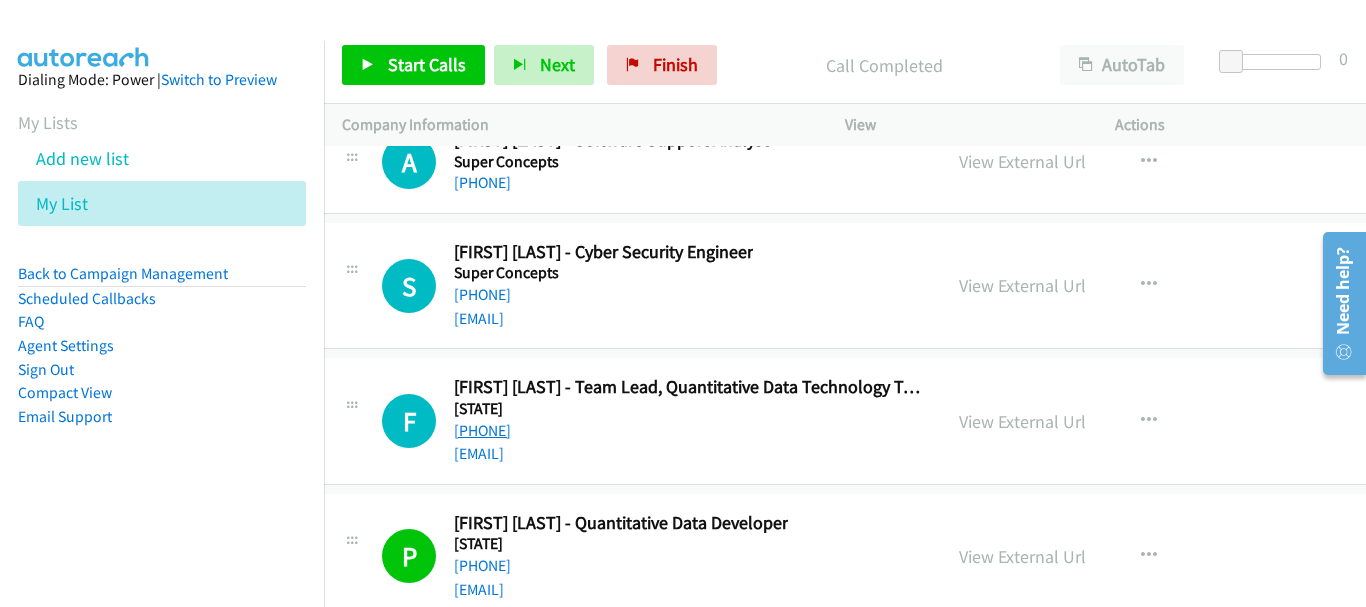 click on "[PHONE]" at bounding box center [482, 430] 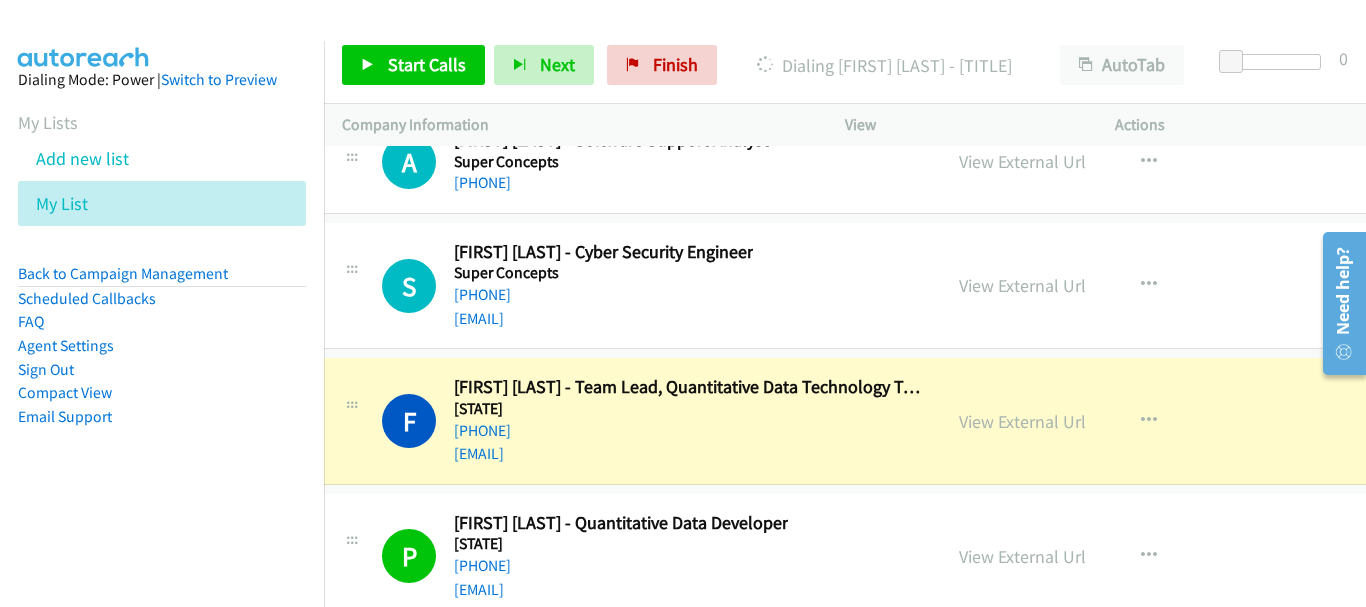 scroll, scrollTop: 61999, scrollLeft: 20, axis: both 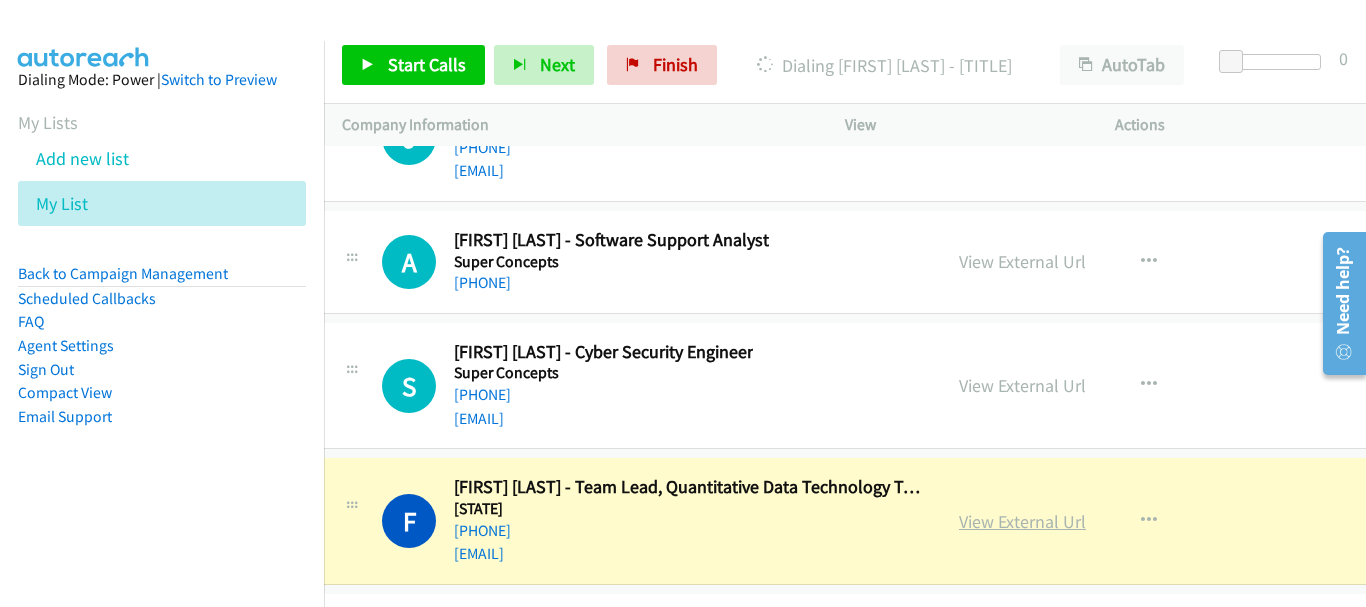click on "View External Url" at bounding box center (1022, 521) 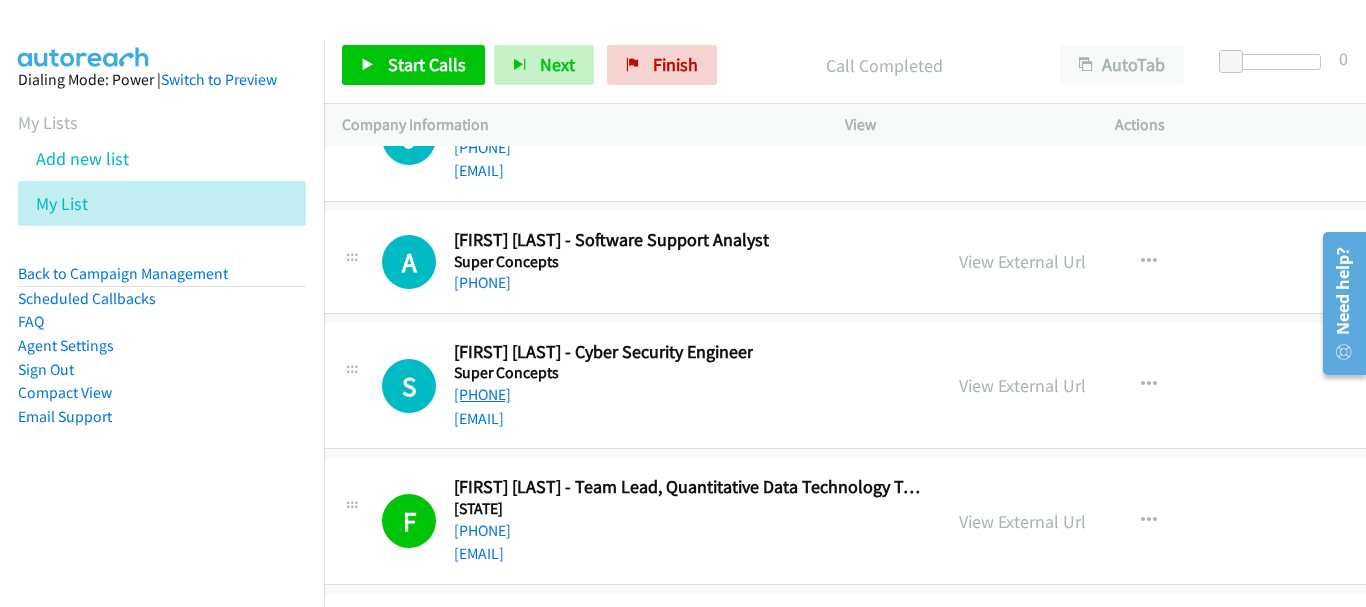 click on "[PHONE]" at bounding box center (482, 394) 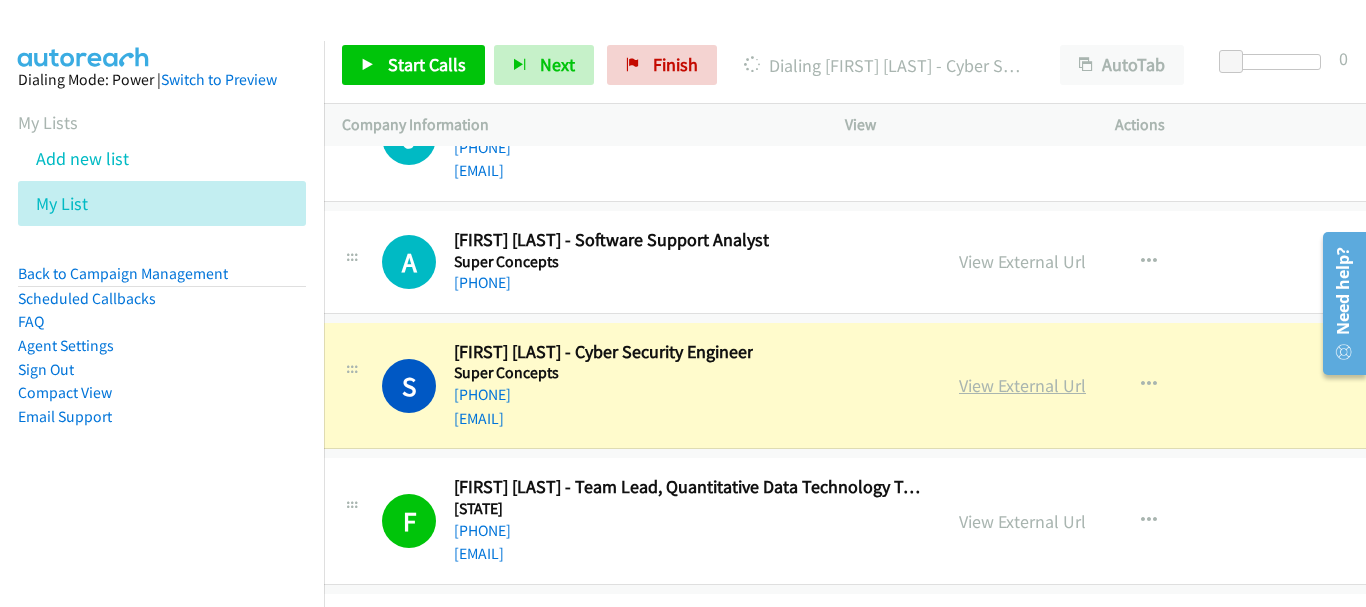 click on "View External Url" at bounding box center (1022, 385) 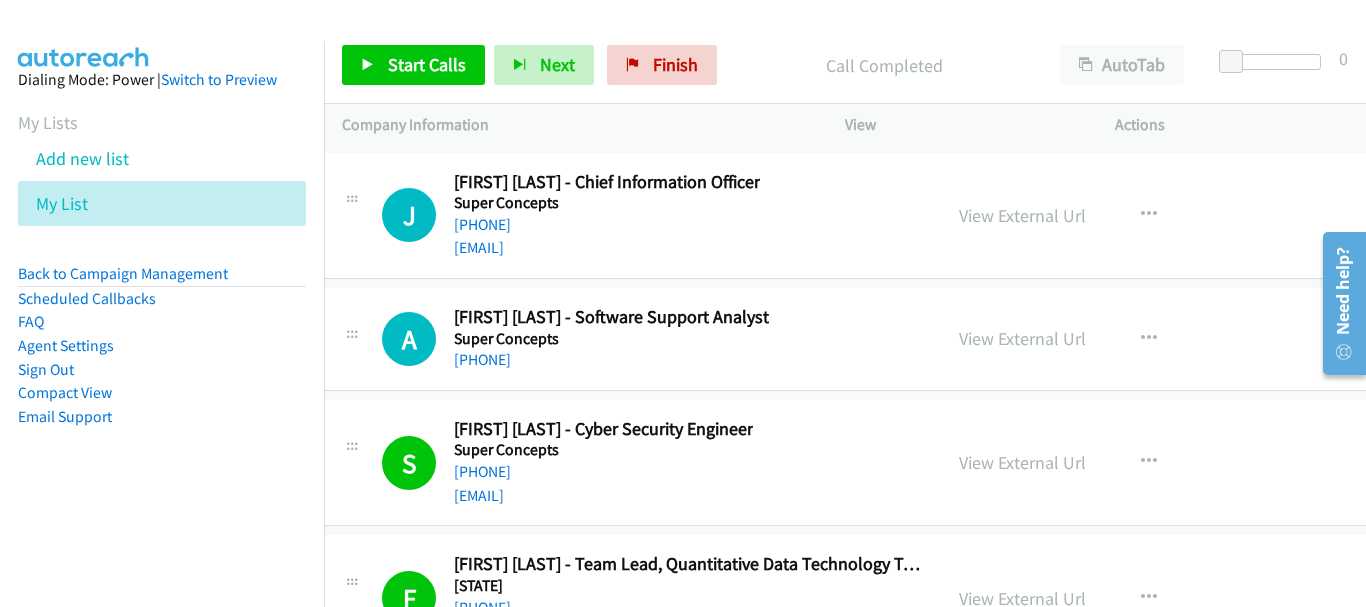 scroll, scrollTop: 61899, scrollLeft: 20, axis: both 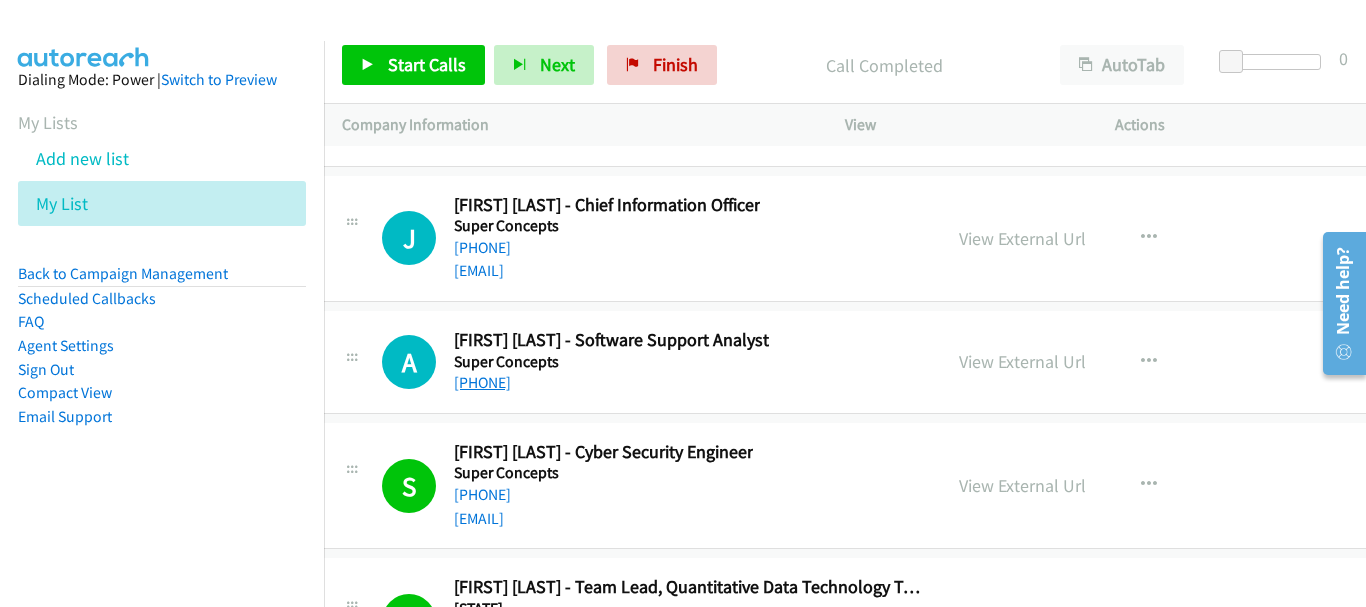 click on "[PHONE]" at bounding box center (482, 382) 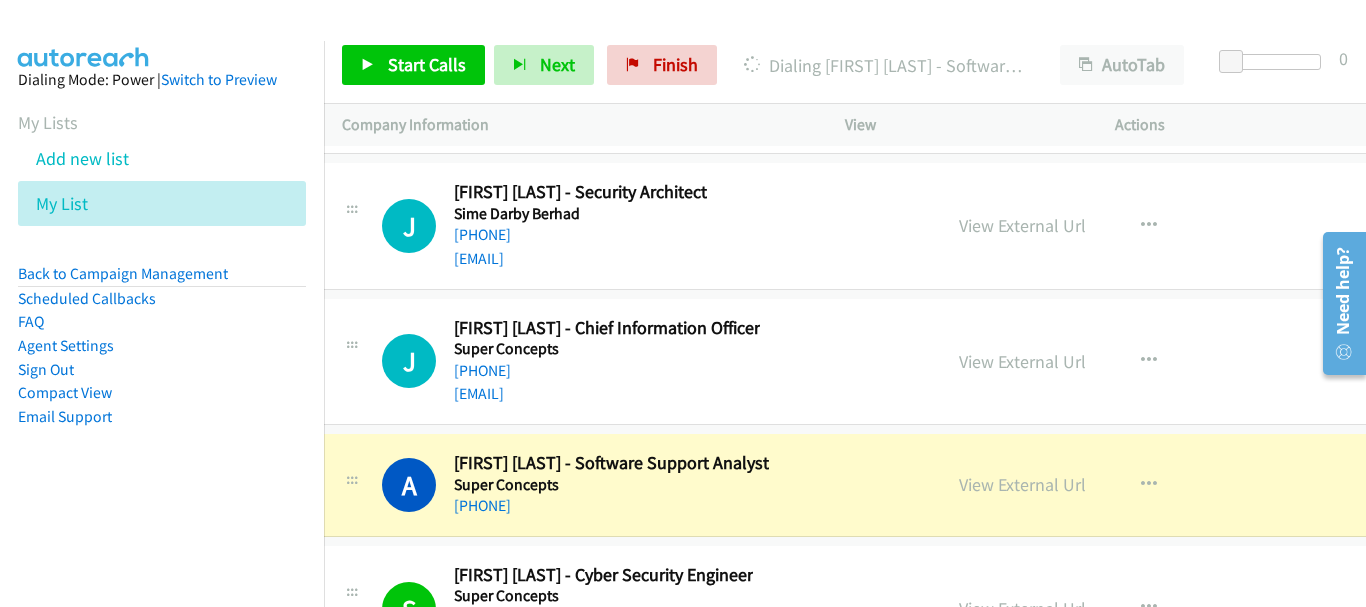 scroll, scrollTop: 61799, scrollLeft: 20, axis: both 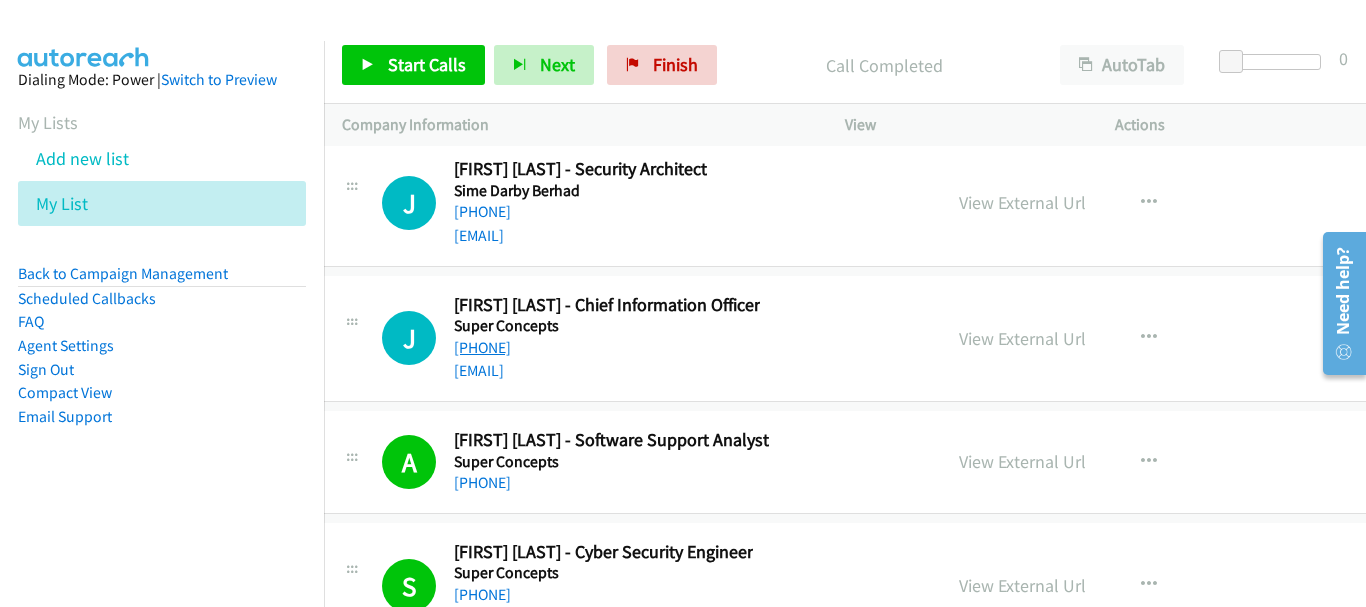 click on "[PHONE]" at bounding box center [482, 347] 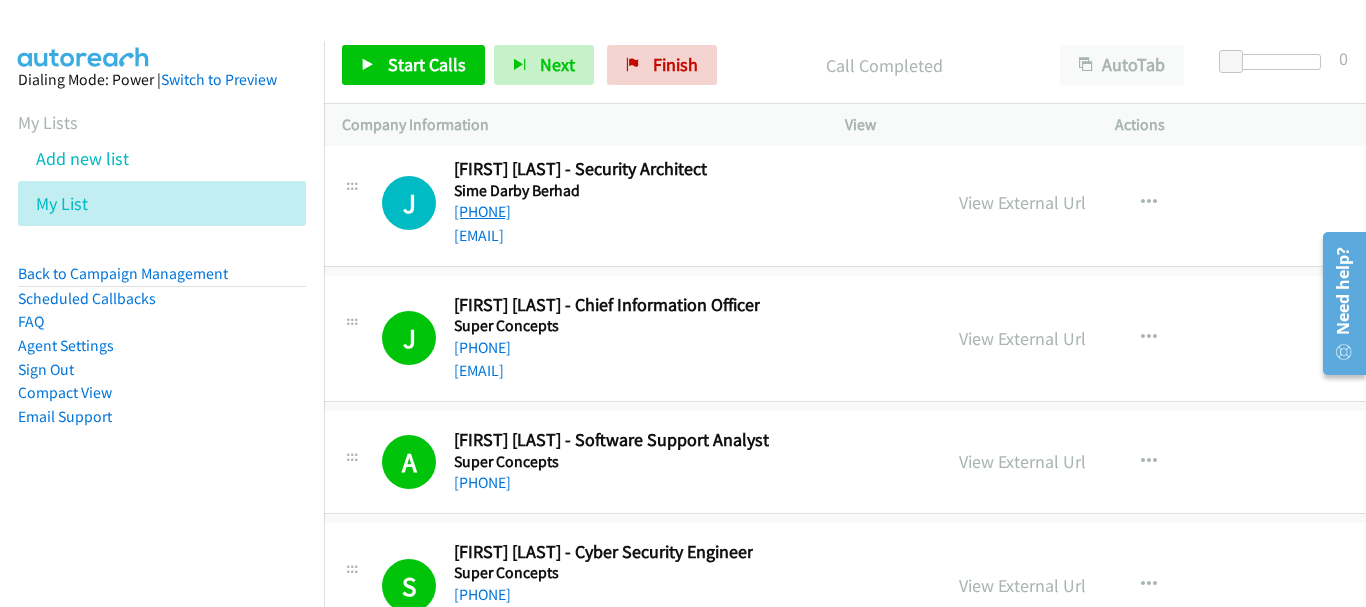 click on "[PHONE]" at bounding box center (482, 211) 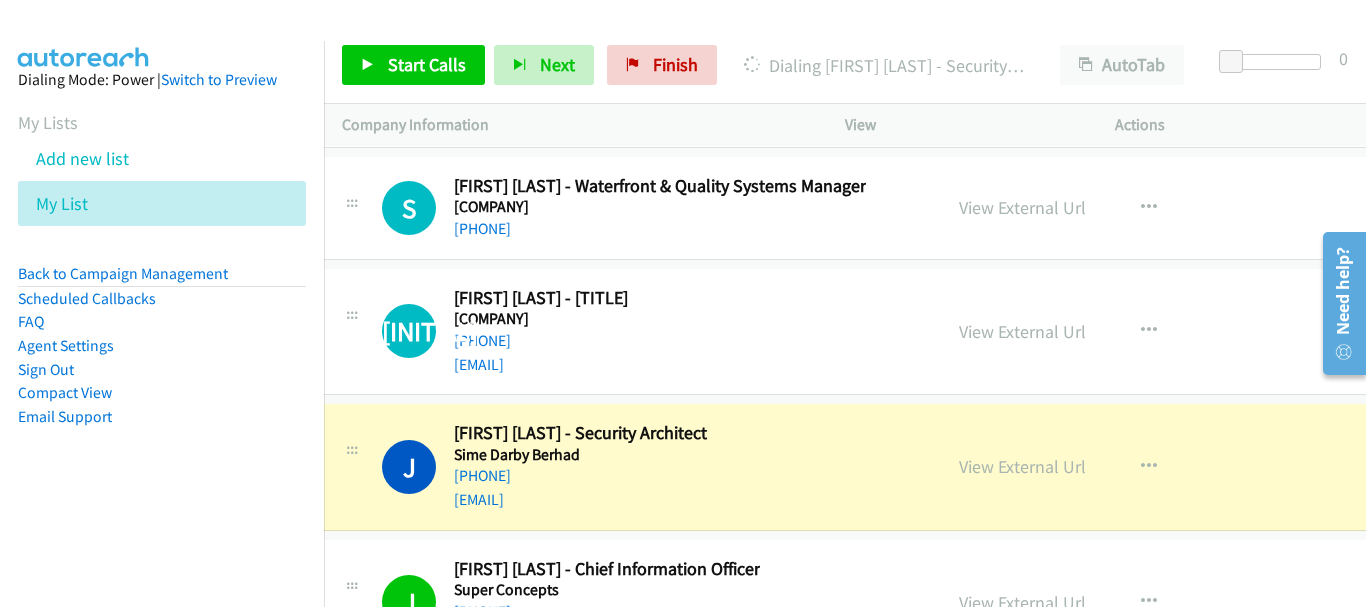 scroll, scrollTop: 61499, scrollLeft: 20, axis: both 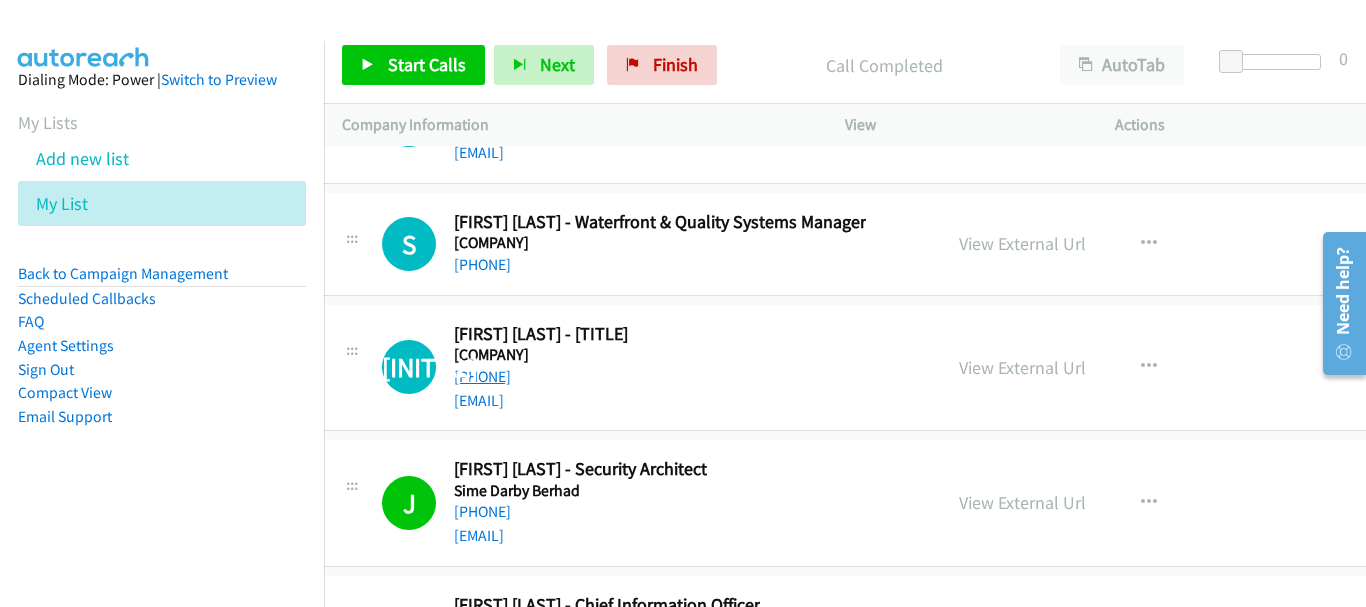 click on "[PHONE]" at bounding box center (482, 376) 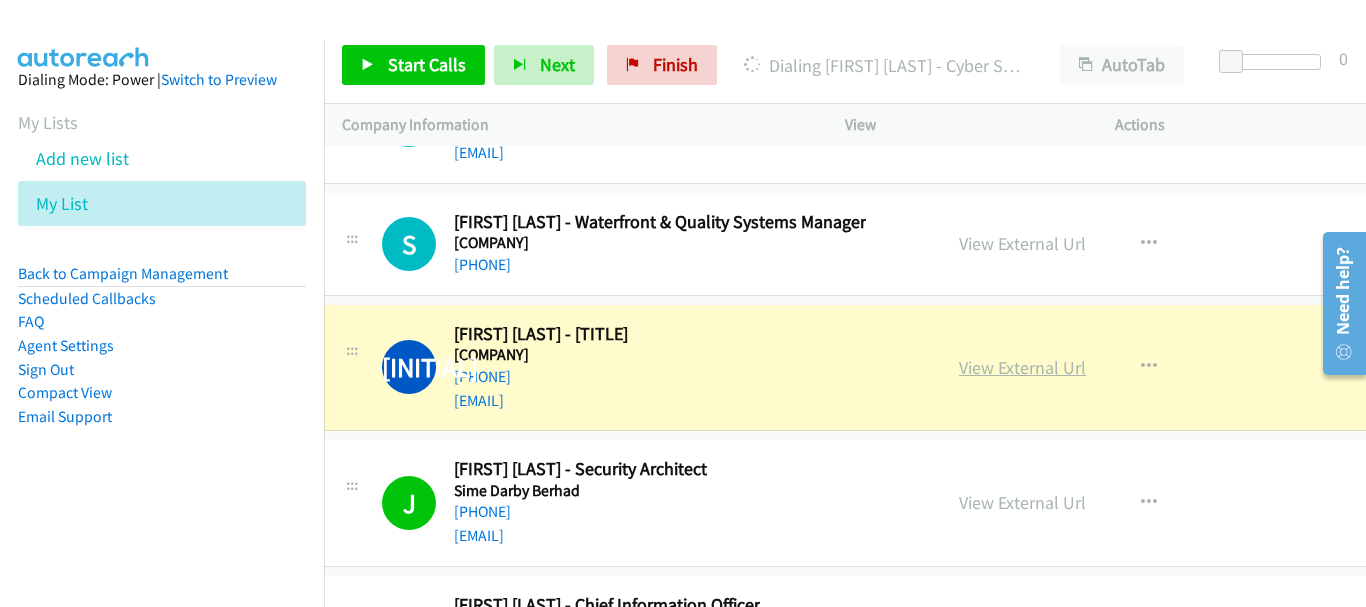 click on "View External Url" at bounding box center (1022, 367) 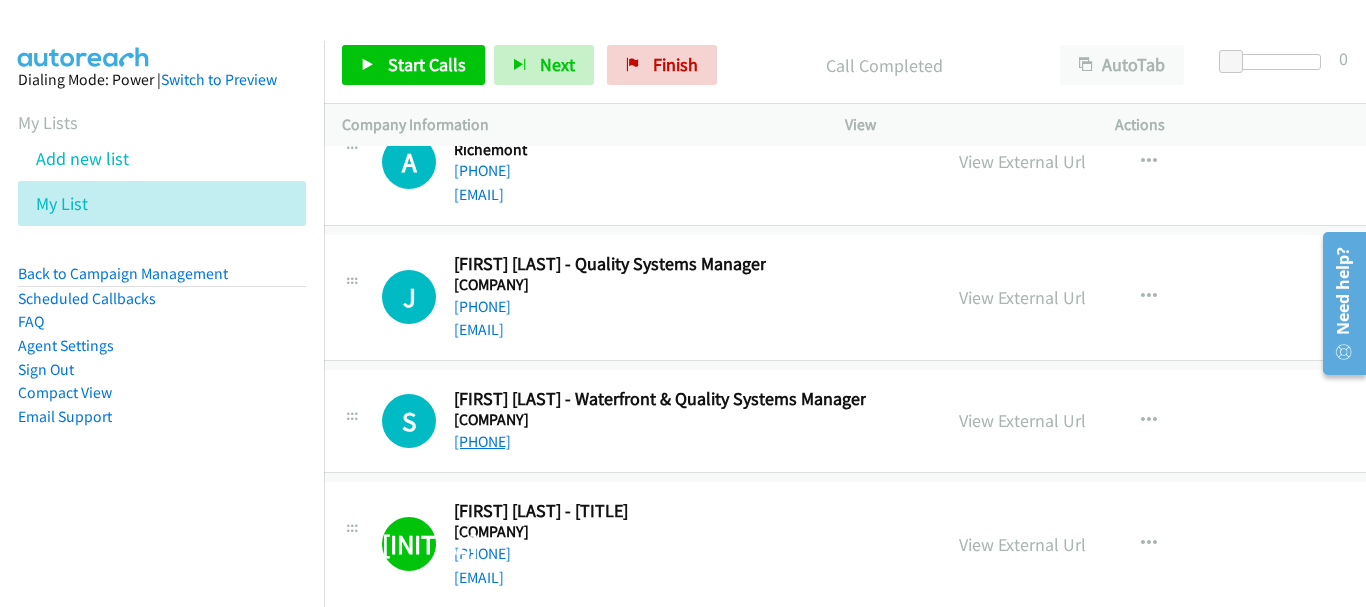 scroll, scrollTop: 61299, scrollLeft: 20, axis: both 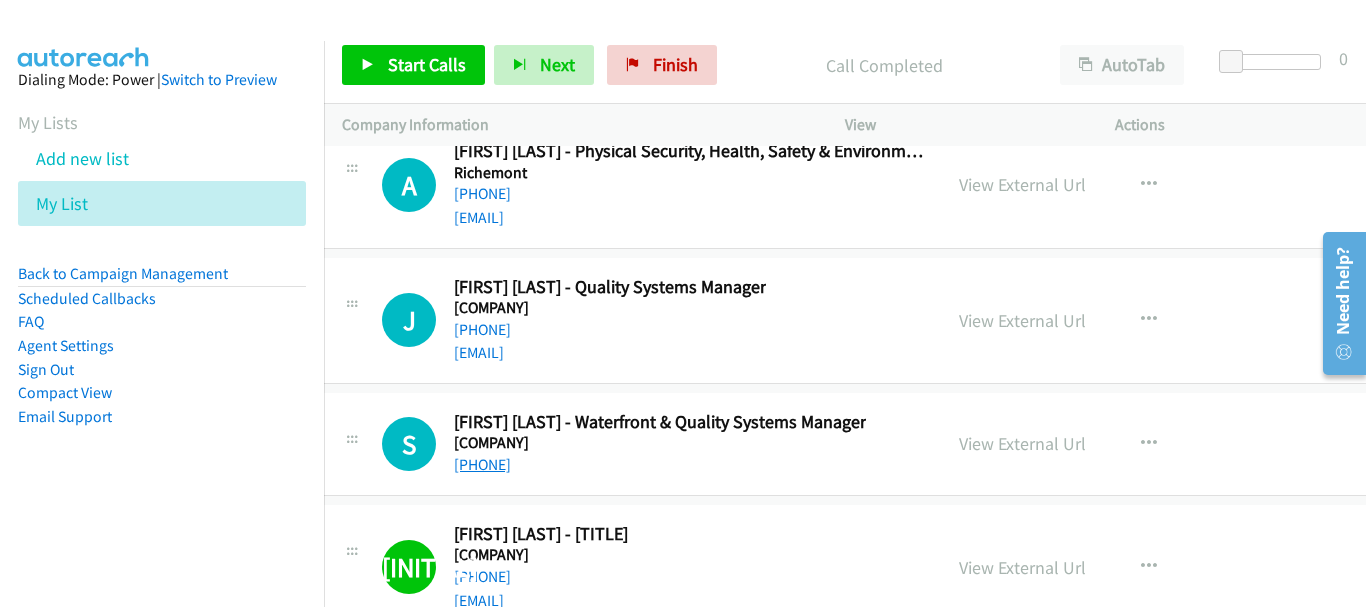 click on "[PHONE]" at bounding box center [482, 464] 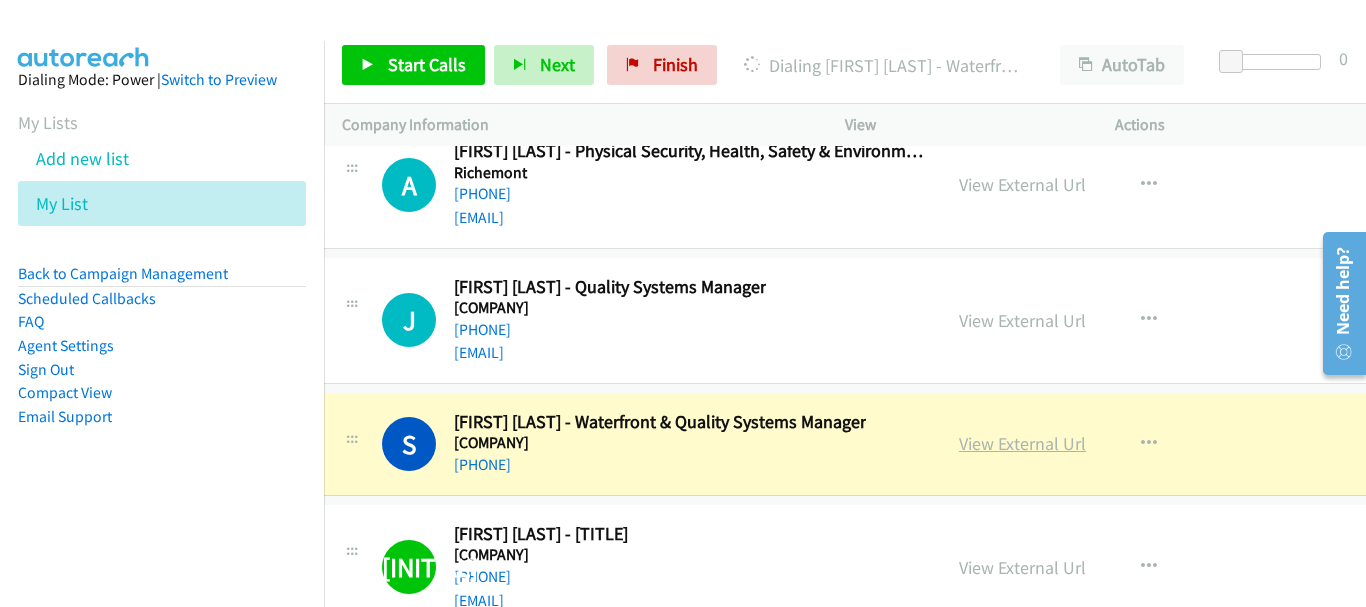 click on "View External Url" at bounding box center (1022, 443) 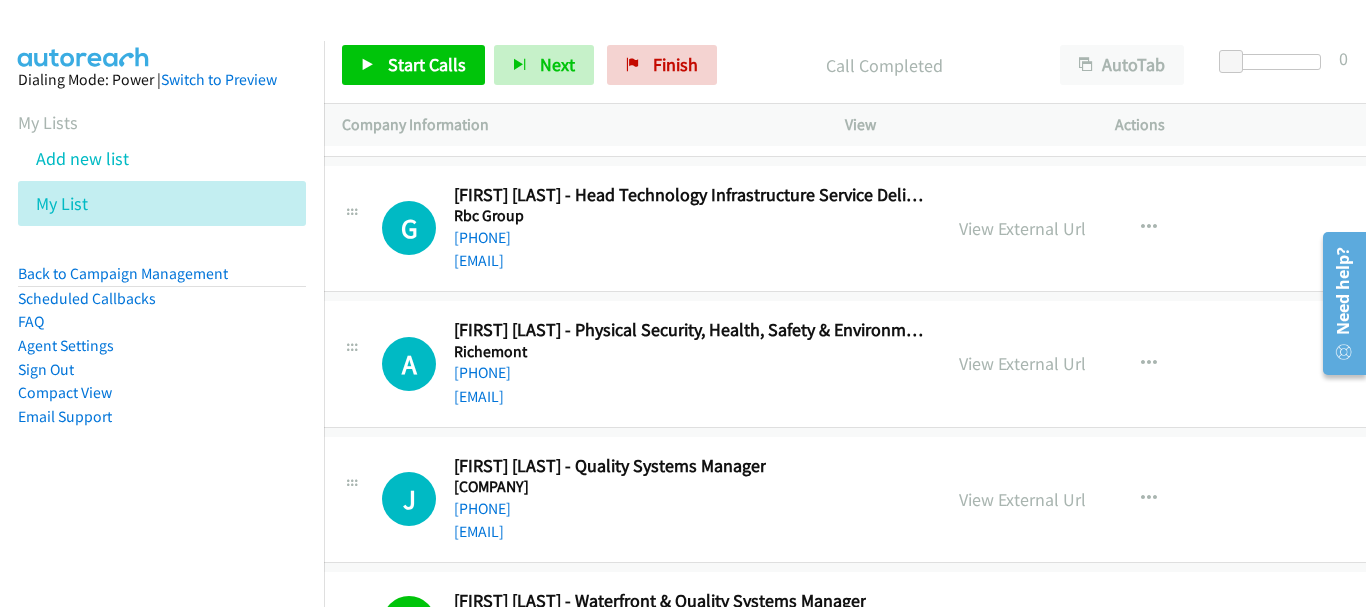 scroll, scrollTop: 61099, scrollLeft: 20, axis: both 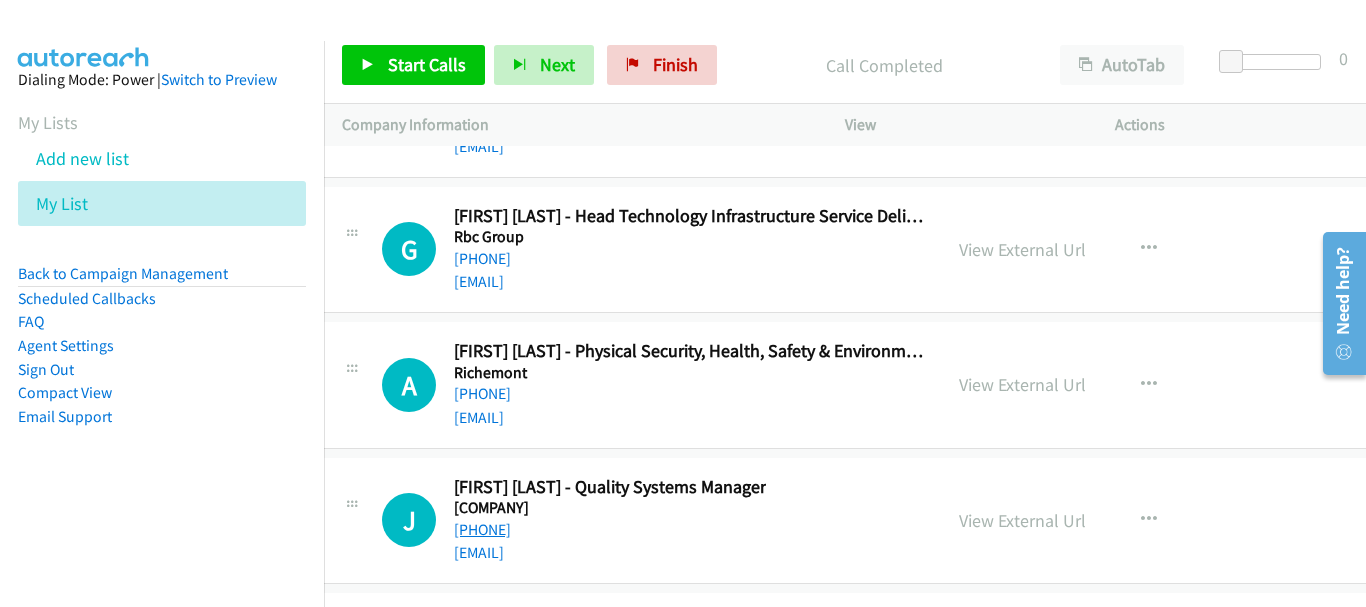 click on "[PHONE]" at bounding box center (482, 529) 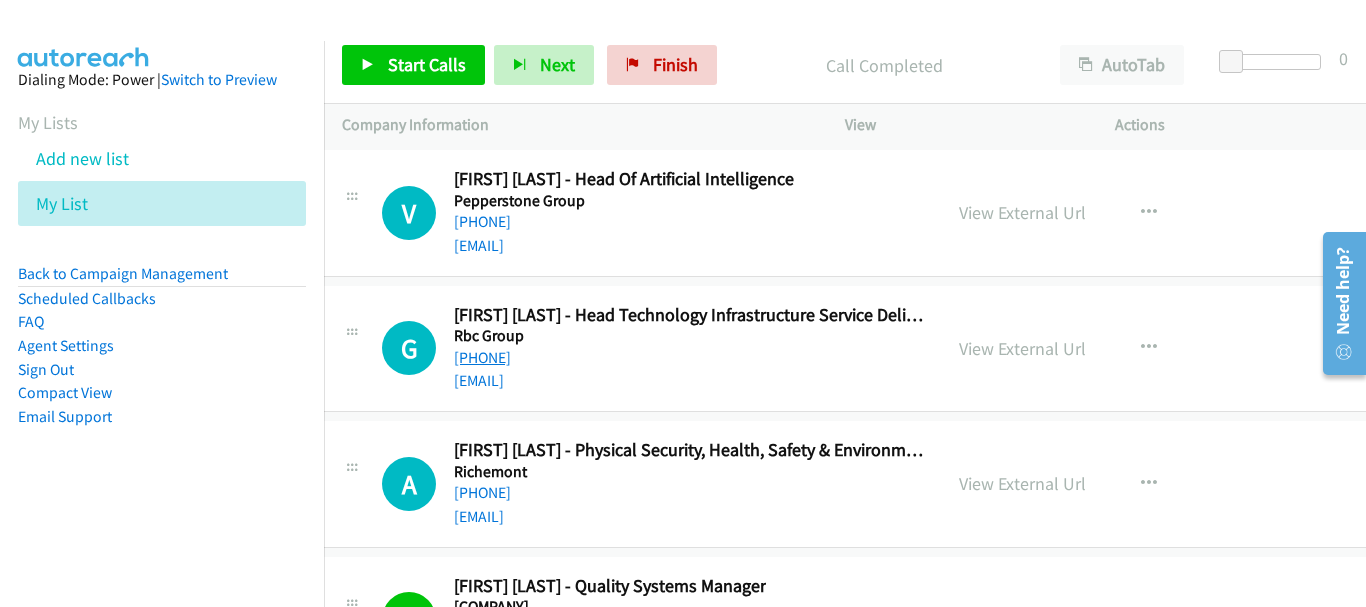 scroll, scrollTop: 60999, scrollLeft: 20, axis: both 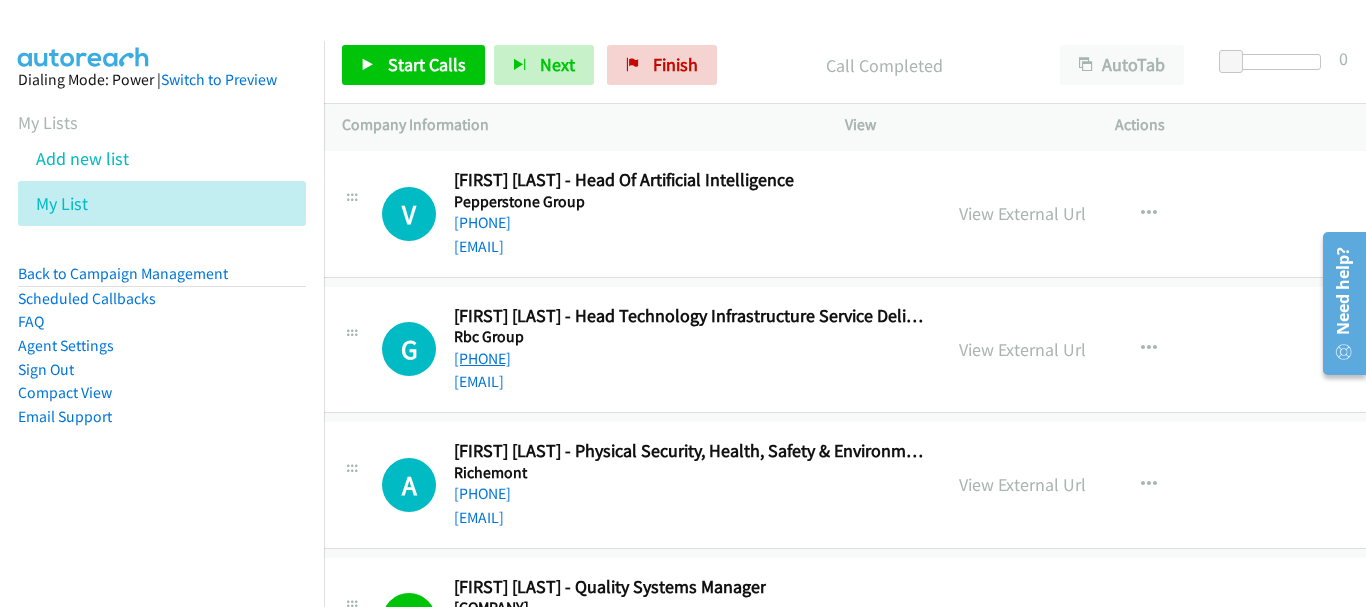 click on "[PHONE]" at bounding box center [482, 358] 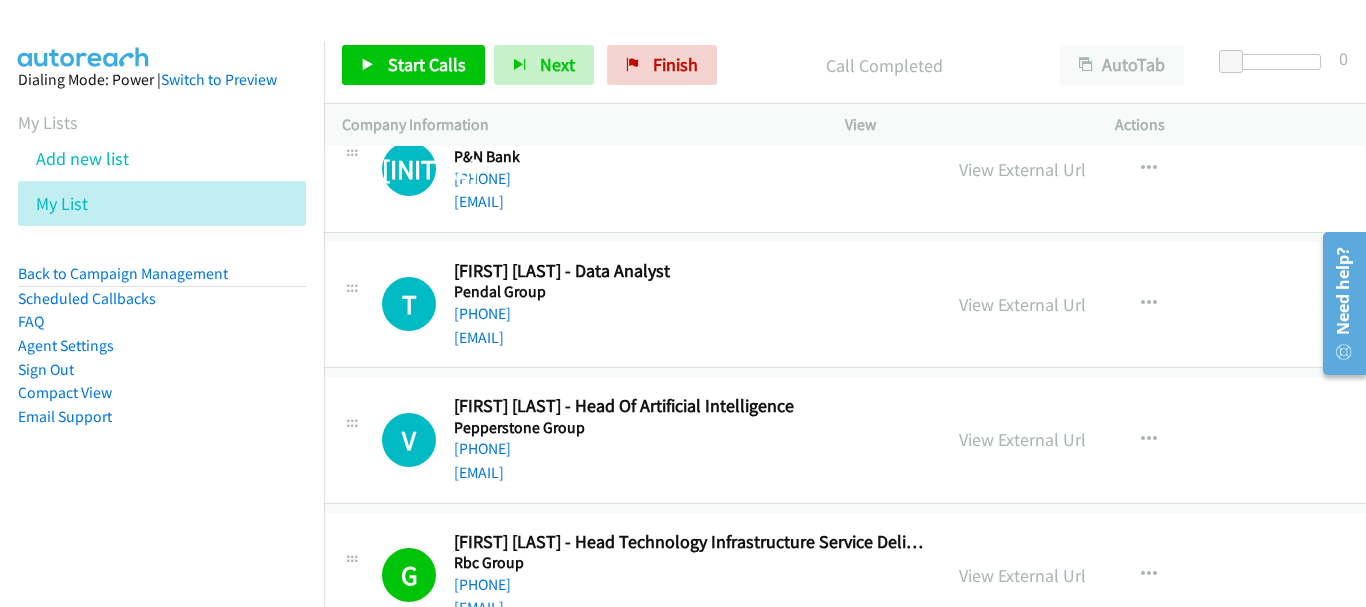 scroll, scrollTop: 60699, scrollLeft: 20, axis: both 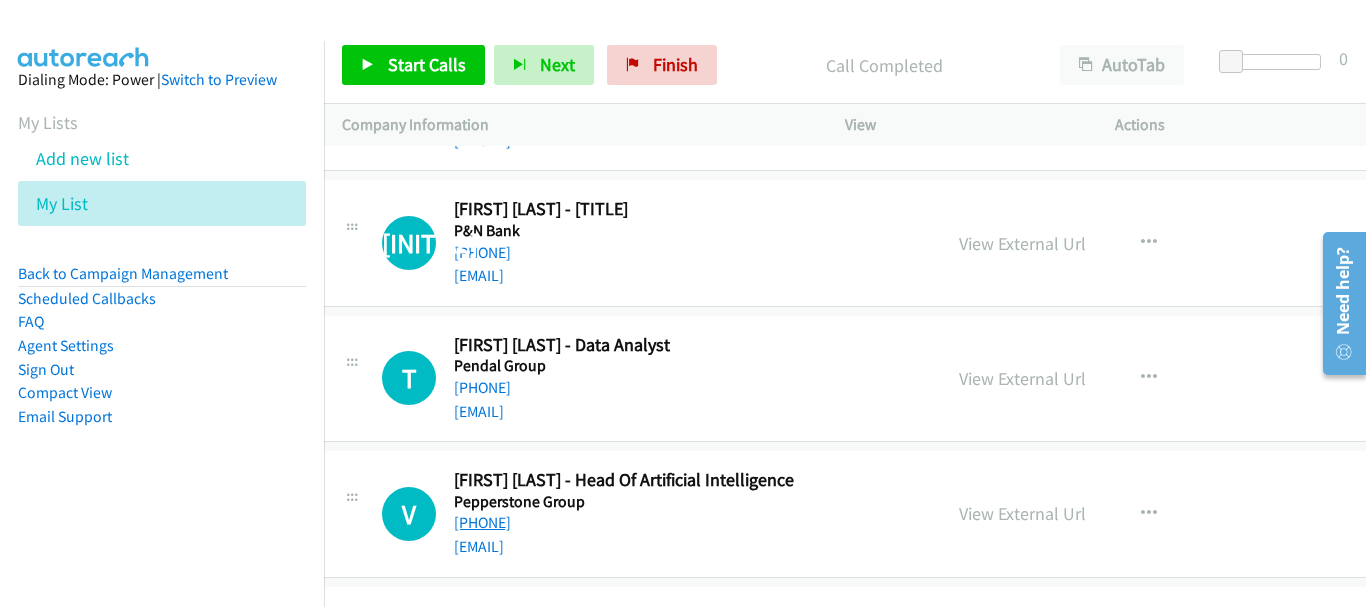 click on "[PHONE]" at bounding box center (482, 522) 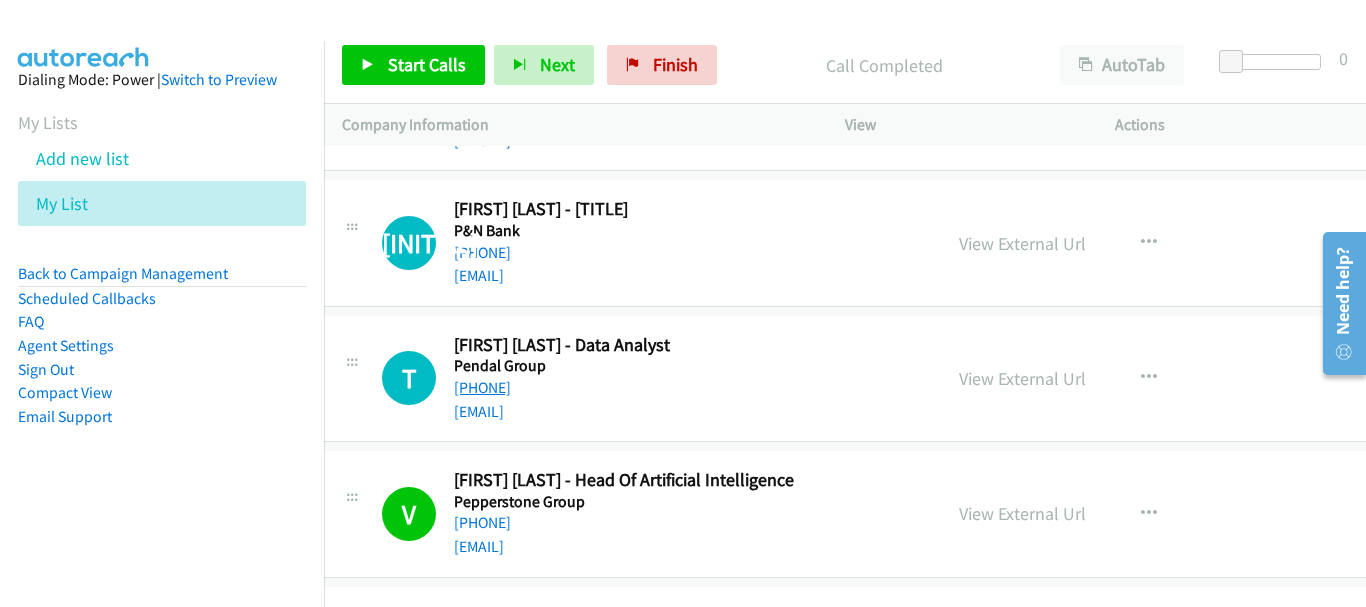 click on "[PHONE]" at bounding box center [482, 387] 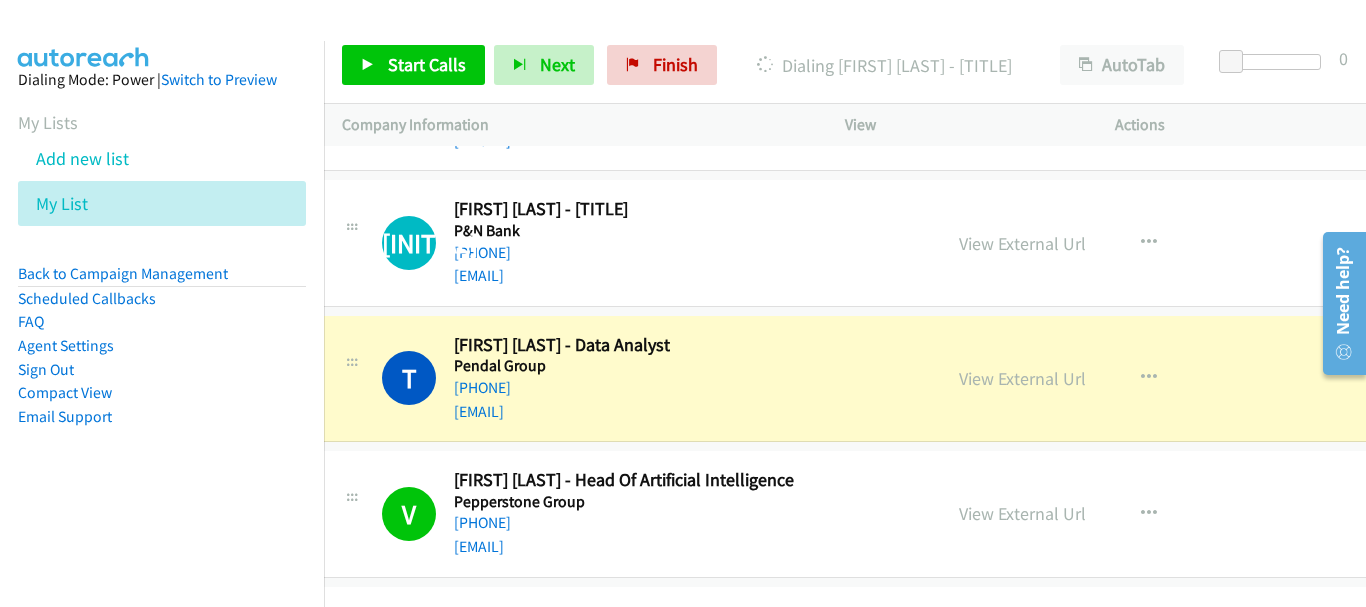 scroll, scrollTop: 60599, scrollLeft: 20, axis: both 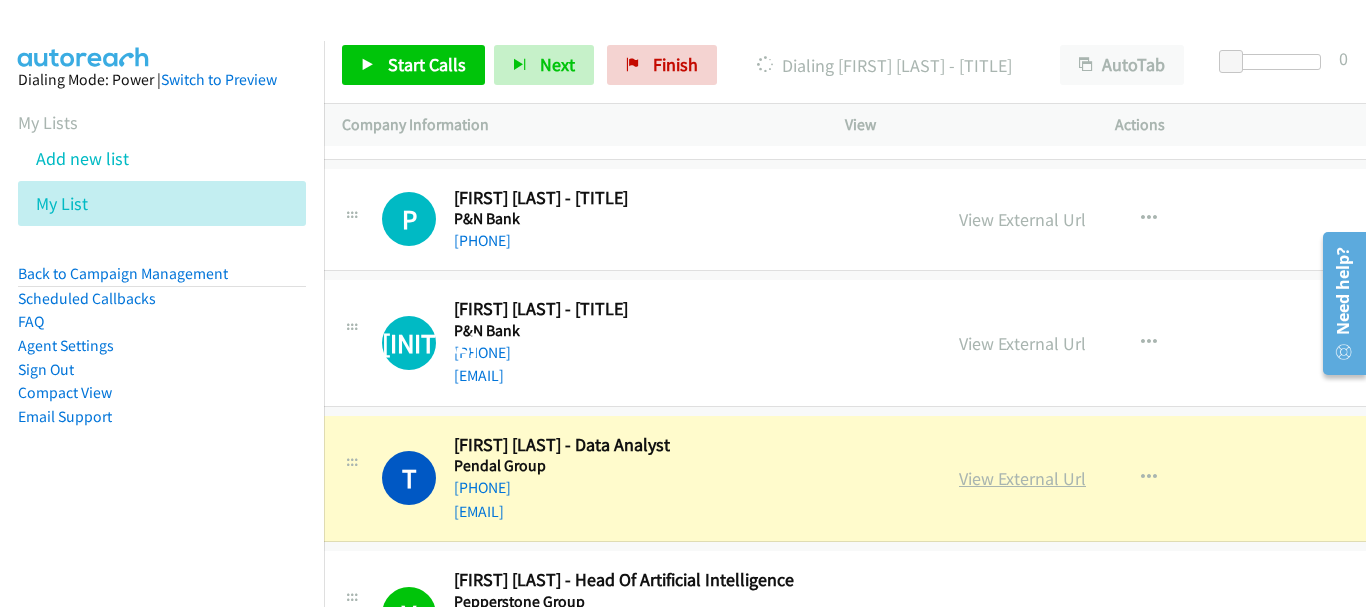 click on "View External Url" at bounding box center [1022, 478] 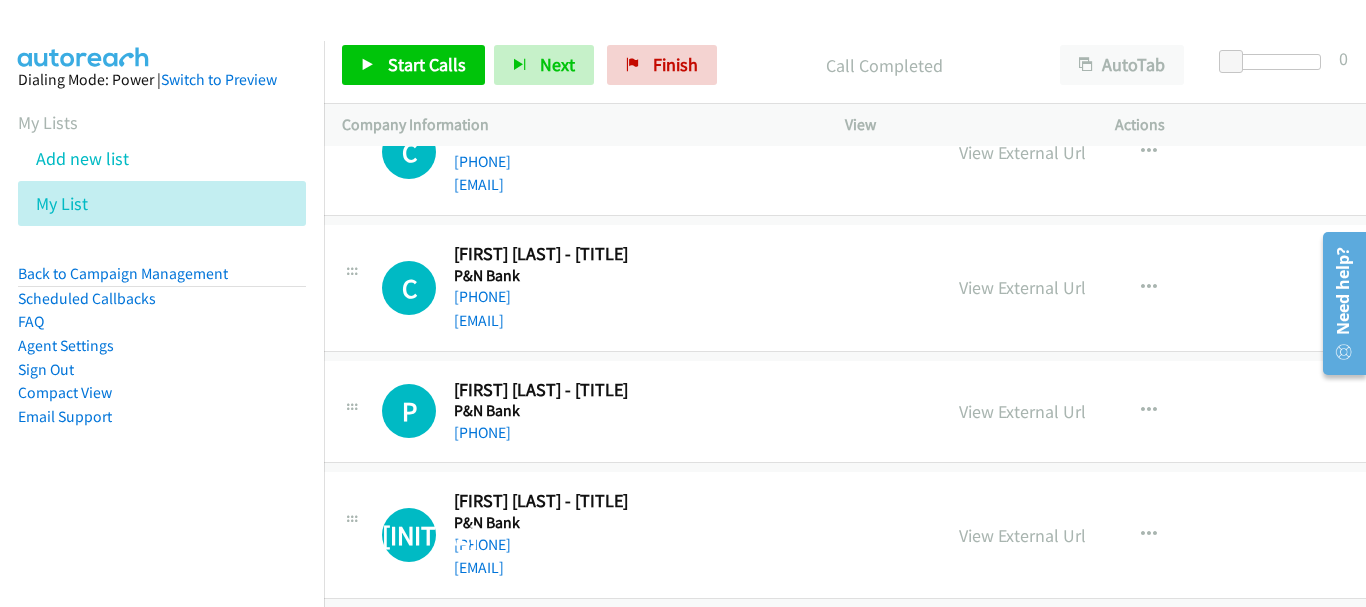 scroll, scrollTop: 60399, scrollLeft: 20, axis: both 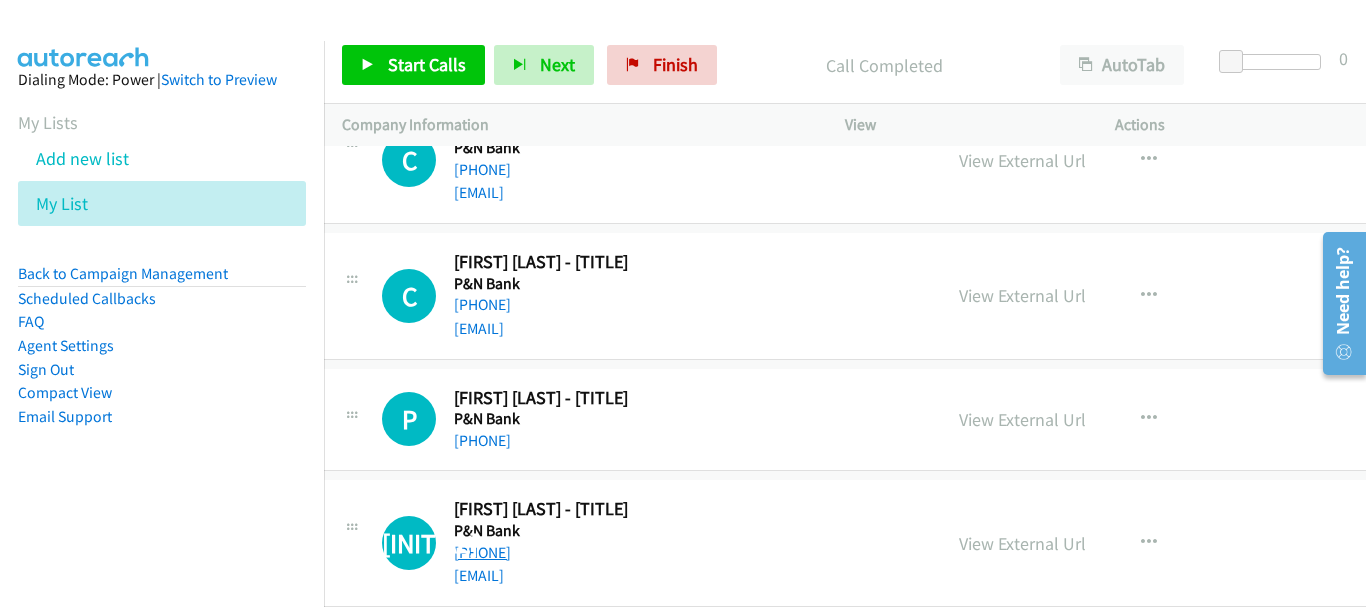 click on "[PHONE]" at bounding box center [482, 552] 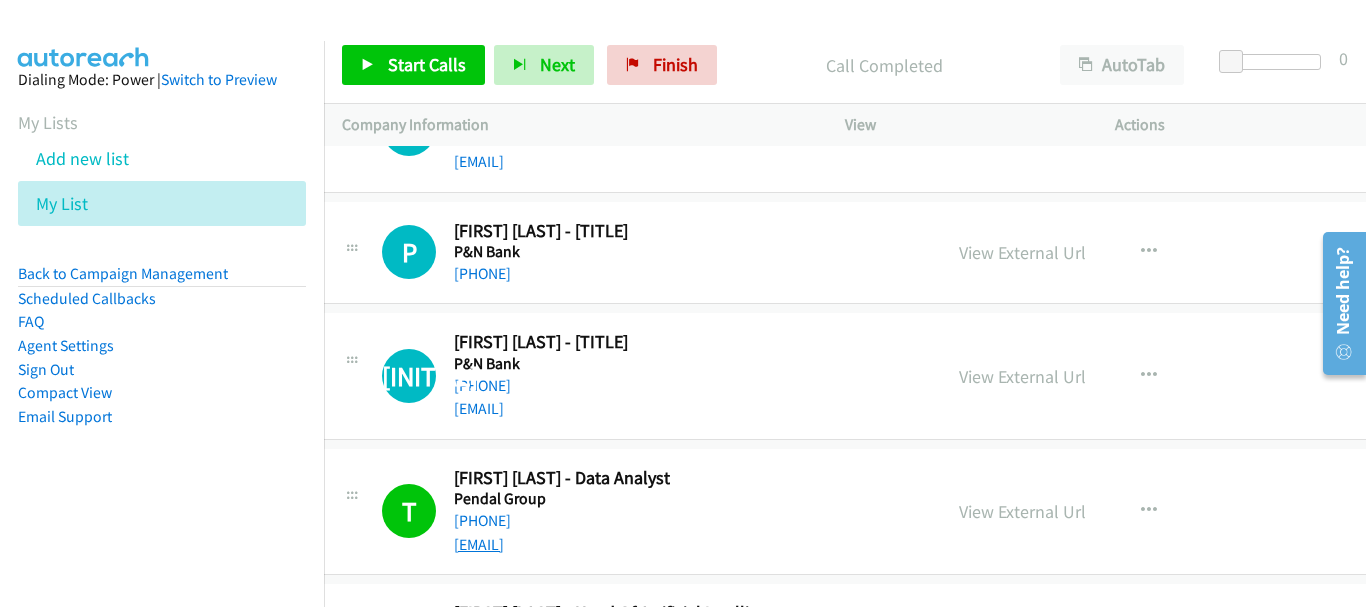 scroll, scrollTop: 60599, scrollLeft: 20, axis: both 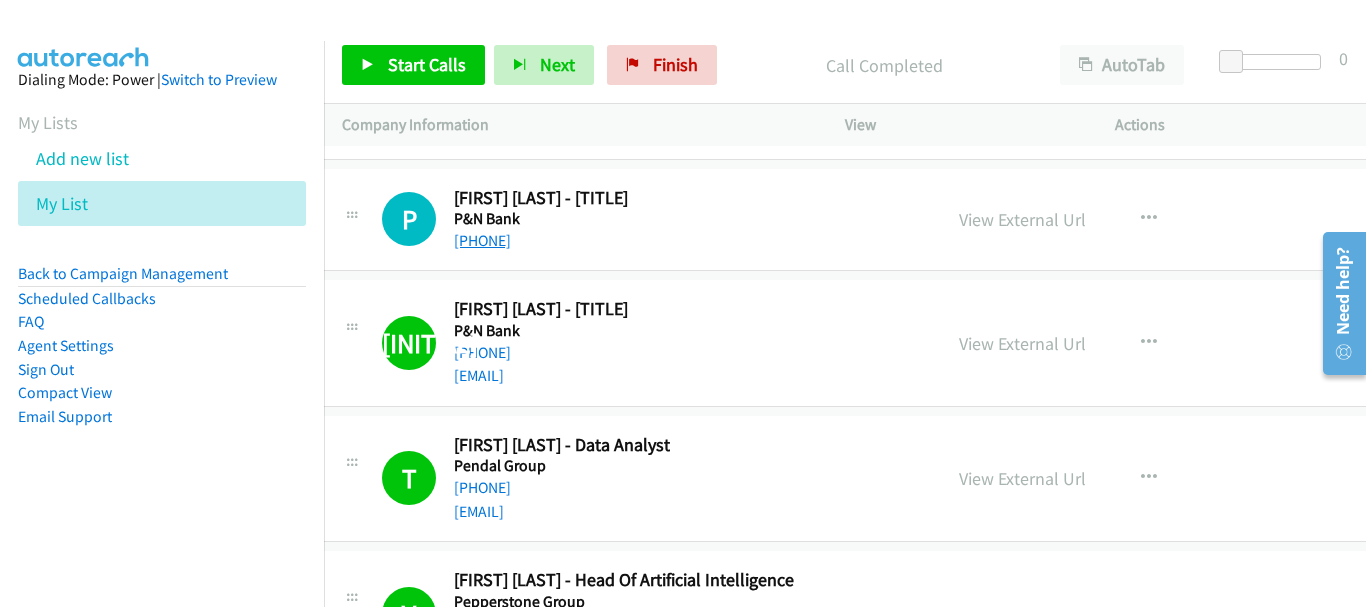 click on "[PHONE]" at bounding box center [482, 240] 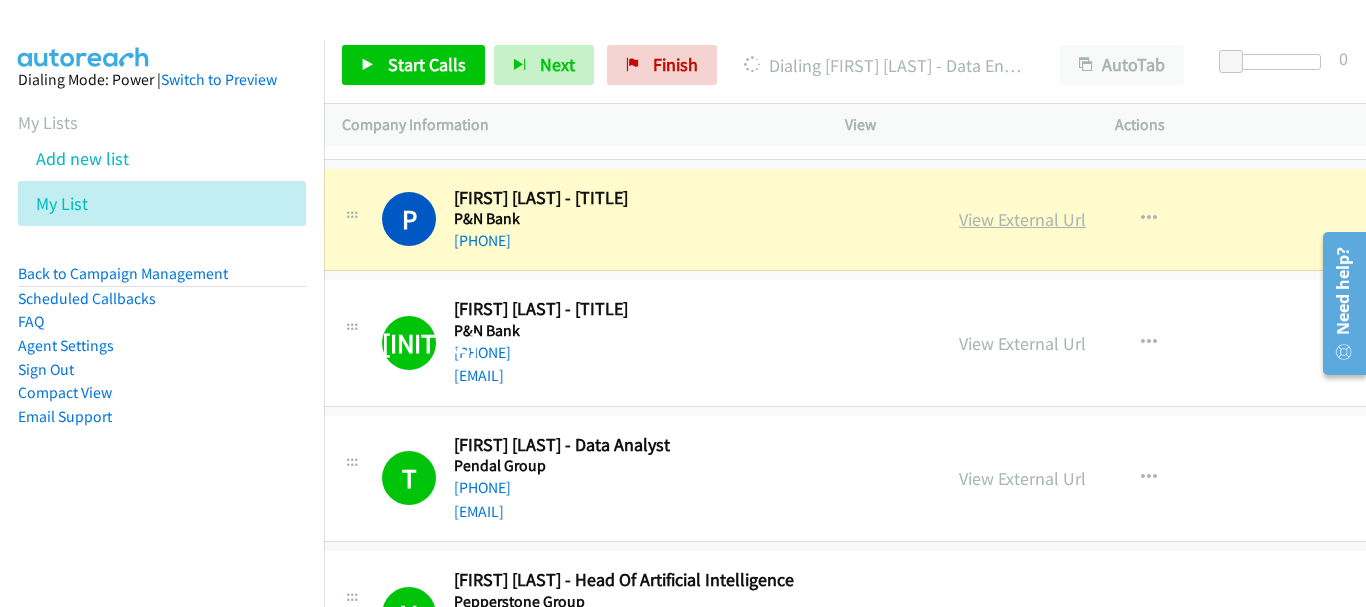 click on "View External Url" at bounding box center [1022, 219] 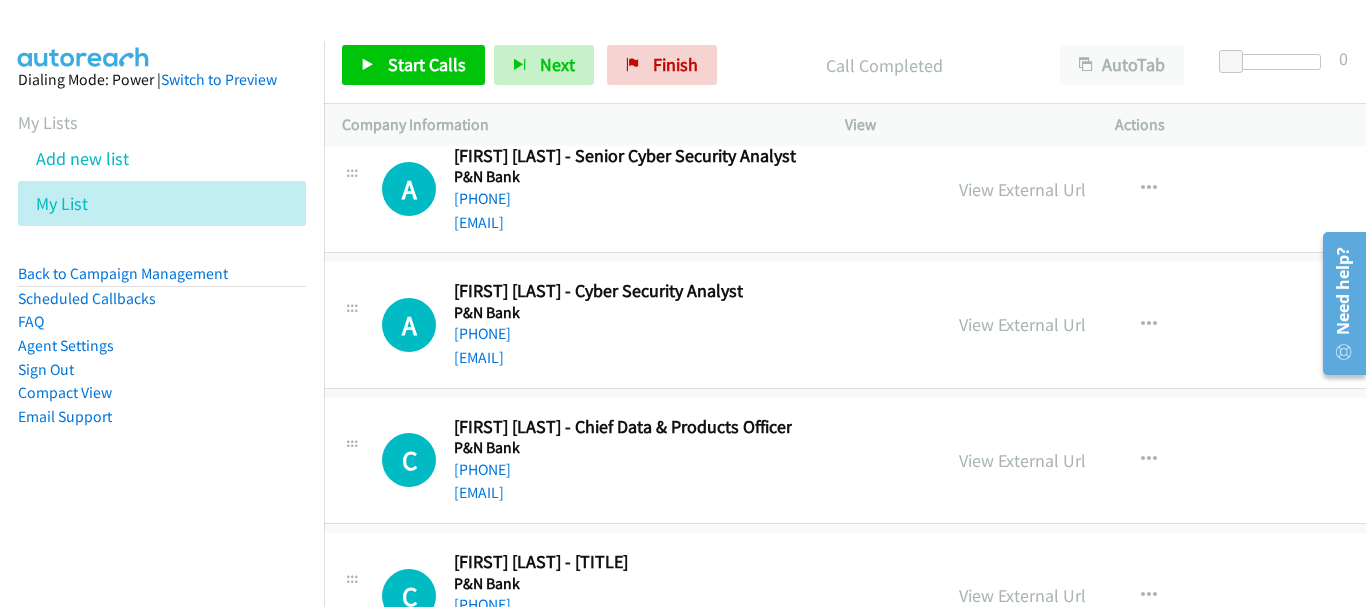 scroll, scrollTop: 60199, scrollLeft: 20, axis: both 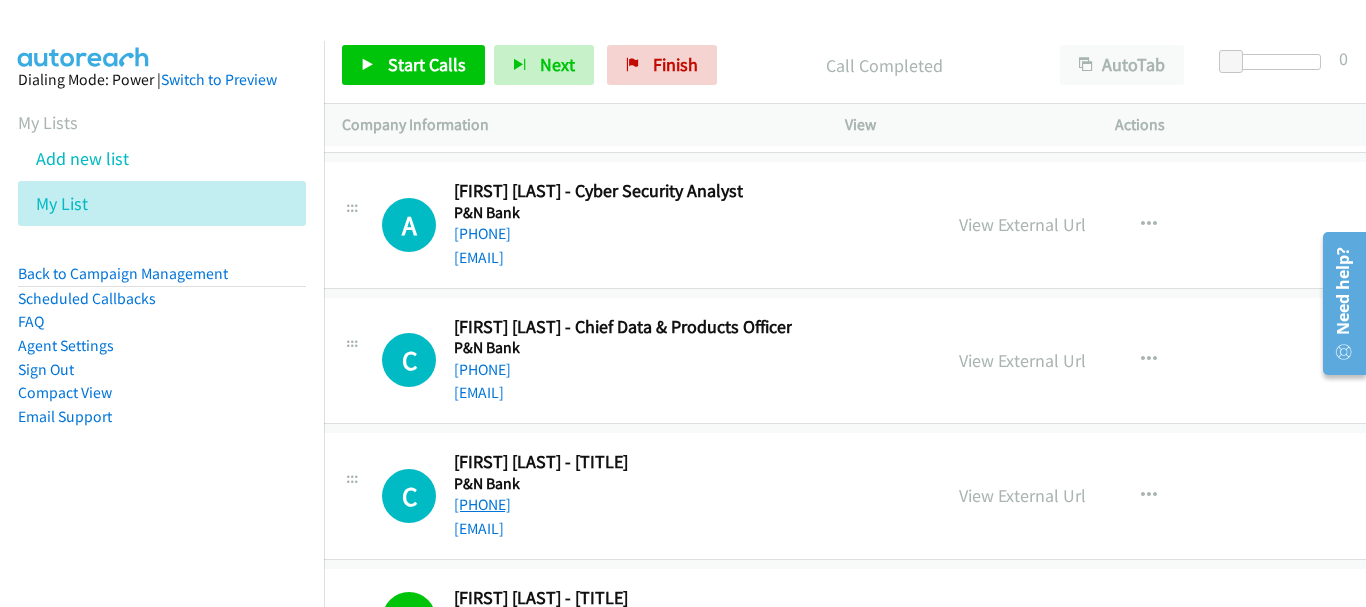 click on "[PHONE]" at bounding box center [482, 504] 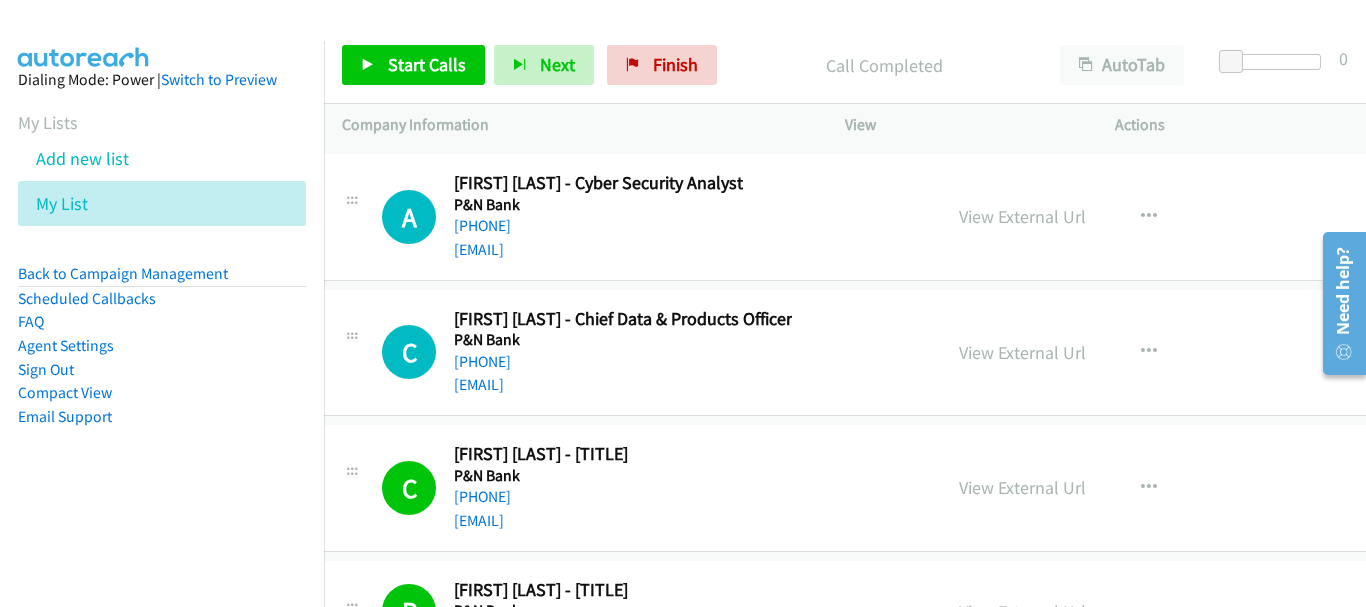 scroll, scrollTop: 60099, scrollLeft: 20, axis: both 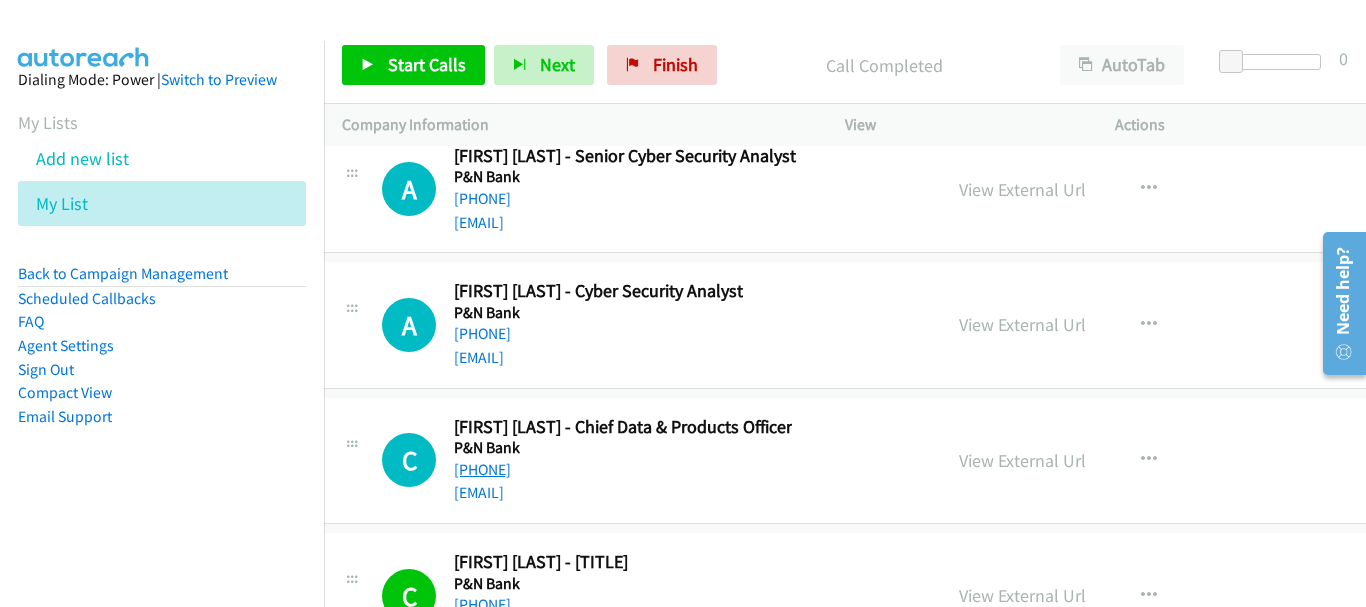 click on "[PHONE]" at bounding box center (482, 469) 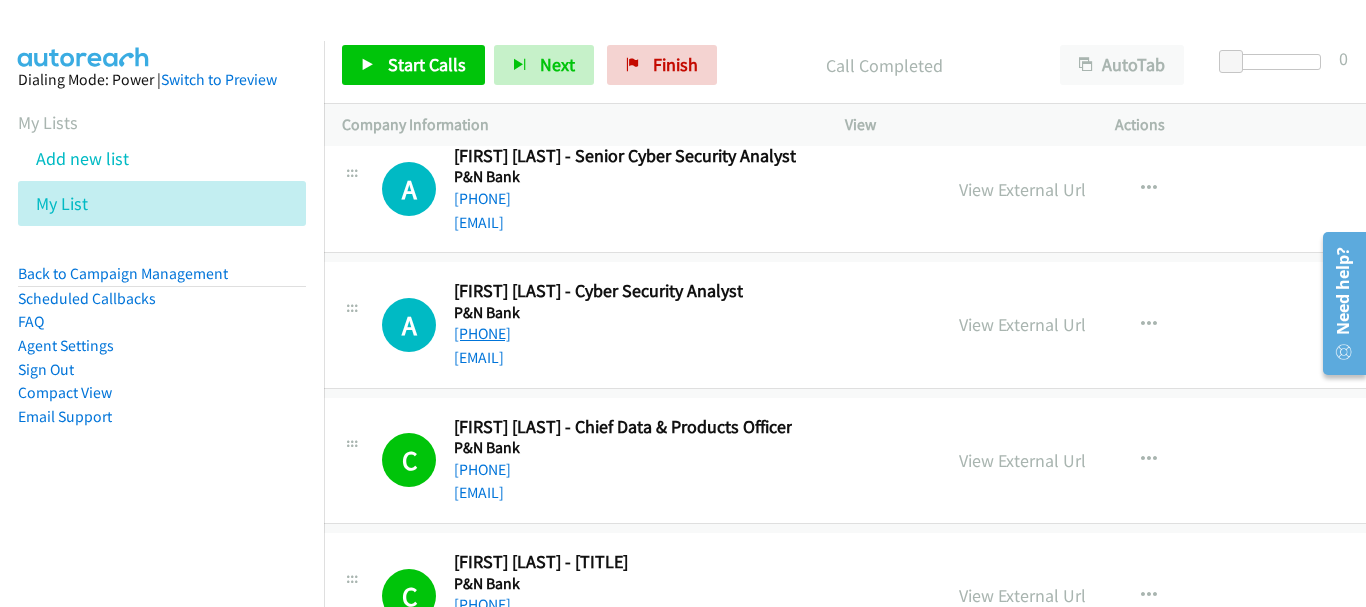 click on "[PHONE]" at bounding box center [482, 333] 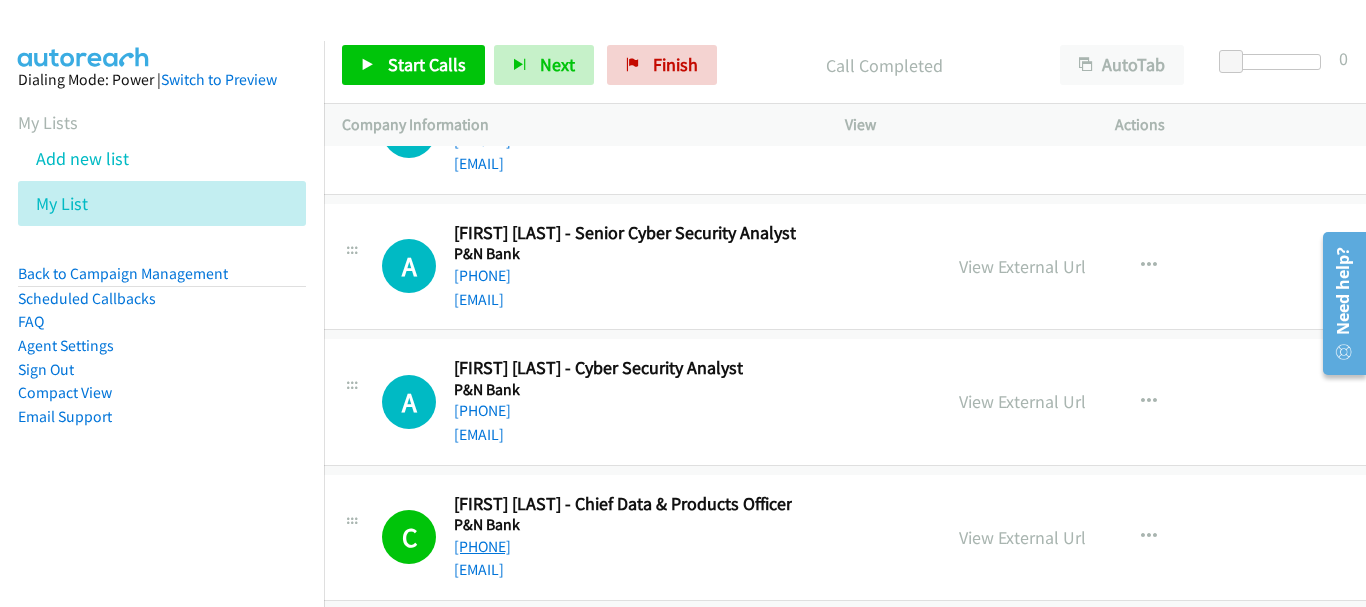 scroll, scrollTop: 59999, scrollLeft: 20, axis: both 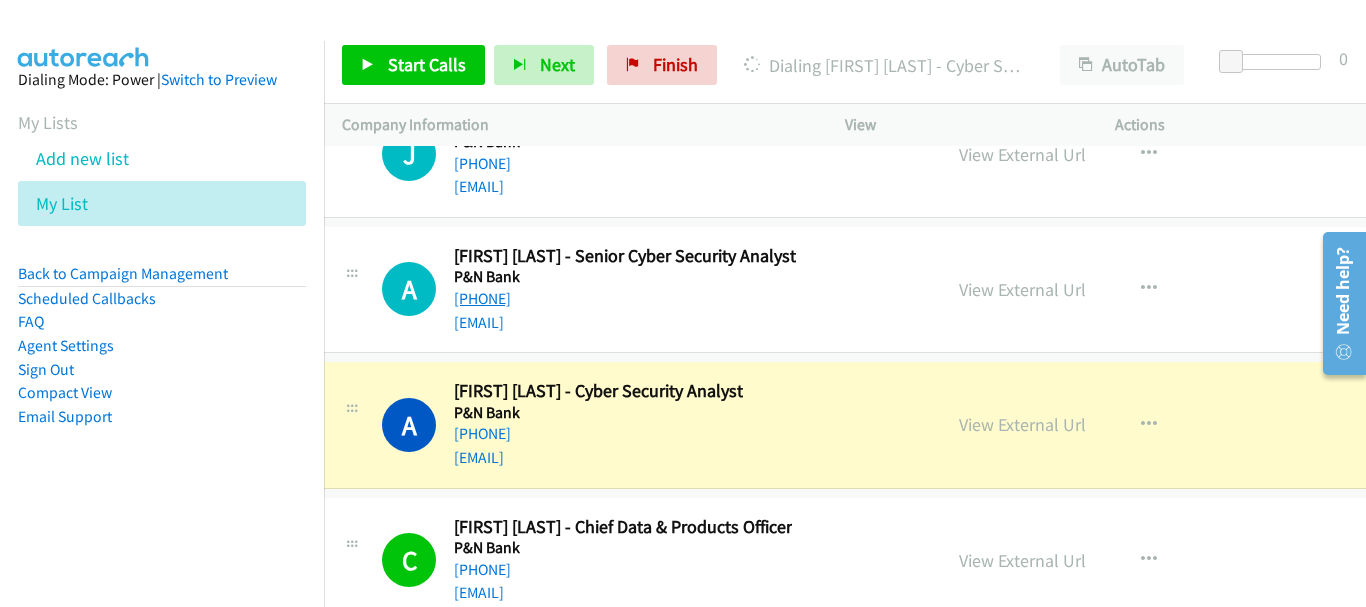 click on "[PHONE]" at bounding box center (482, 298) 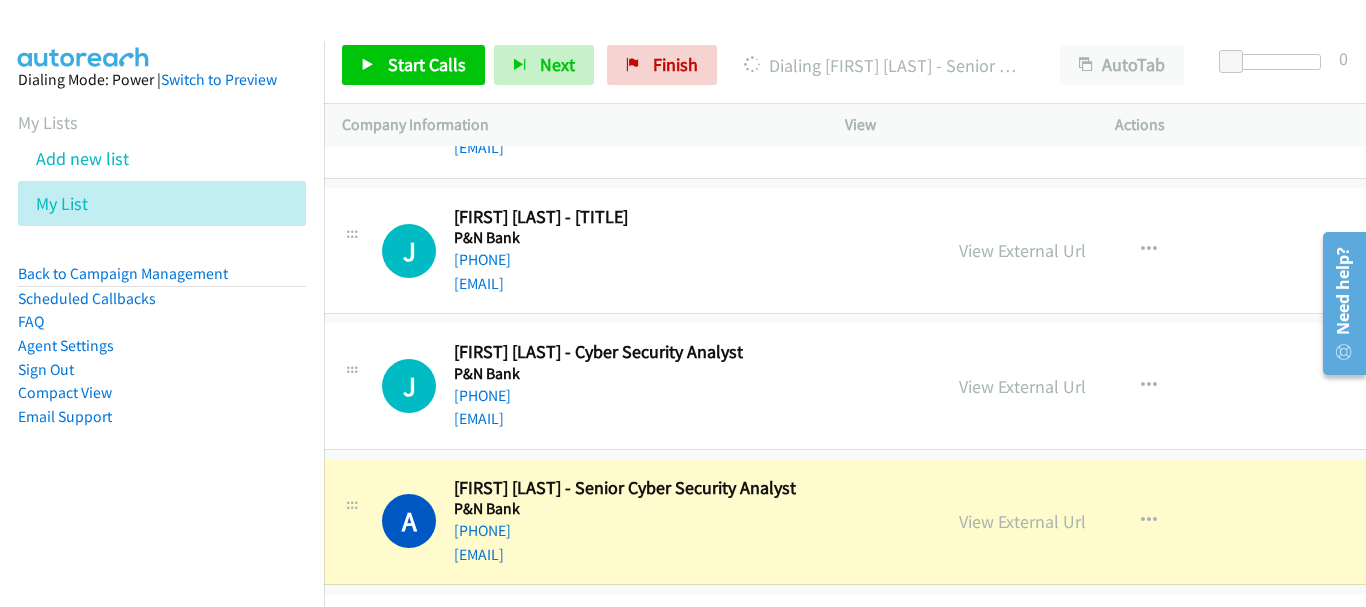 scroll, scrollTop: 59799, scrollLeft: 20, axis: both 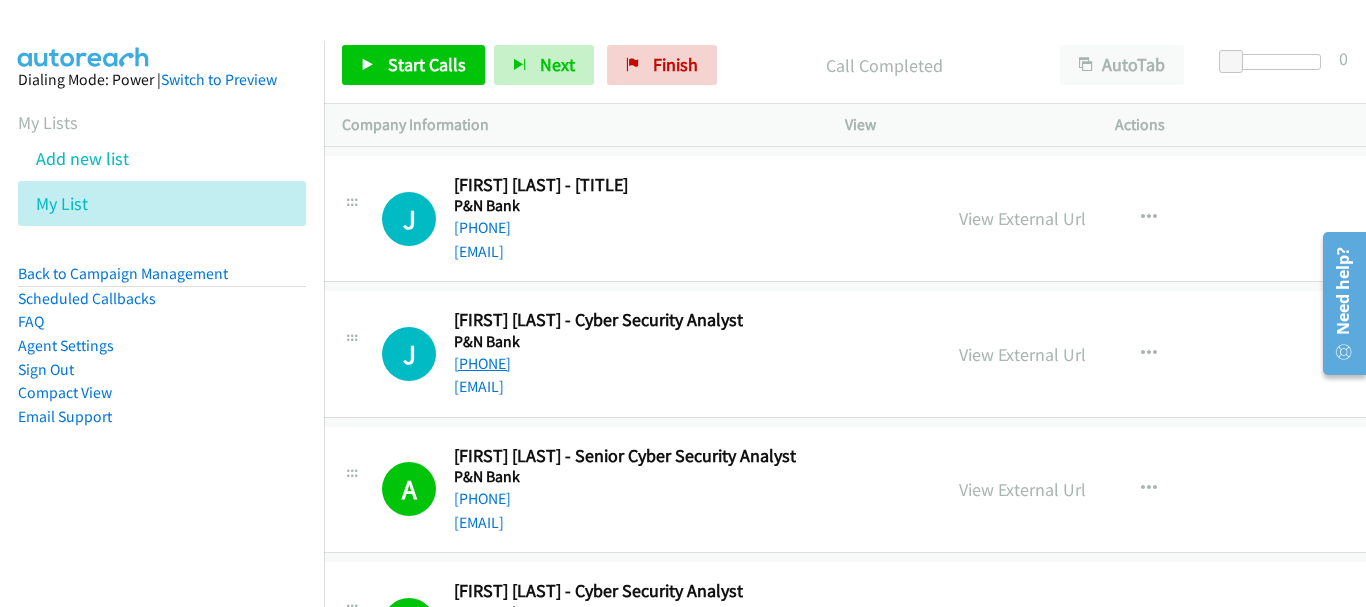 click on "[PHONE]" at bounding box center (482, 363) 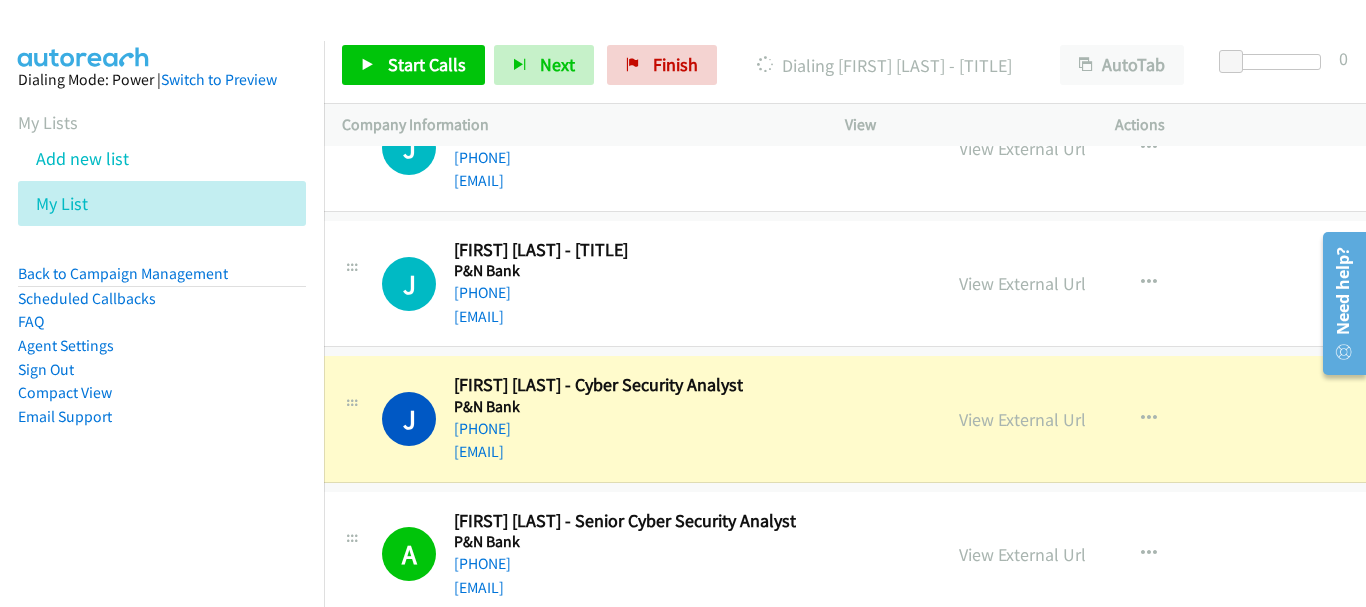 scroll, scrollTop: 59699, scrollLeft: 20, axis: both 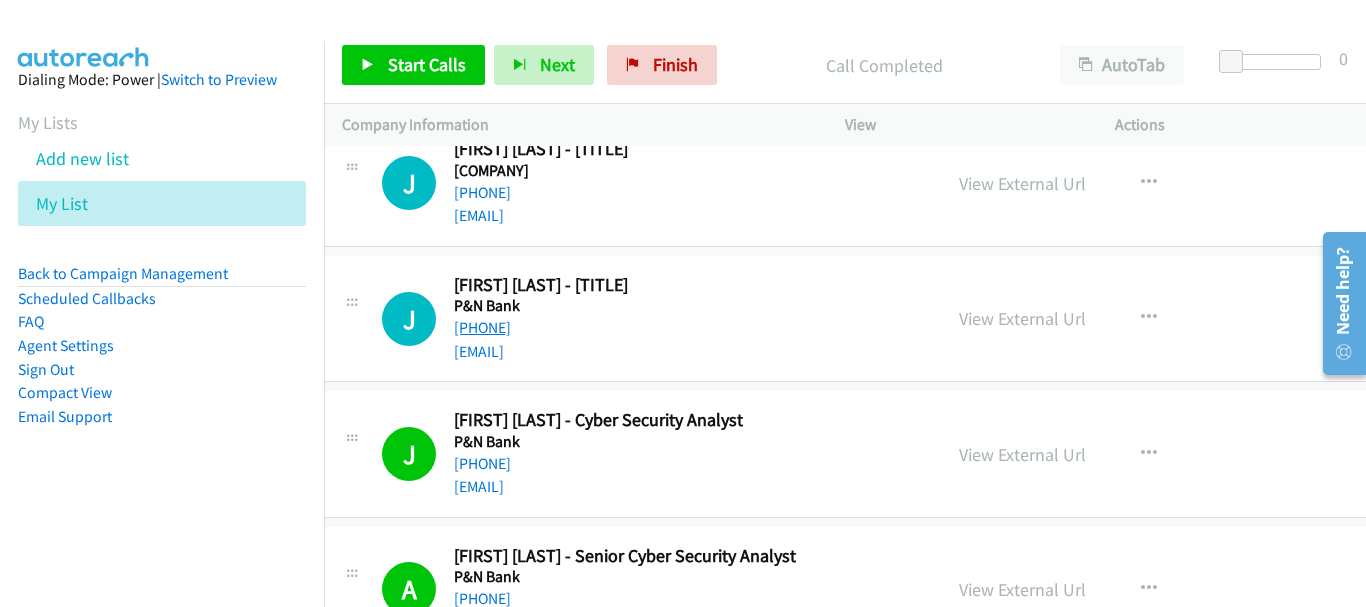 click on "[PHONE]" at bounding box center [482, 327] 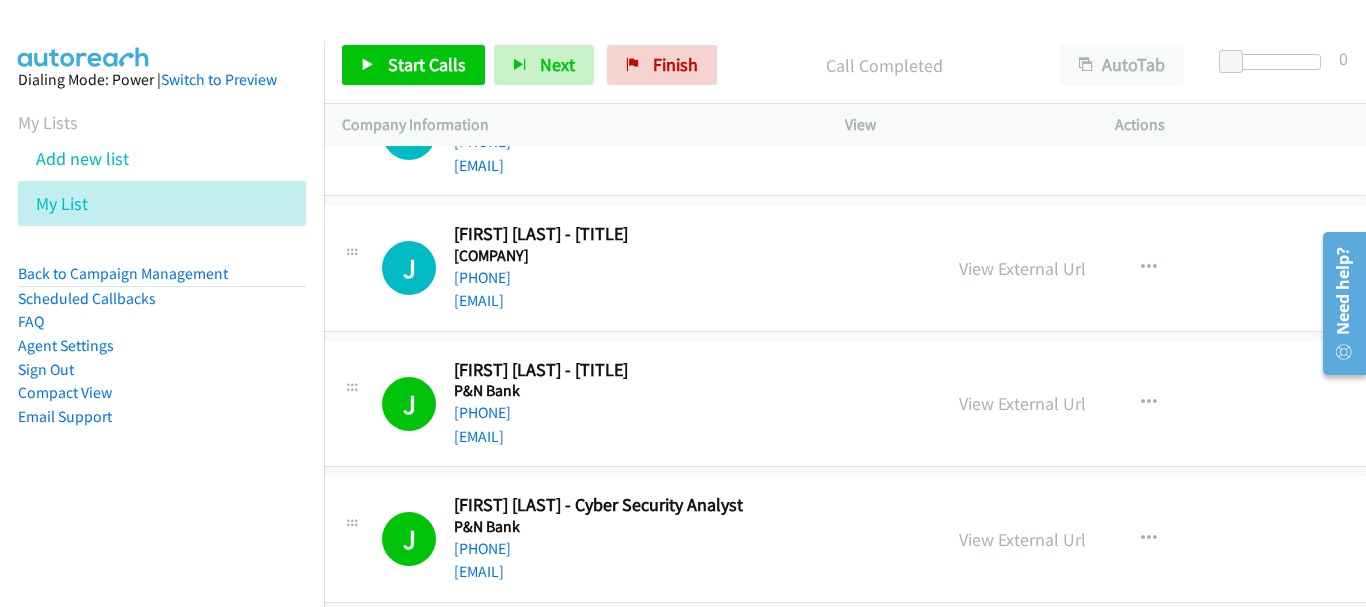 scroll, scrollTop: 59499, scrollLeft: 20, axis: both 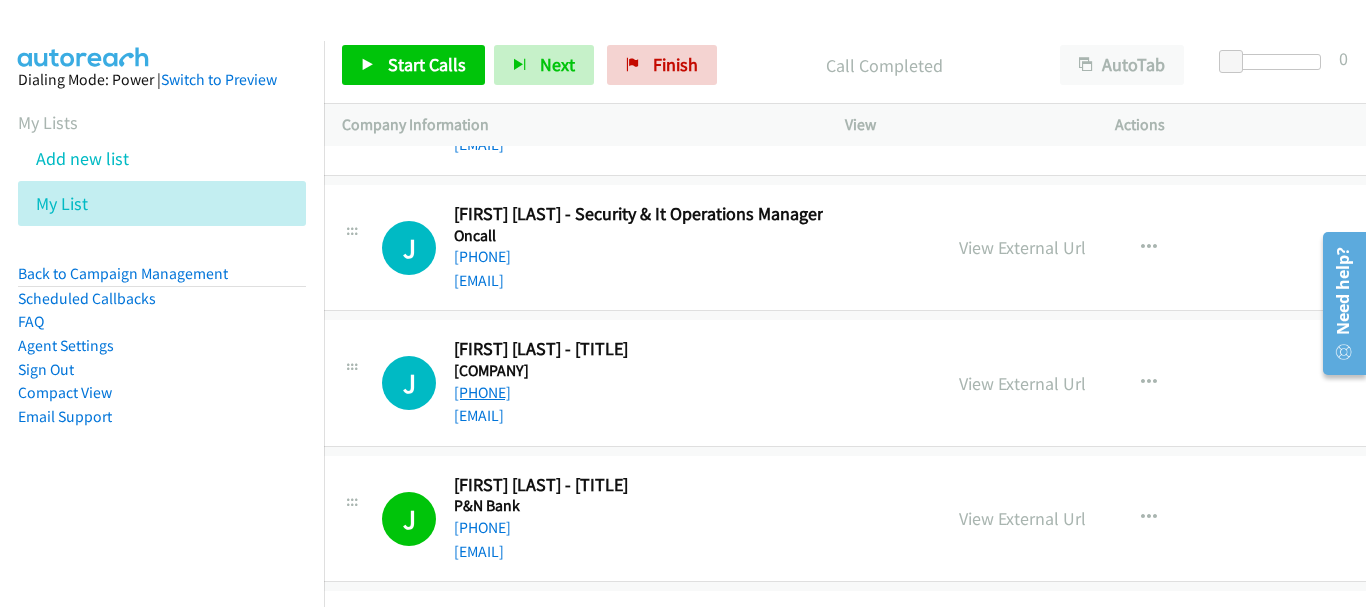 click on "[PHONE]" at bounding box center [482, 392] 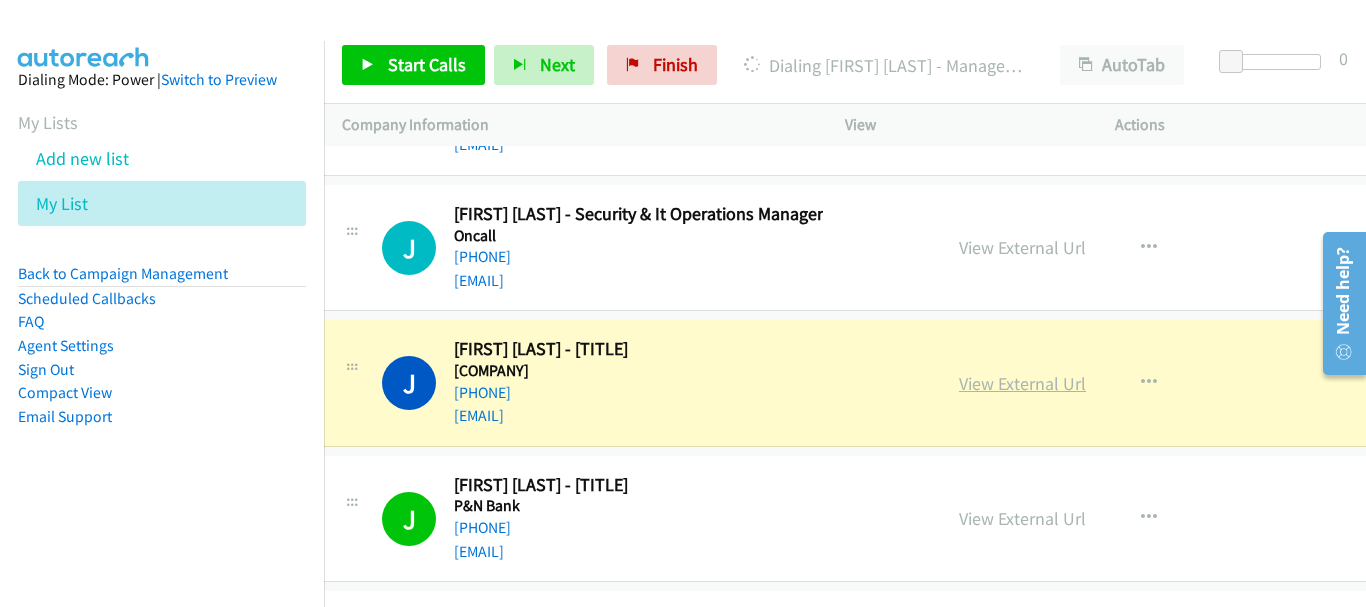 click on "View External Url" at bounding box center [1022, 383] 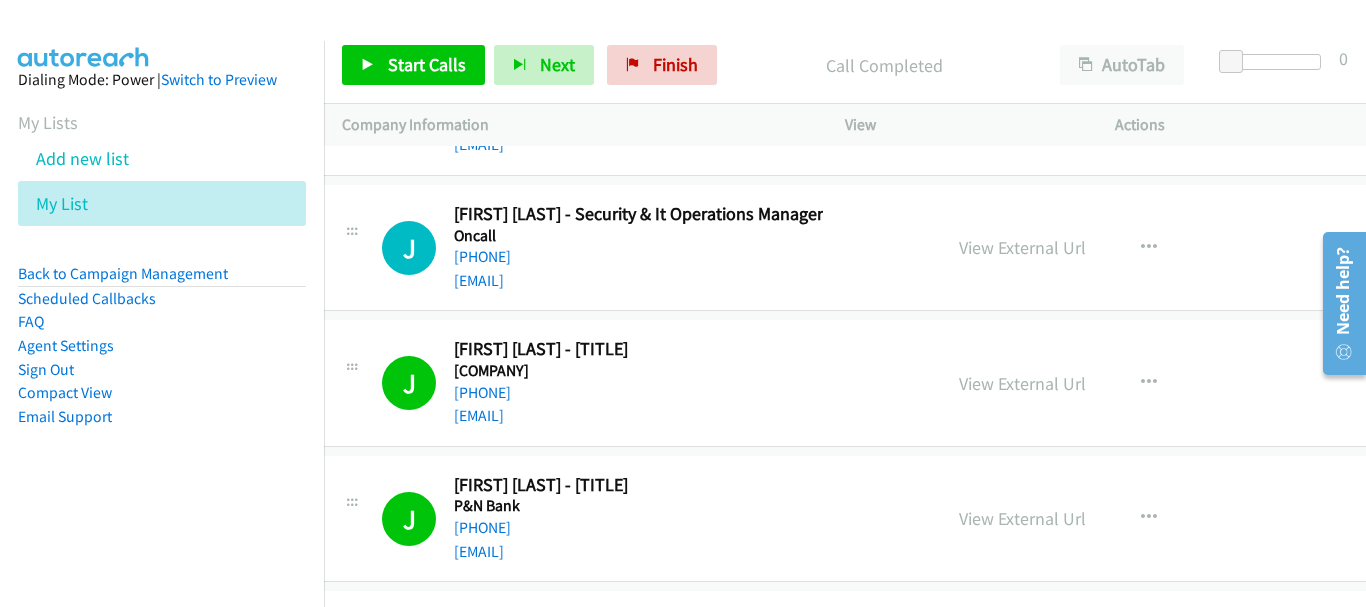 scroll, scrollTop: 59399, scrollLeft: 20, axis: both 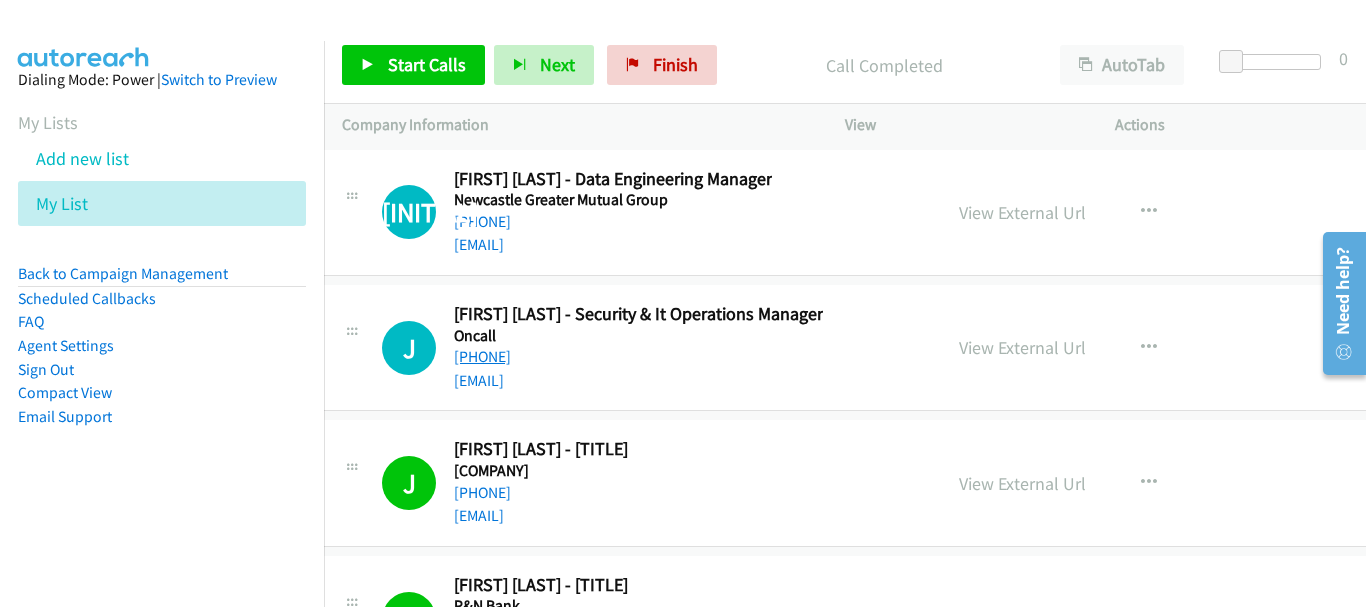 click on "[PHONE]" at bounding box center (482, 356) 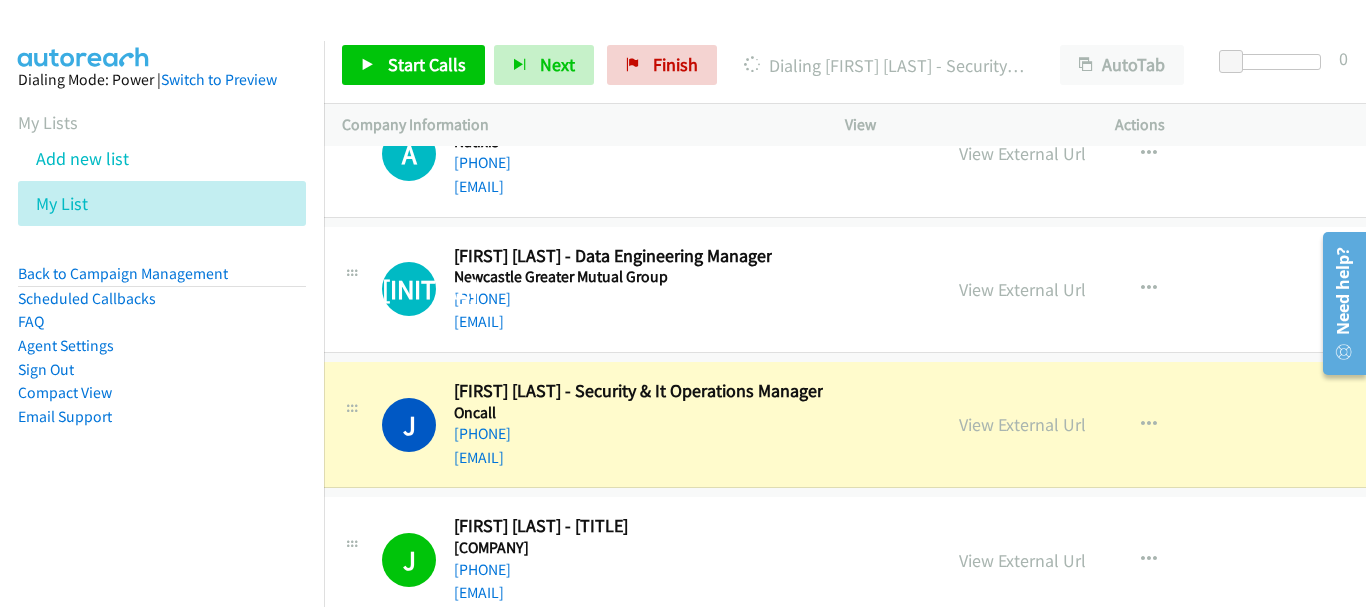 scroll, scrollTop: 59299, scrollLeft: 20, axis: both 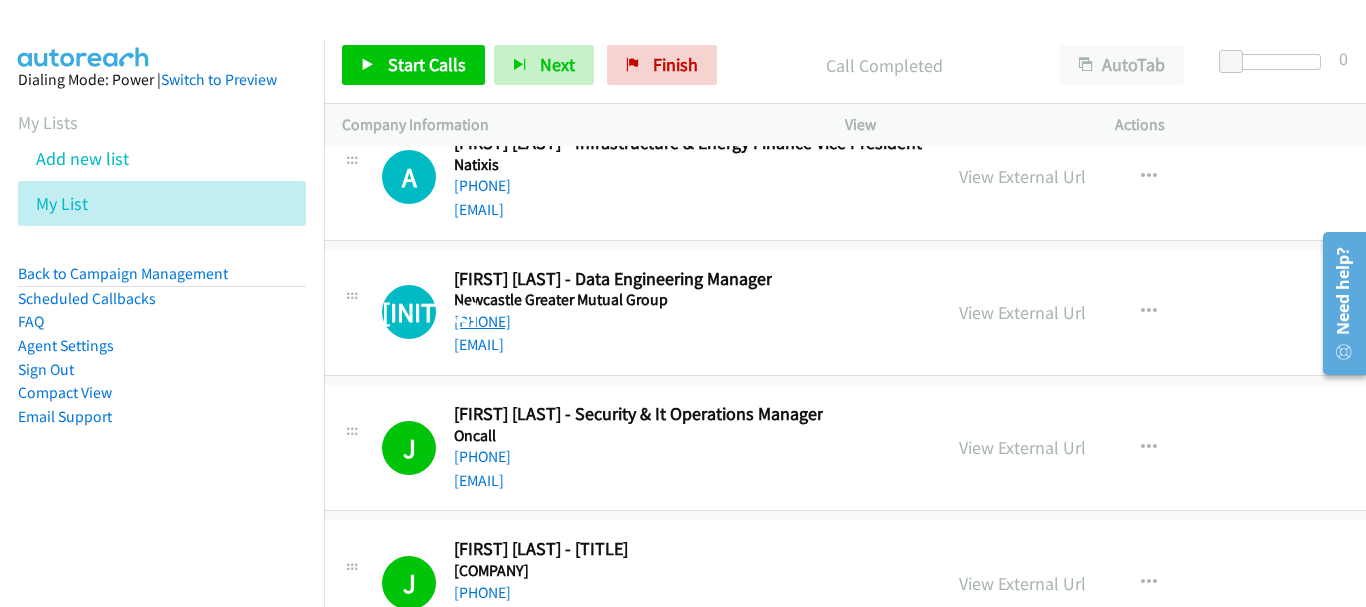 click on "[PHONE]" at bounding box center (482, 321) 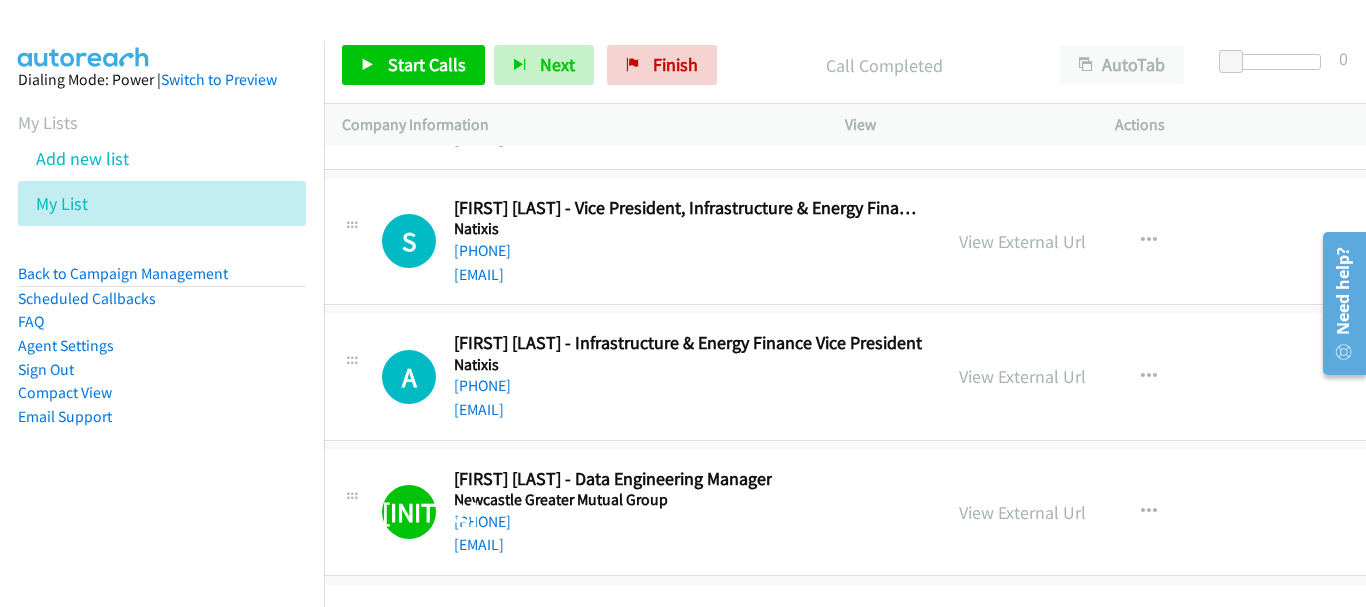 scroll, scrollTop: 58999, scrollLeft: 20, axis: both 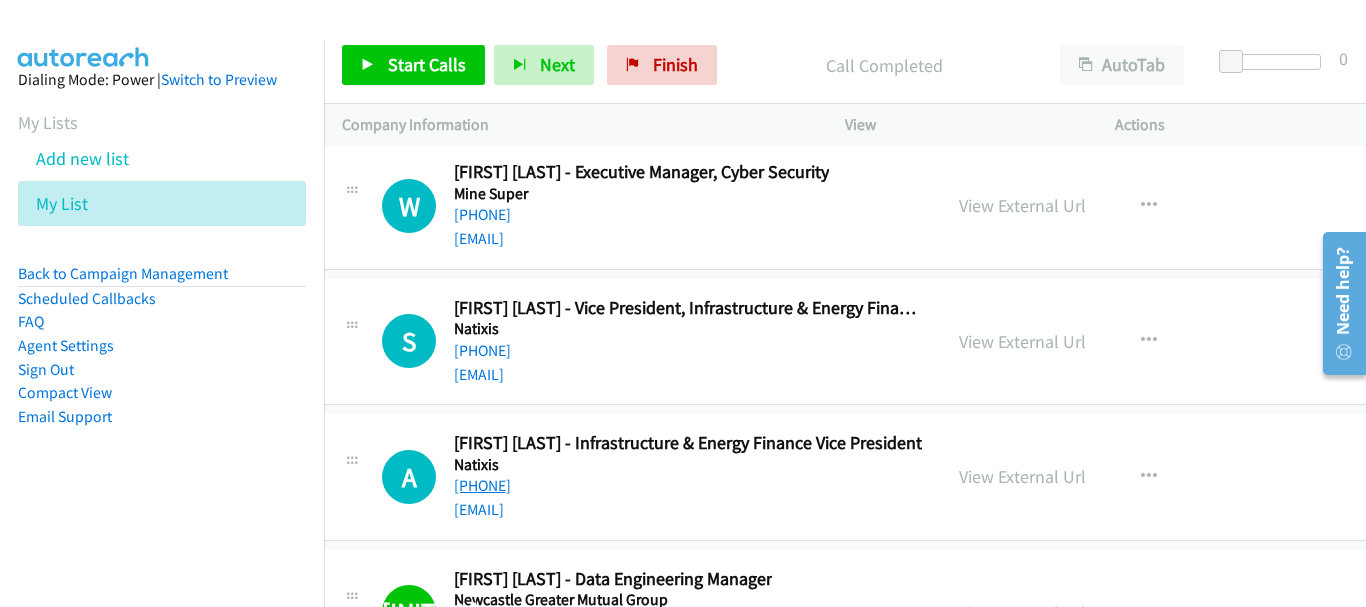 click on "[PHONE]" at bounding box center [482, 485] 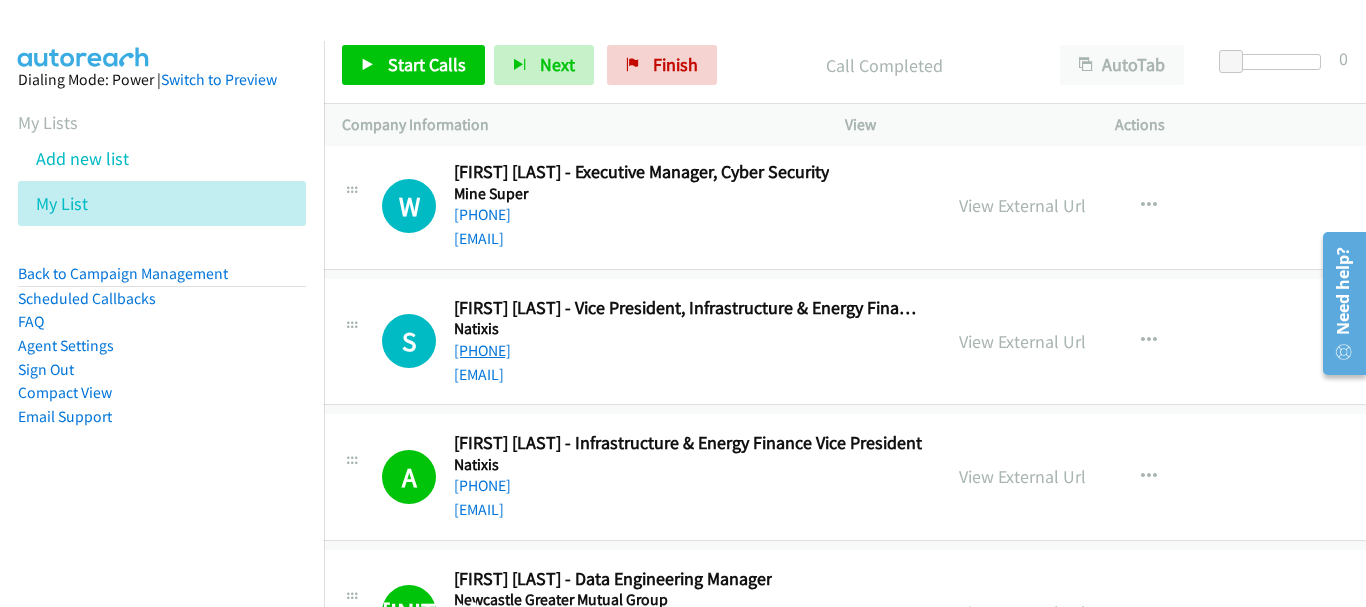 click on "[PHONE]" at bounding box center (482, 350) 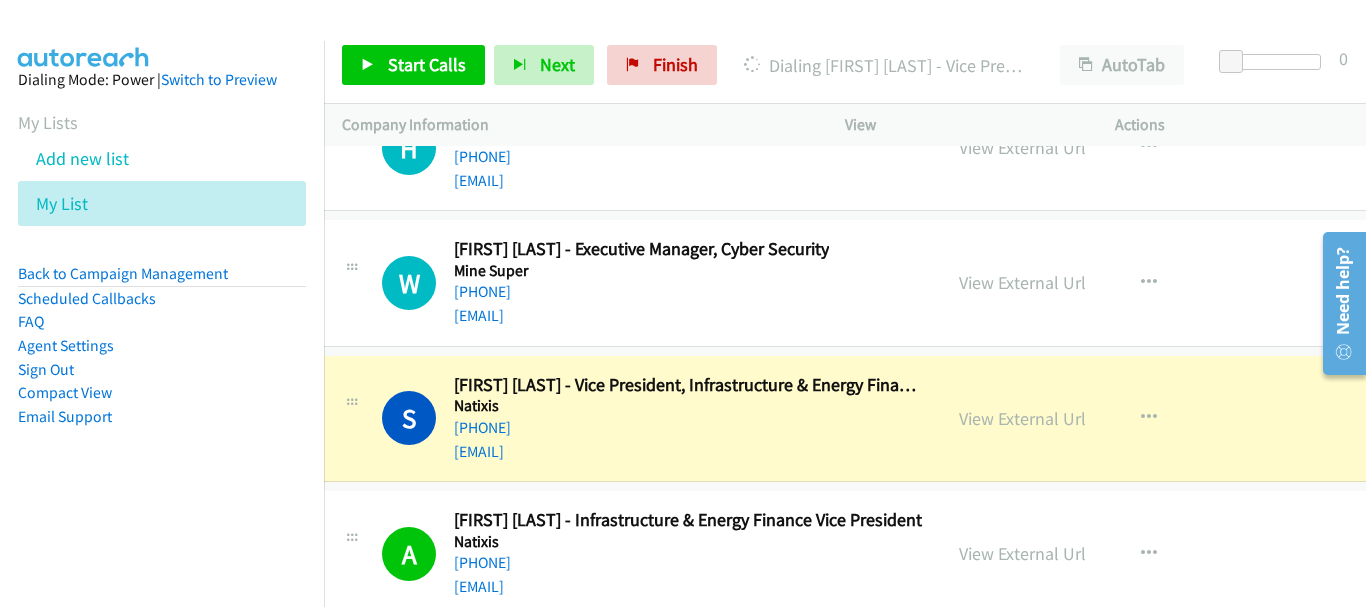 scroll, scrollTop: 58899, scrollLeft: 20, axis: both 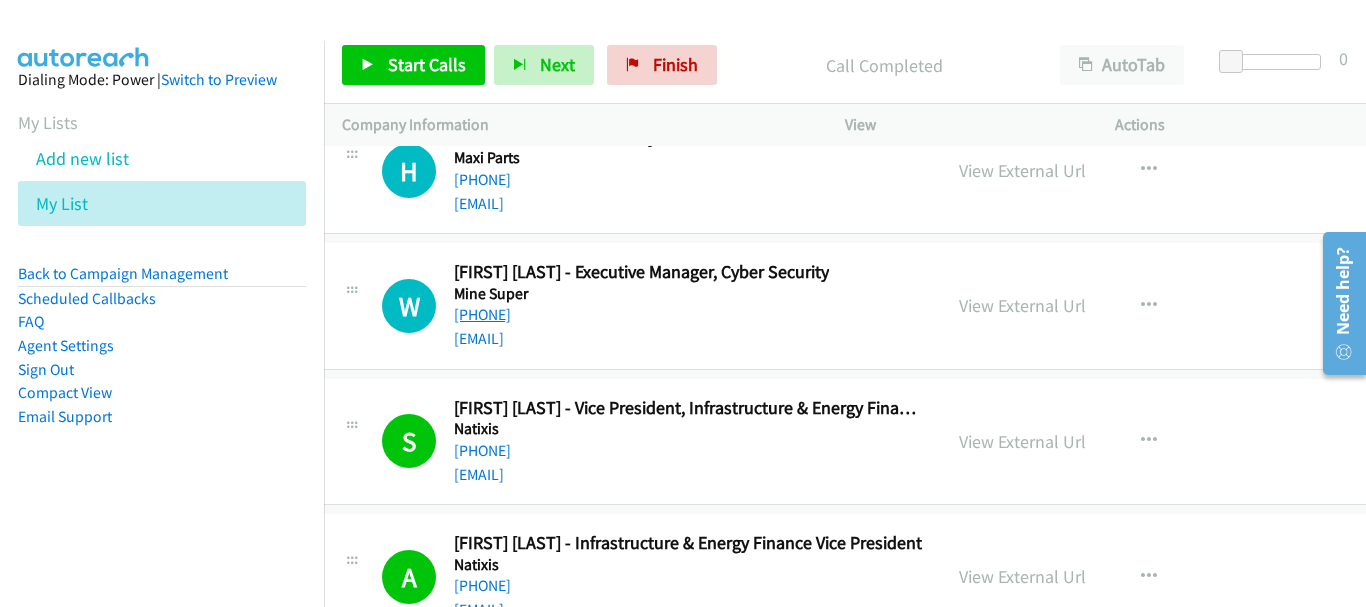 click on "[PHONE]" at bounding box center (482, 314) 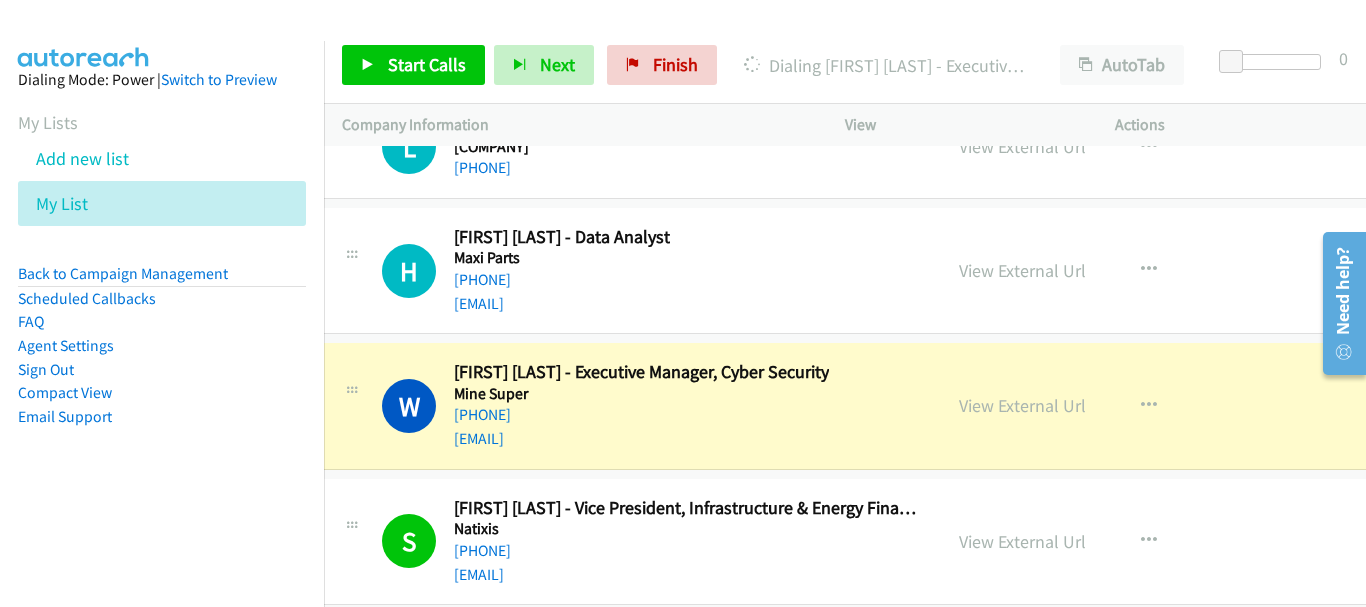 scroll, scrollTop: 58699, scrollLeft: 20, axis: both 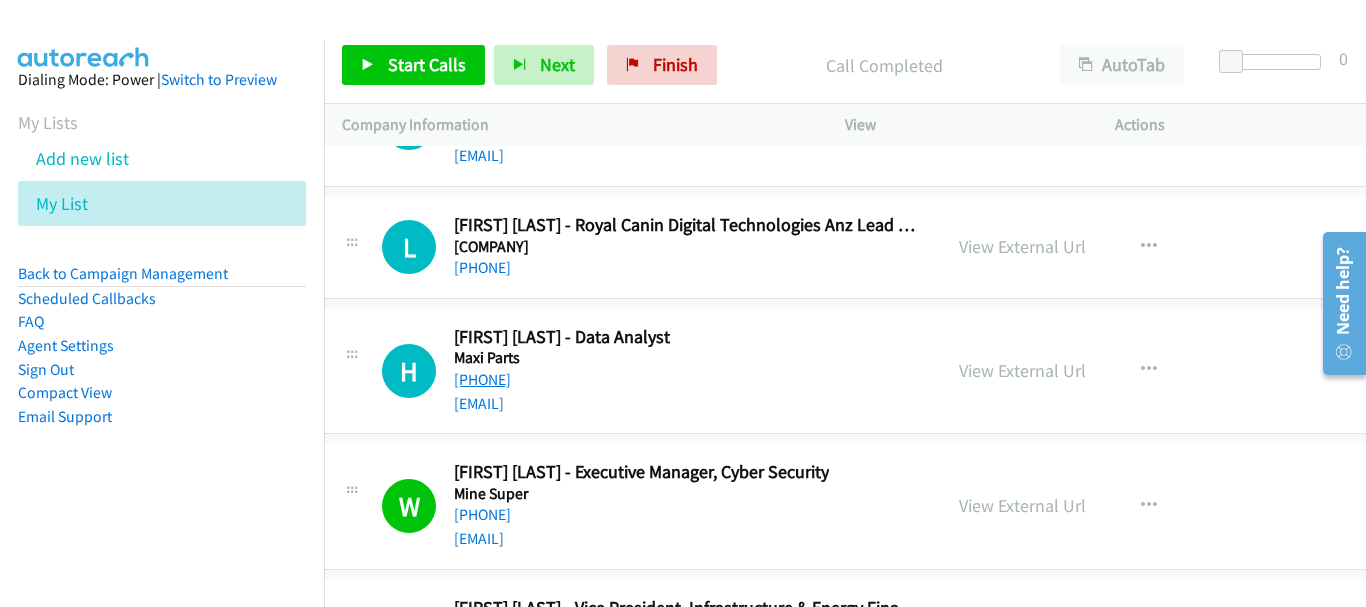 click on "[PHONE]" at bounding box center (482, 379) 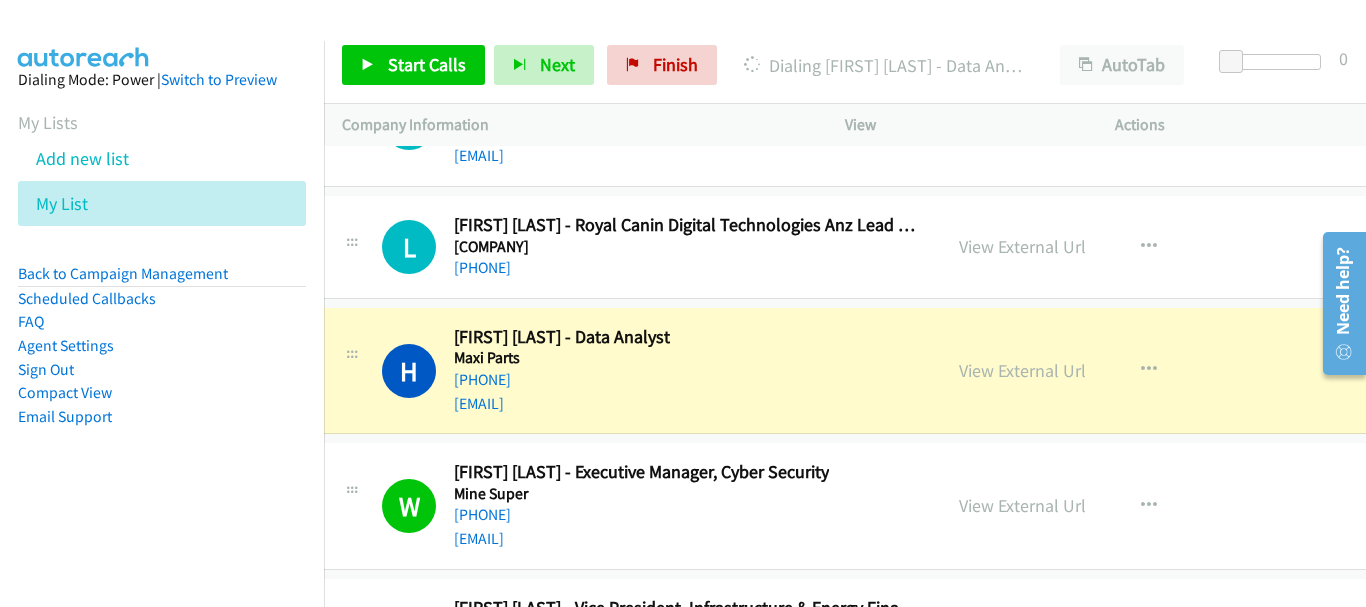 scroll, scrollTop: 58599, scrollLeft: 20, axis: both 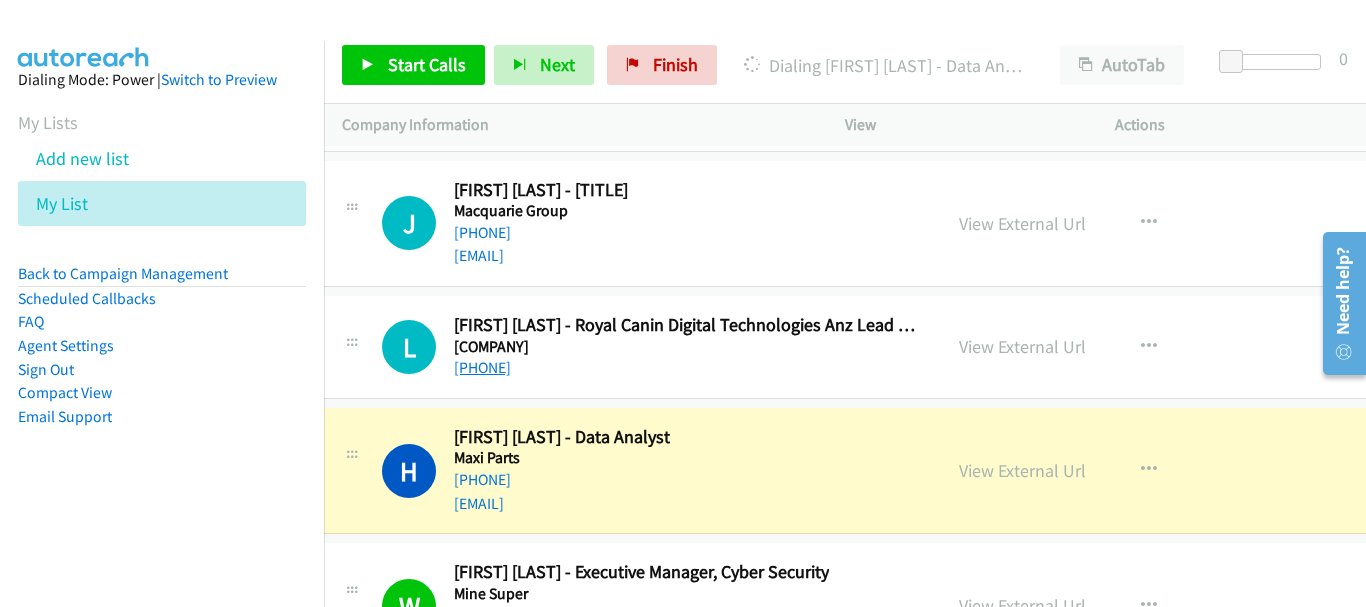 click on "[PHONE]" at bounding box center [482, 367] 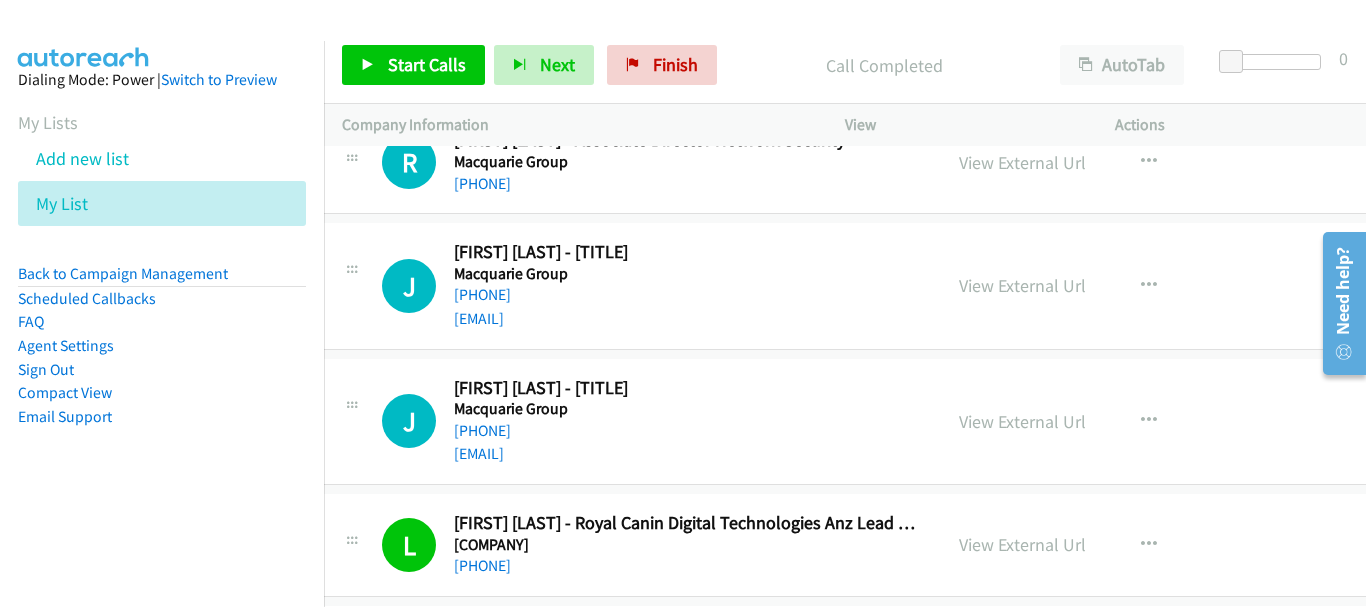 scroll, scrollTop: 58399, scrollLeft: 20, axis: both 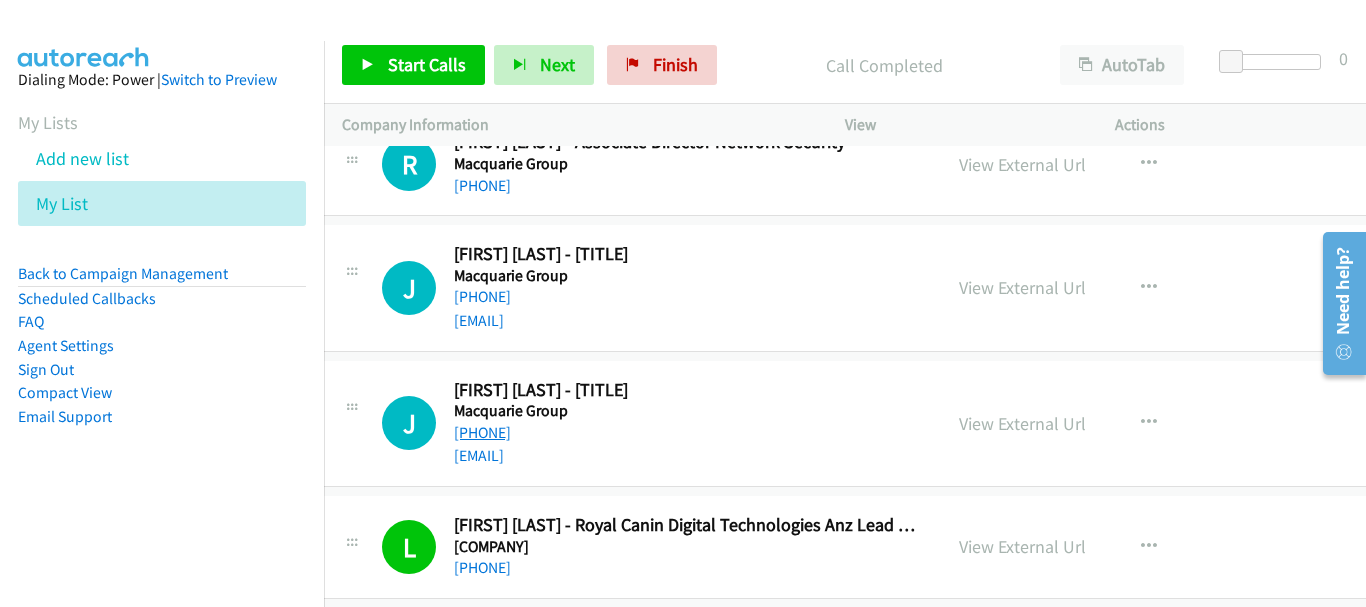 click on "[PHONE]" at bounding box center (482, 432) 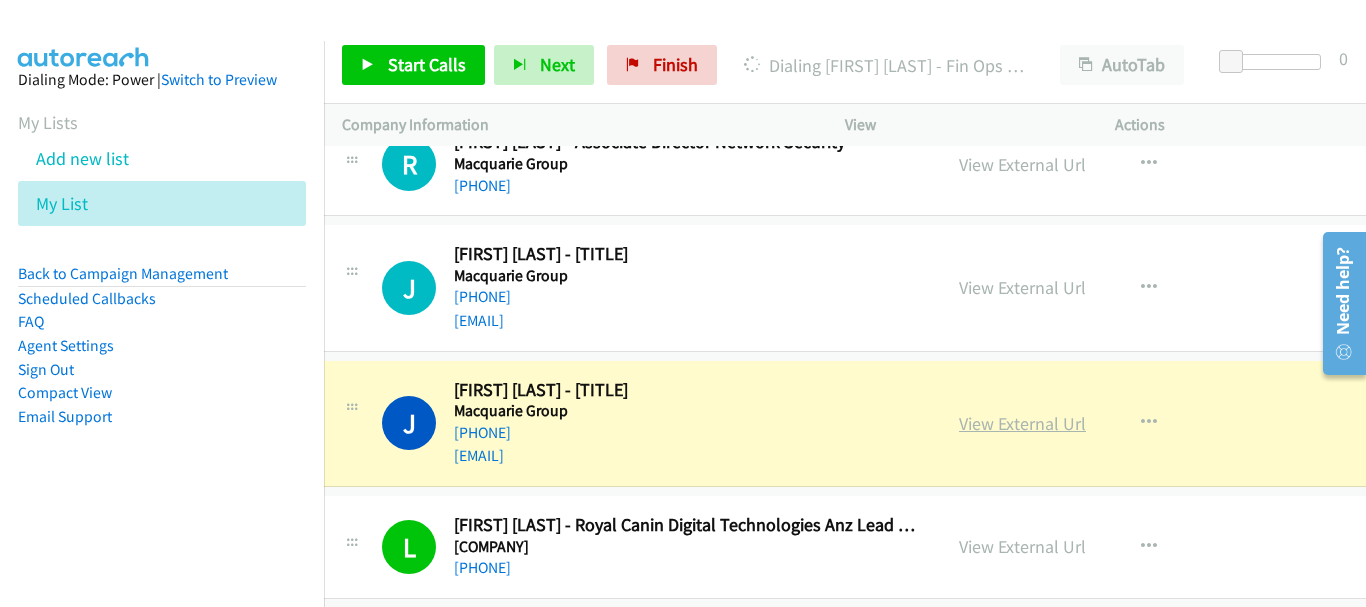 click on "View External Url" at bounding box center [1022, 423] 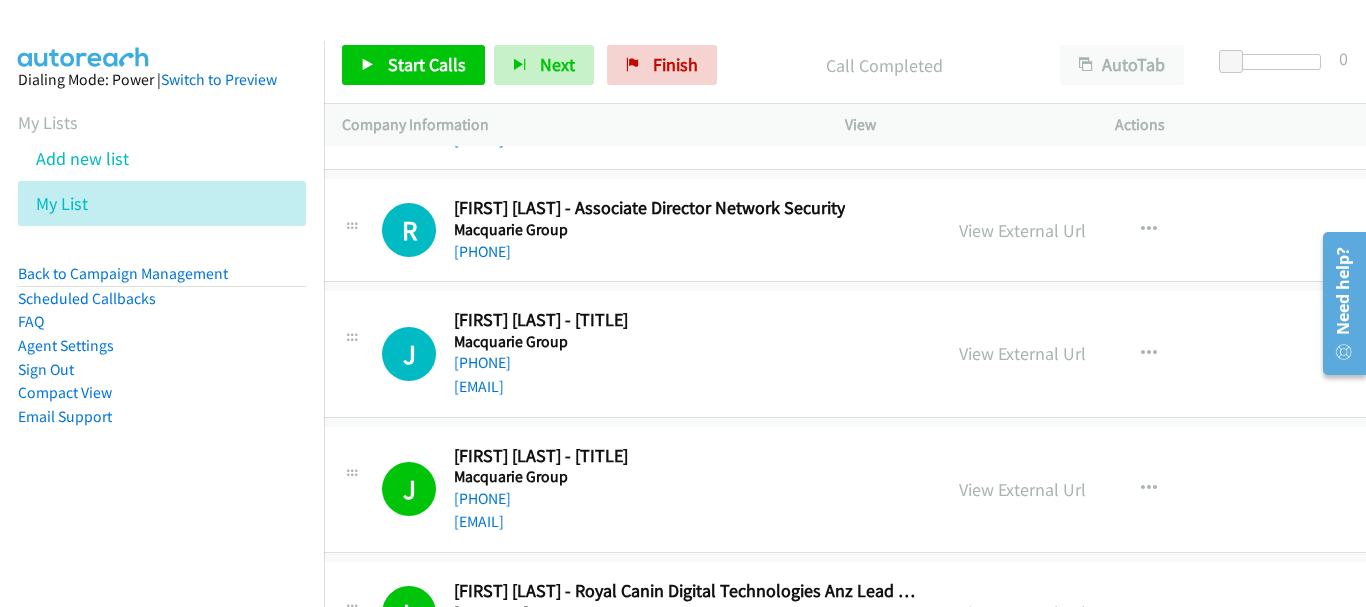 scroll, scrollTop: 58299, scrollLeft: 20, axis: both 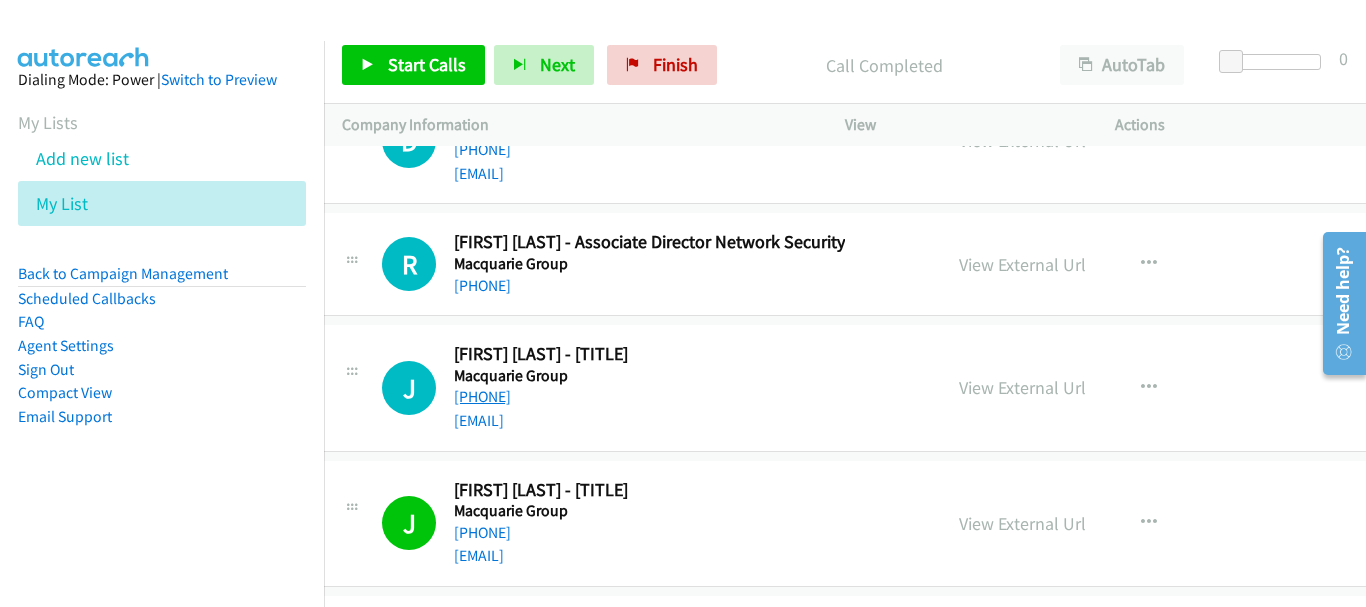 click on "[PHONE]" at bounding box center (482, 396) 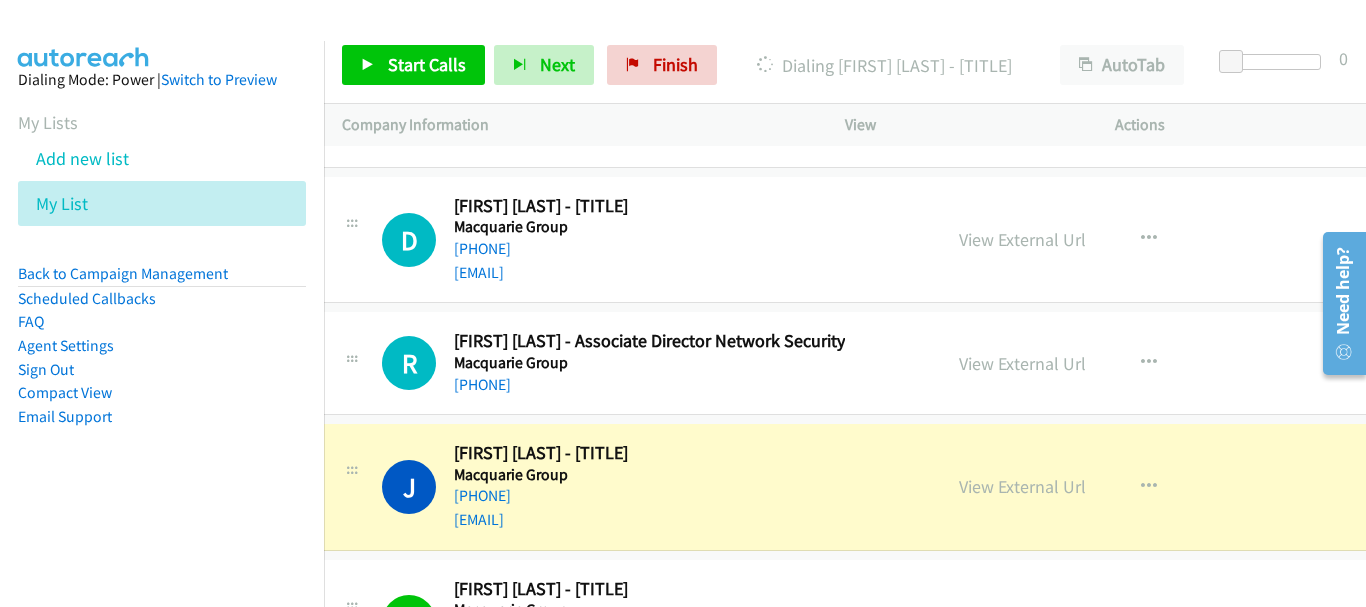 scroll, scrollTop: 58199, scrollLeft: 20, axis: both 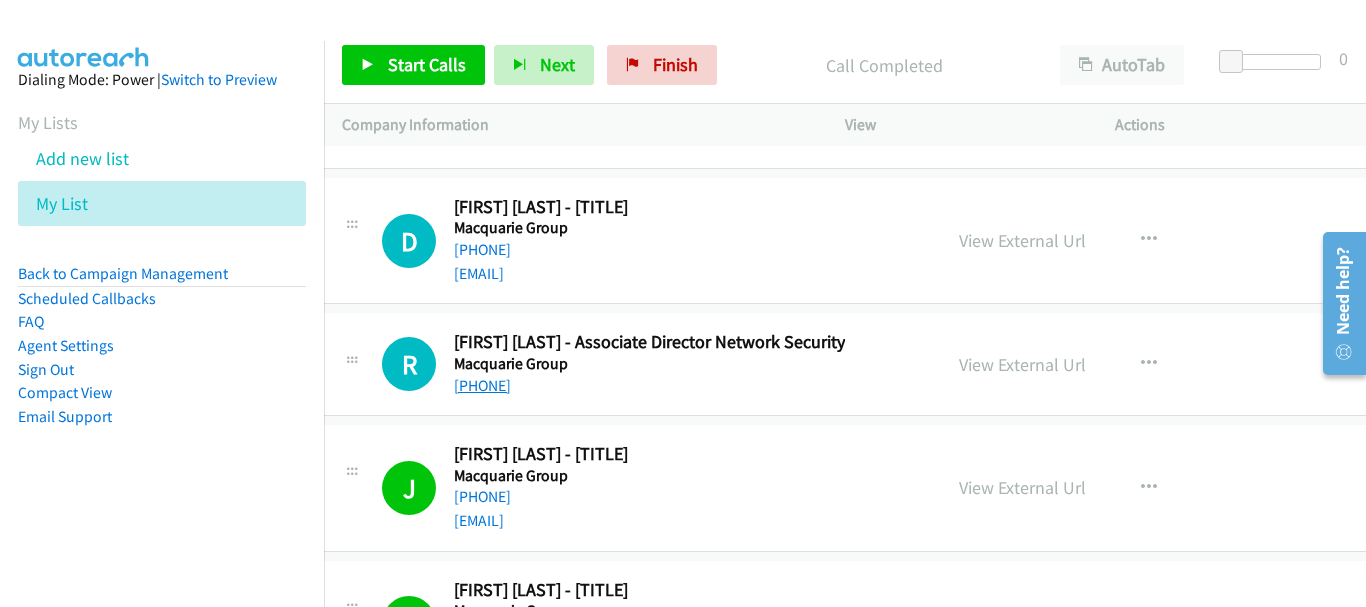 click on "[PHONE]" at bounding box center (482, 385) 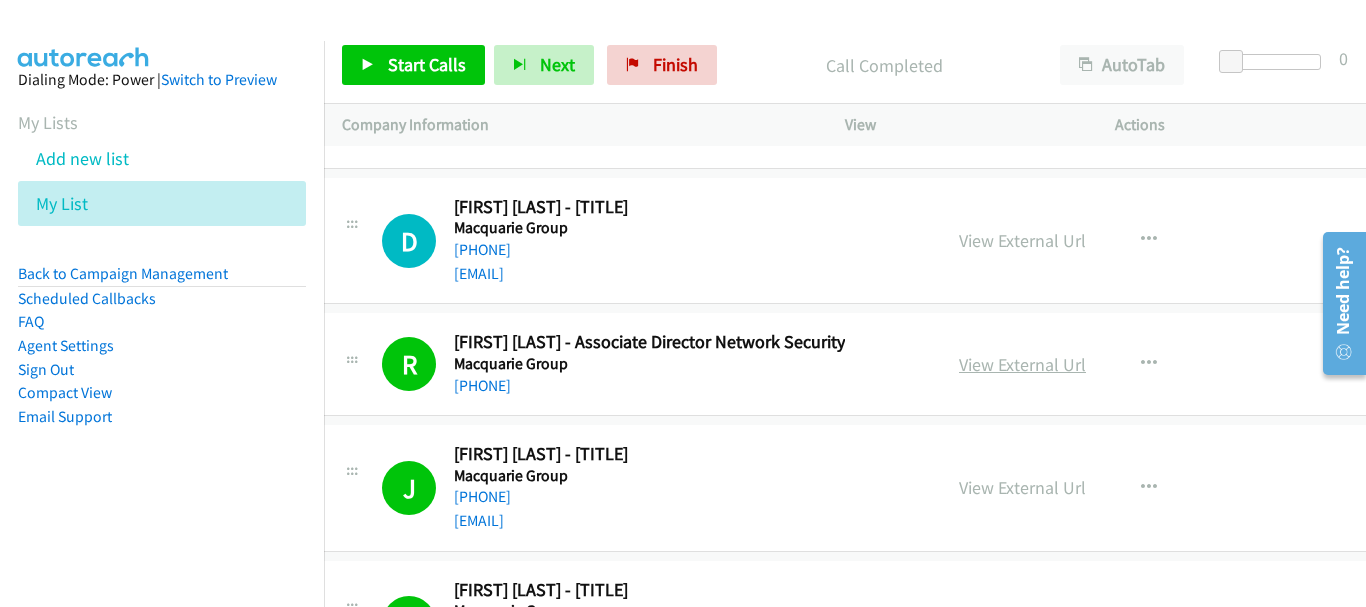 click on "View External Url" at bounding box center [1022, 364] 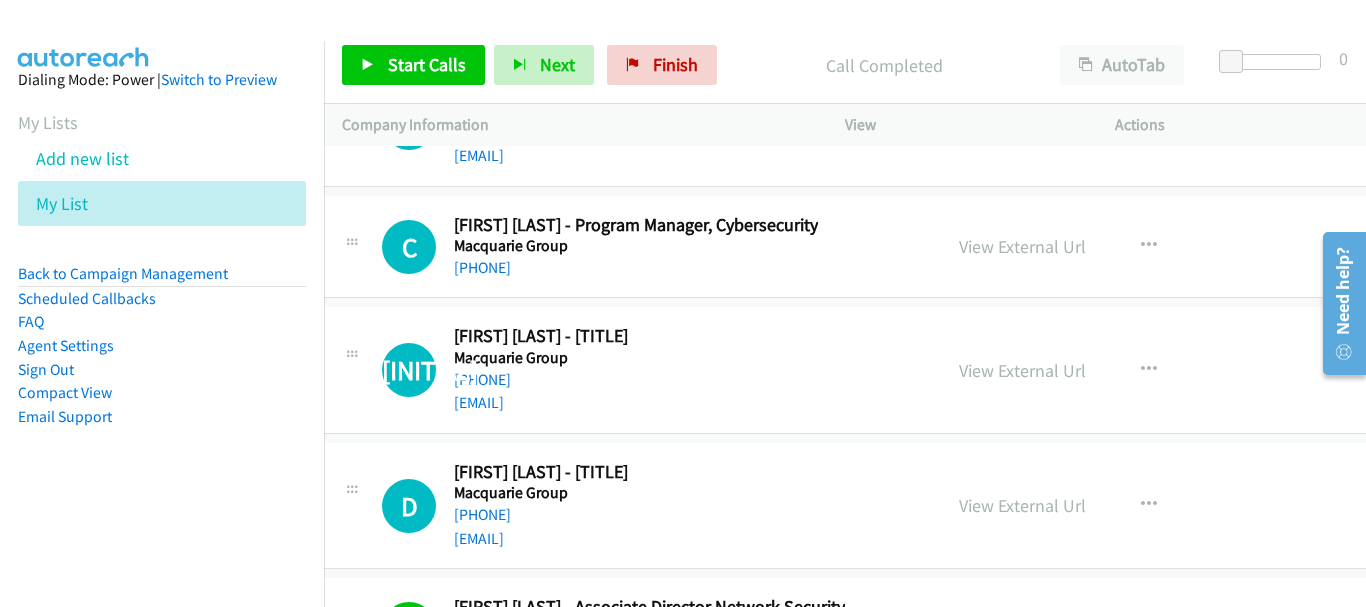 scroll, scrollTop: 57899, scrollLeft: 20, axis: both 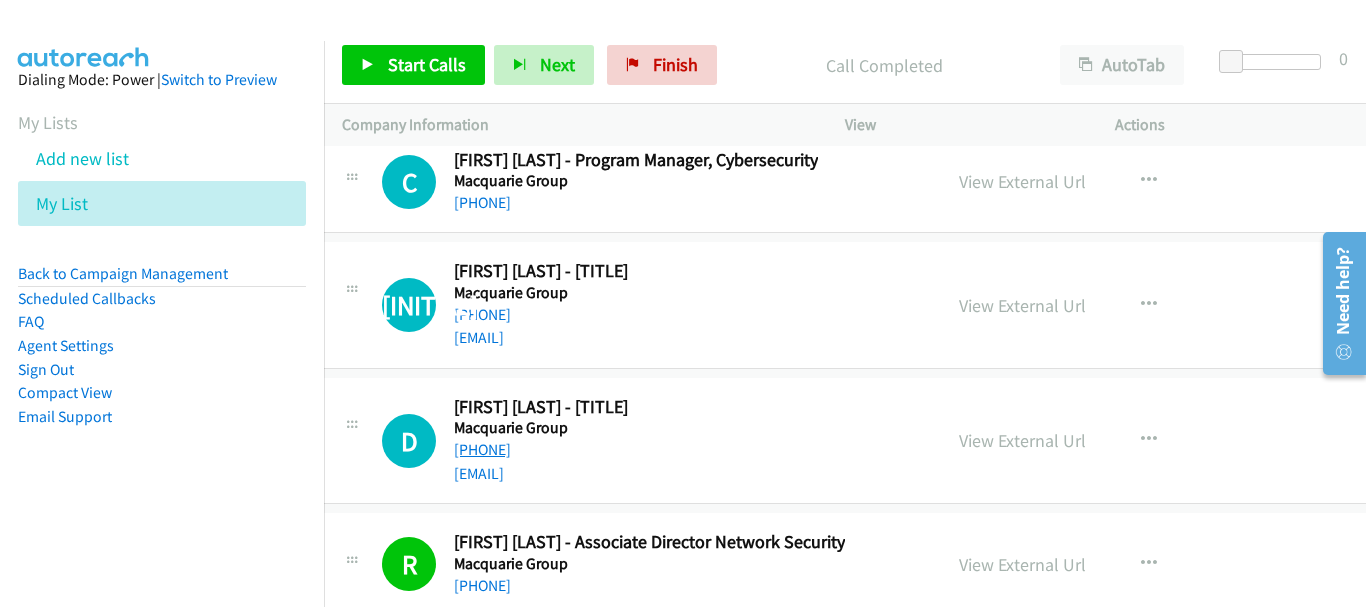 click on "[PHONE]" at bounding box center [482, 449] 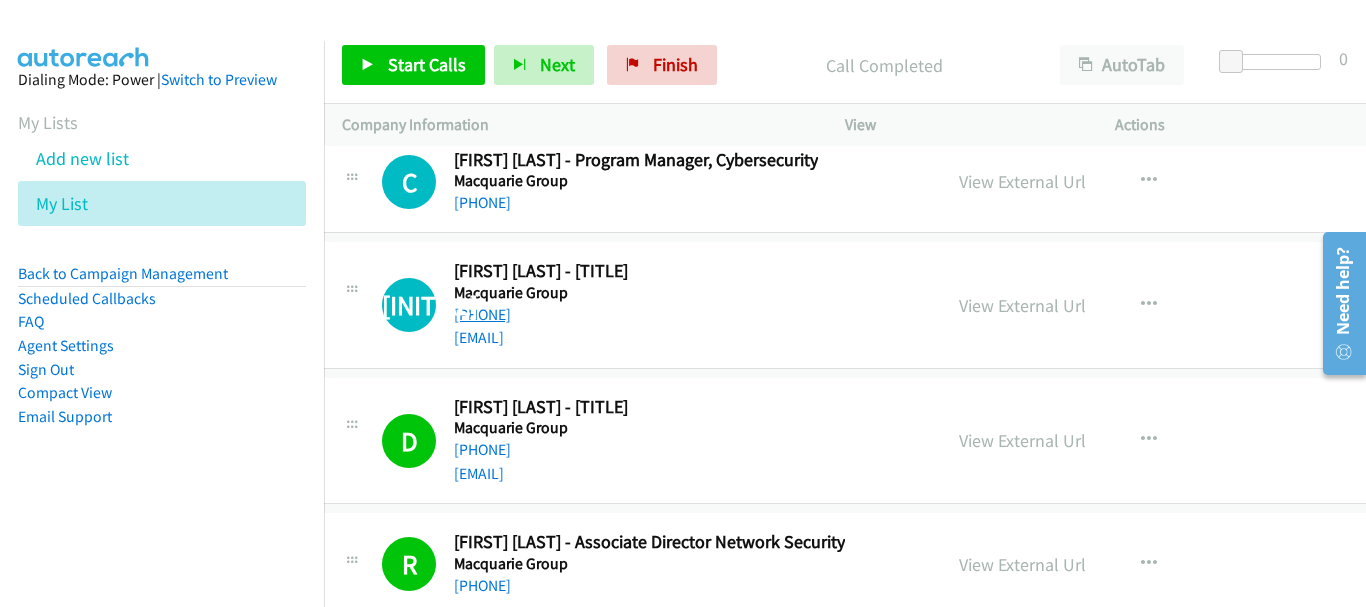 click on "[PHONE]" at bounding box center [482, 314] 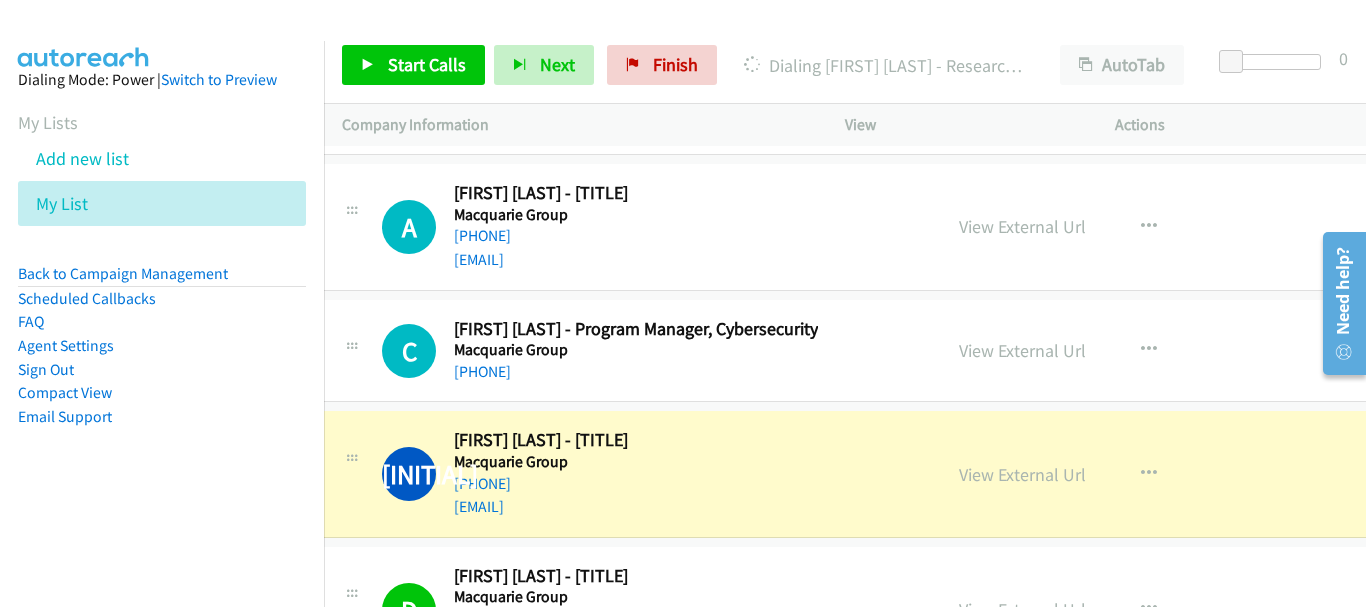 scroll, scrollTop: 57799, scrollLeft: 20, axis: both 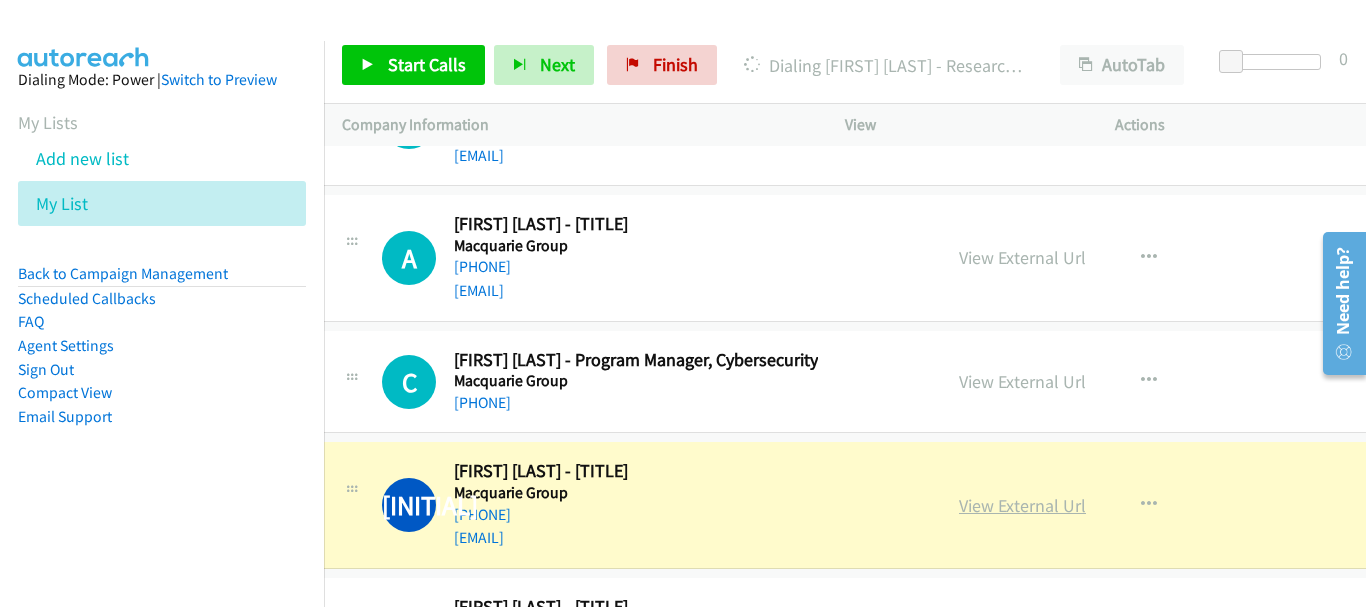 click on "View External Url" at bounding box center (1022, 505) 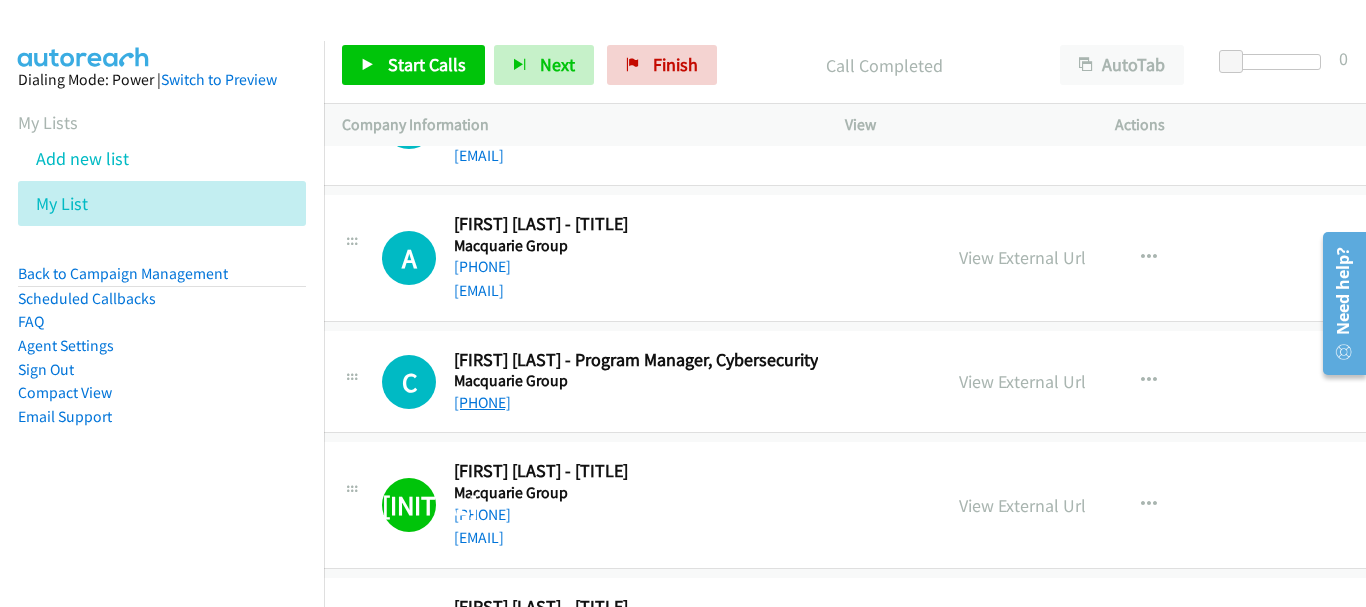 click on "[PHONE]" at bounding box center [482, 402] 